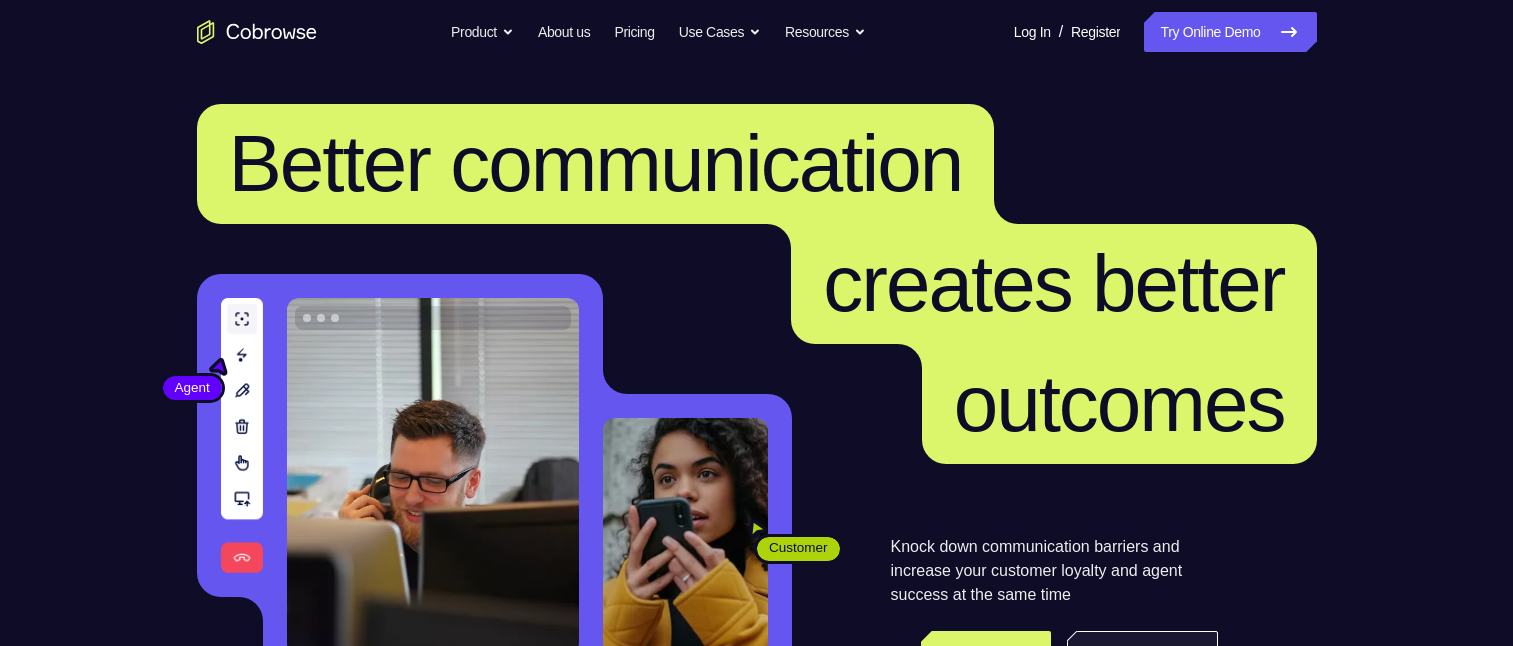 scroll, scrollTop: 300, scrollLeft: 0, axis: vertical 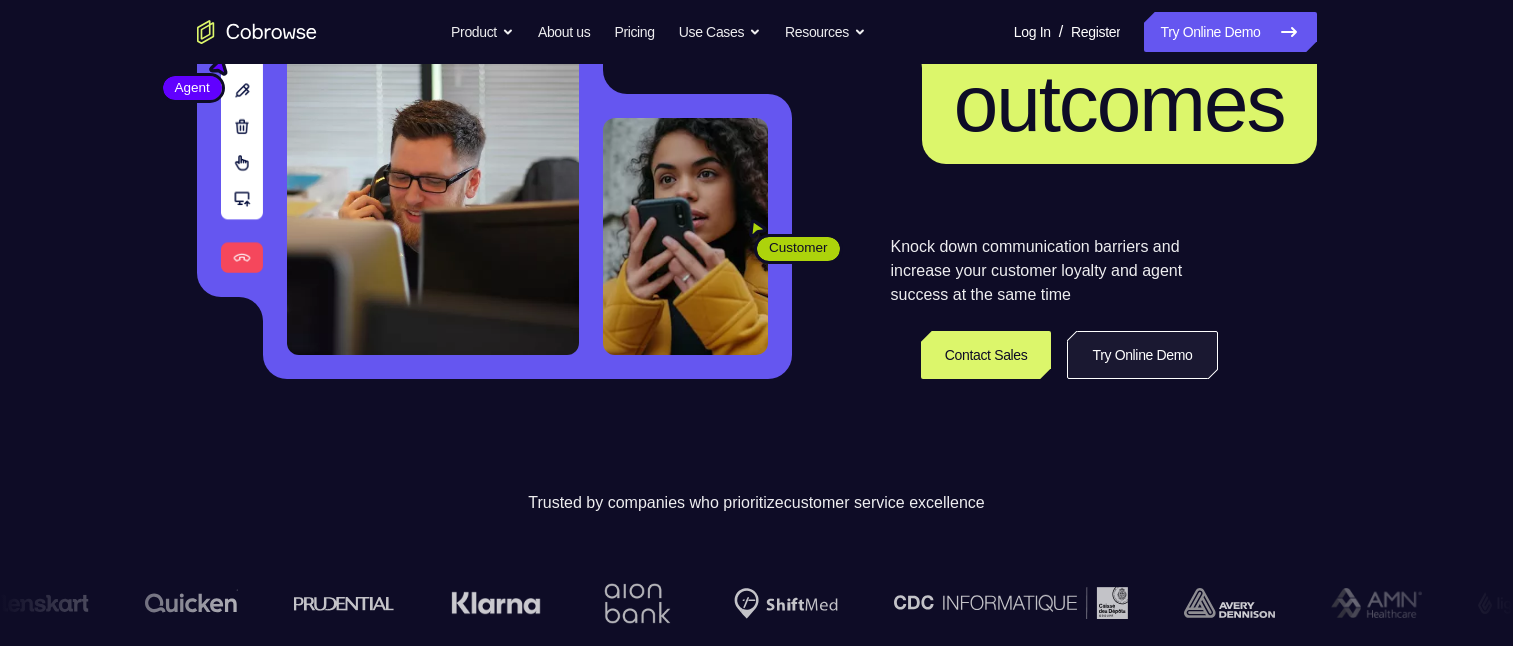click on "Try Online Demo" at bounding box center [1142, 355] 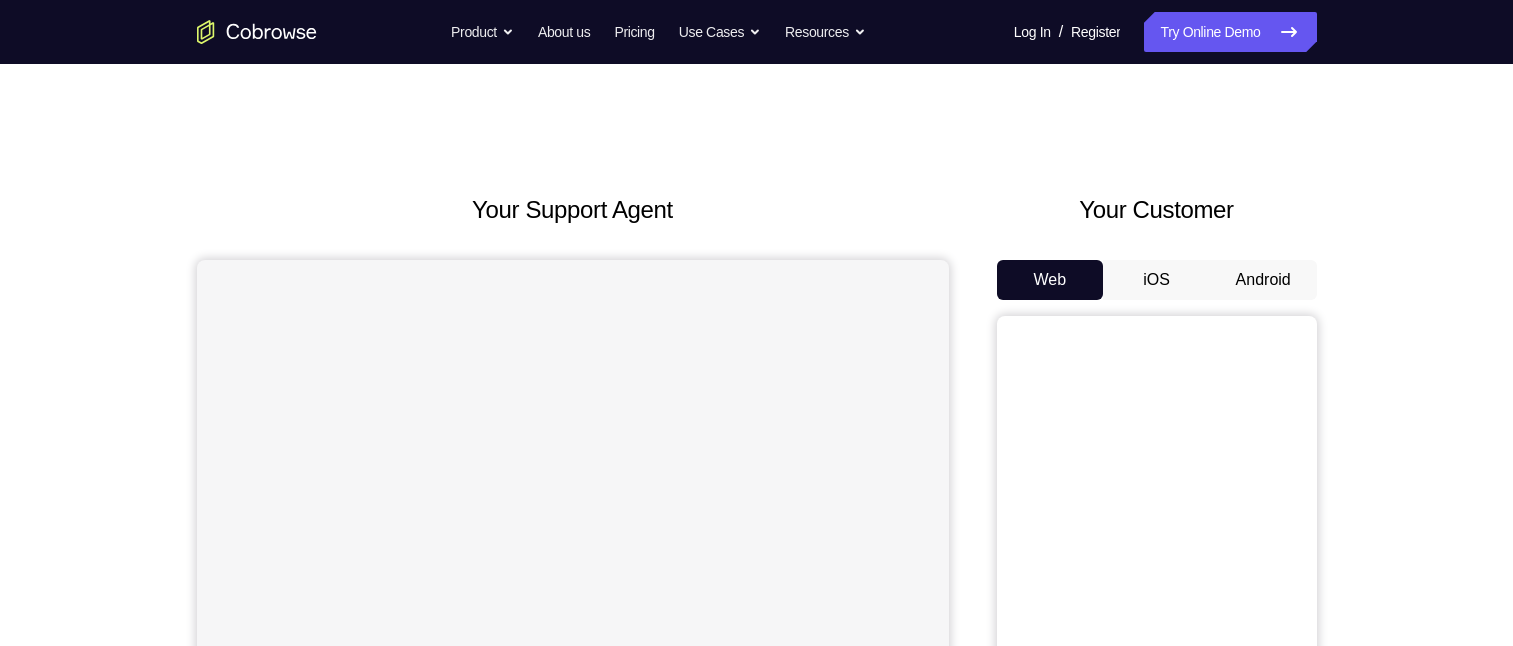 scroll, scrollTop: 0, scrollLeft: 0, axis: both 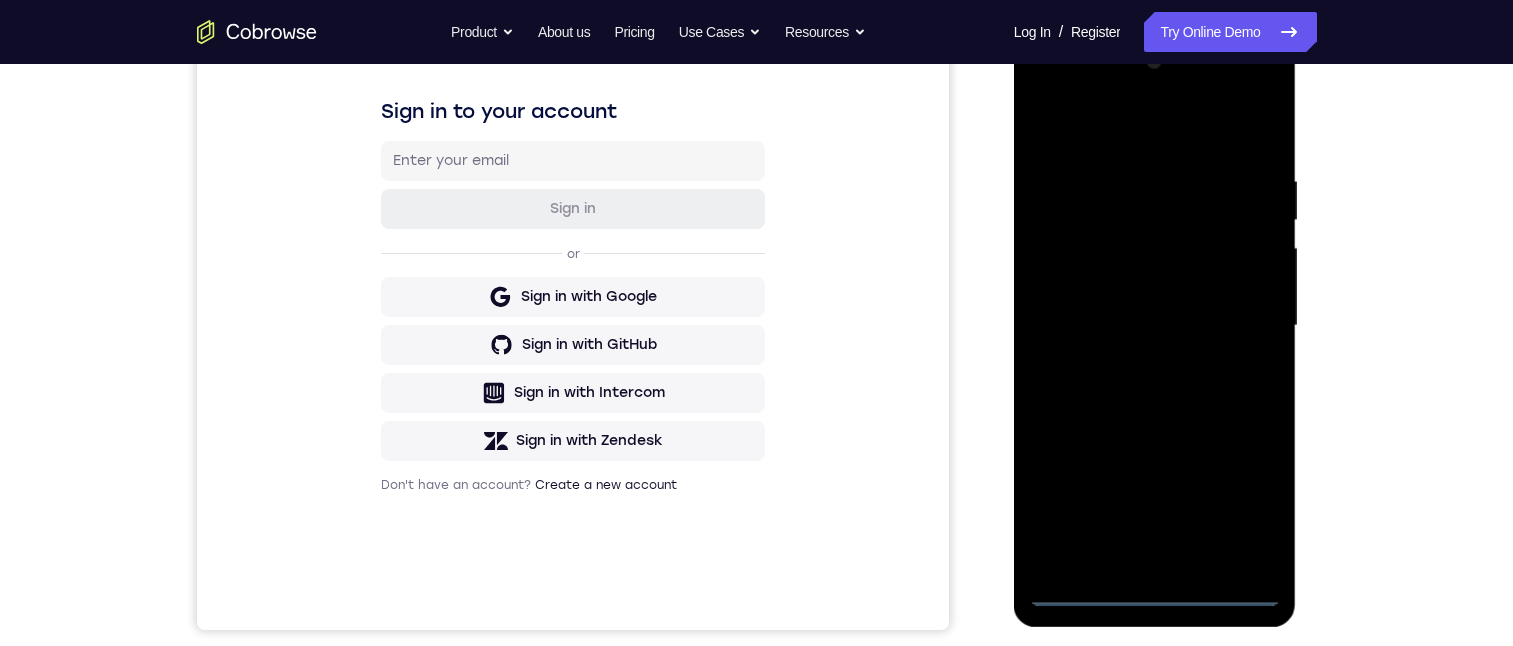 click at bounding box center [1155, 326] 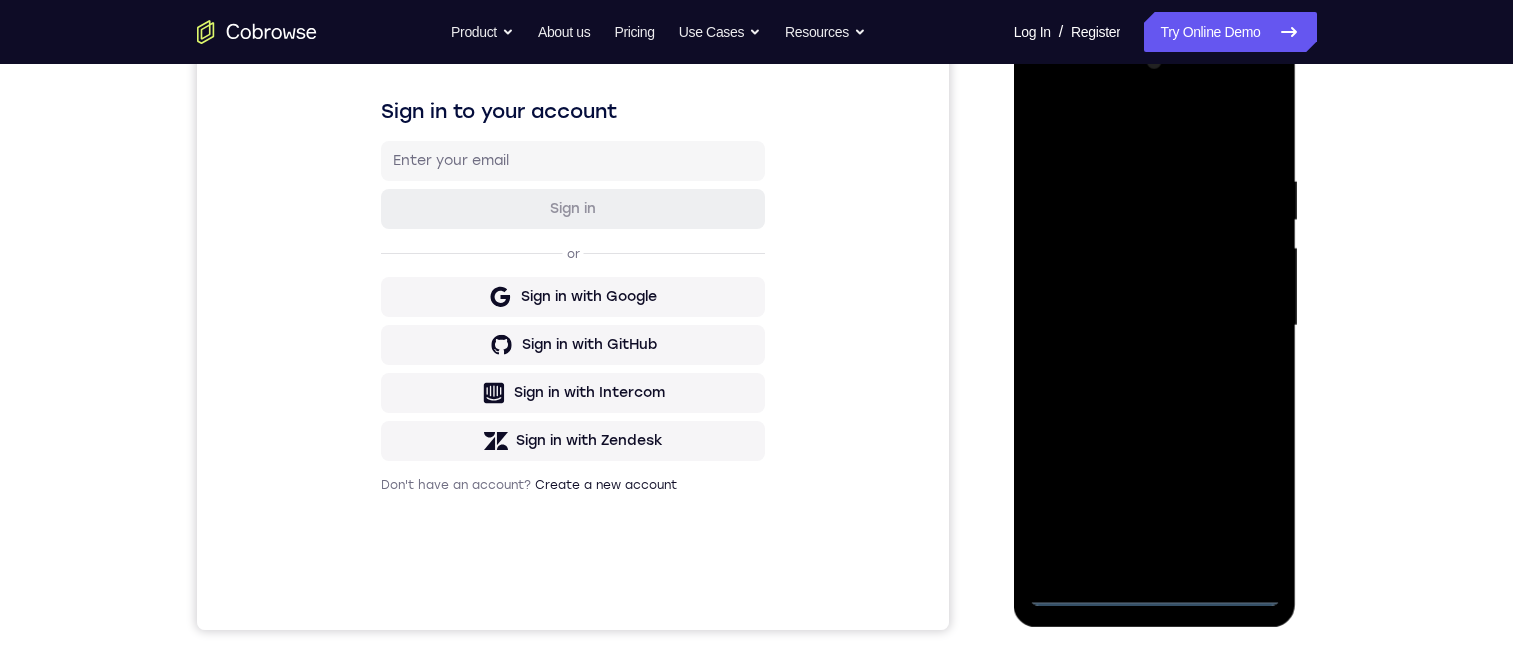 click at bounding box center [1155, 326] 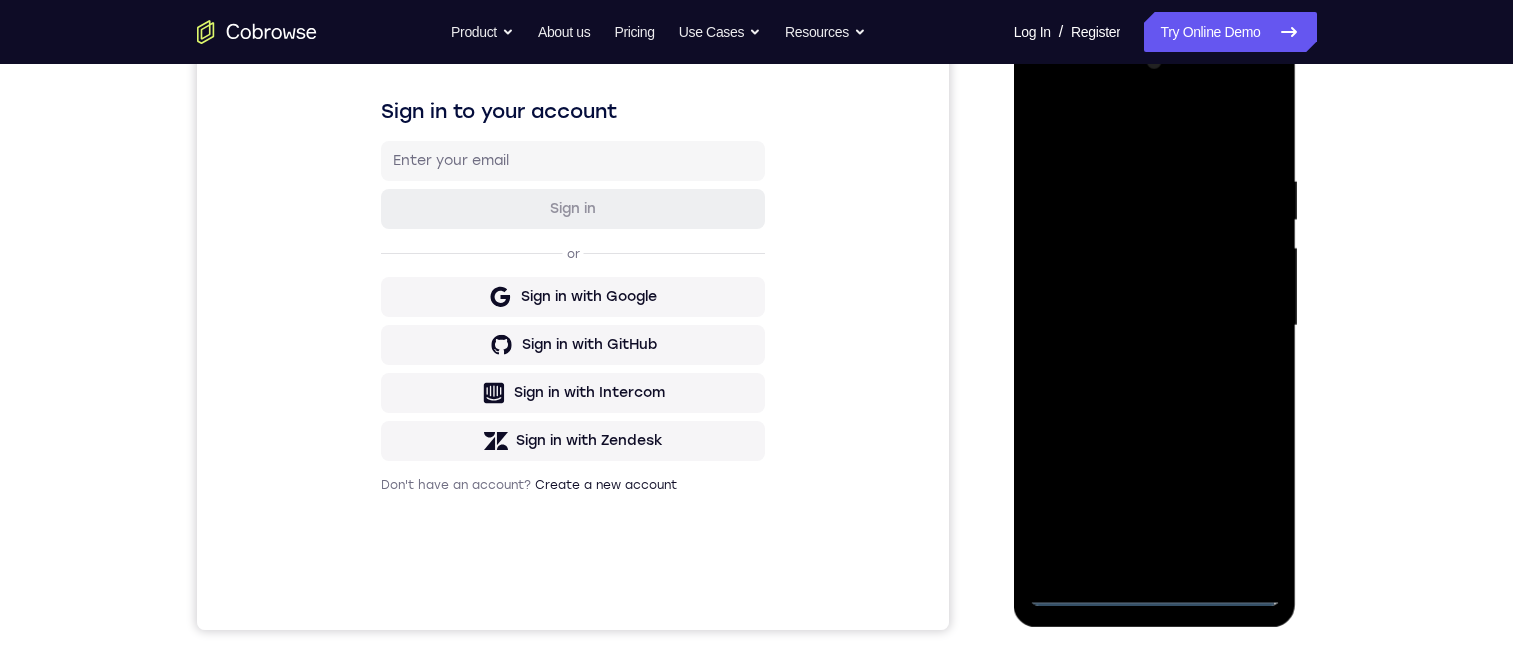 click at bounding box center (1155, 326) 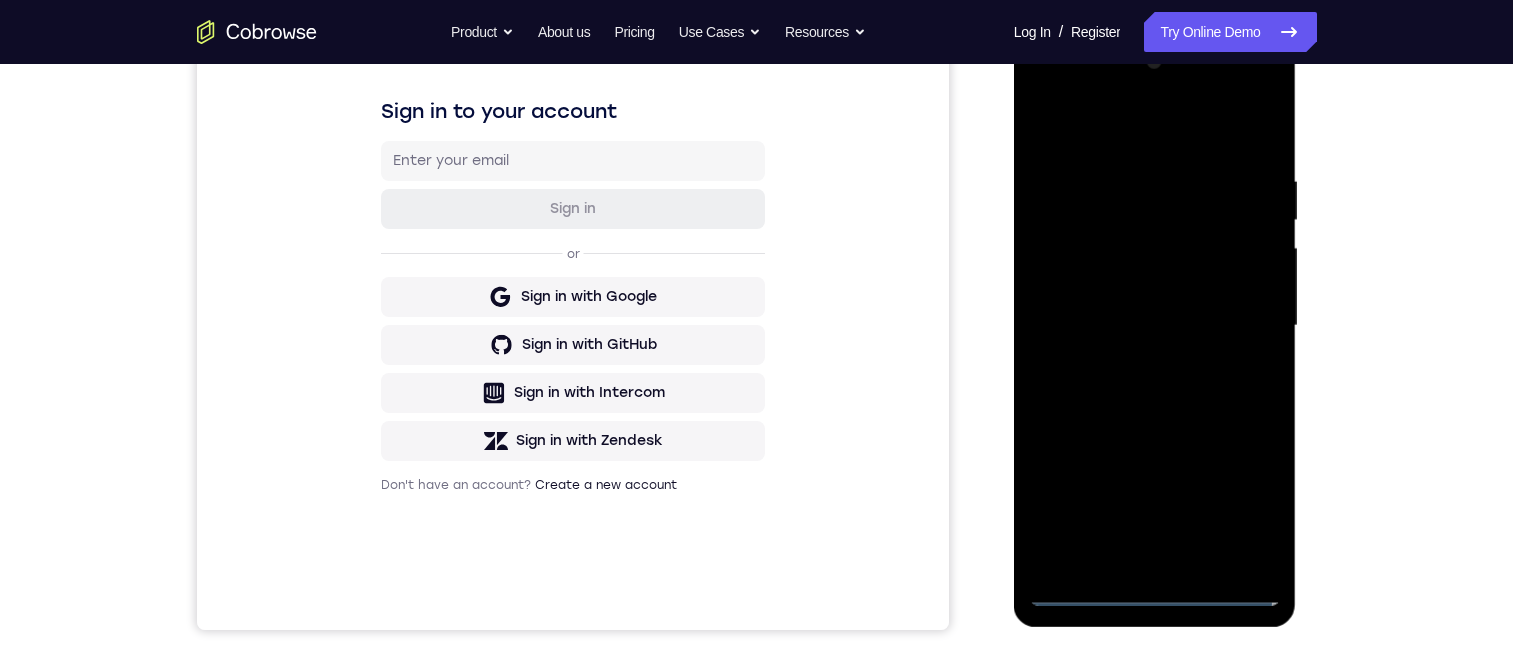 scroll, scrollTop: 200, scrollLeft: 0, axis: vertical 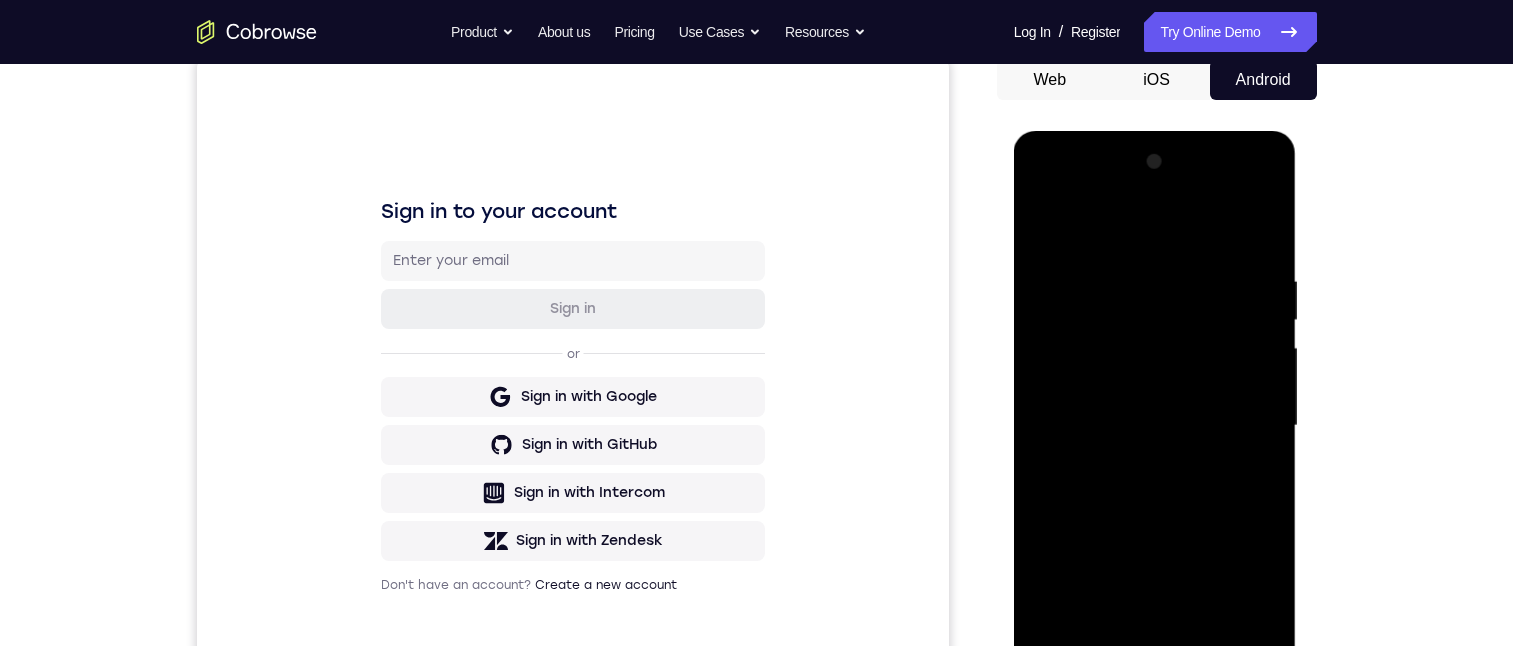 click at bounding box center (1155, 426) 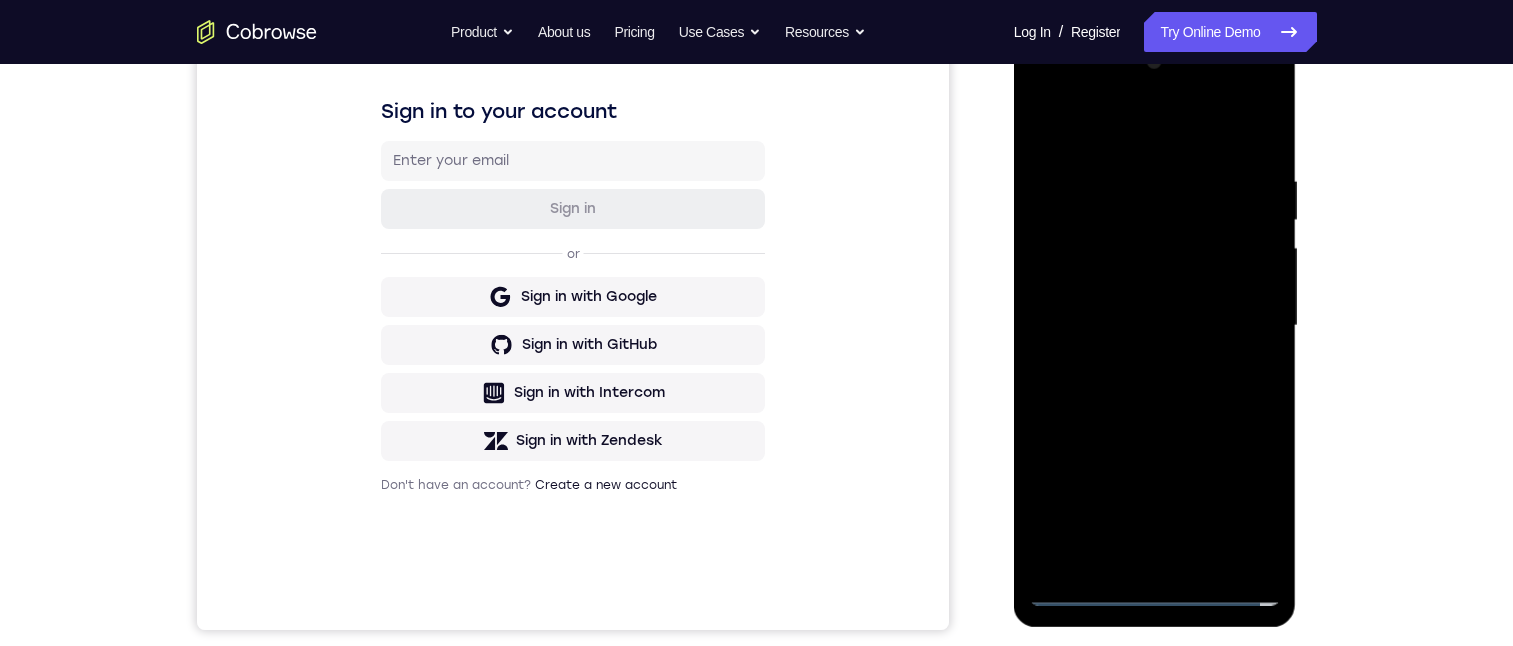click at bounding box center (1155, 326) 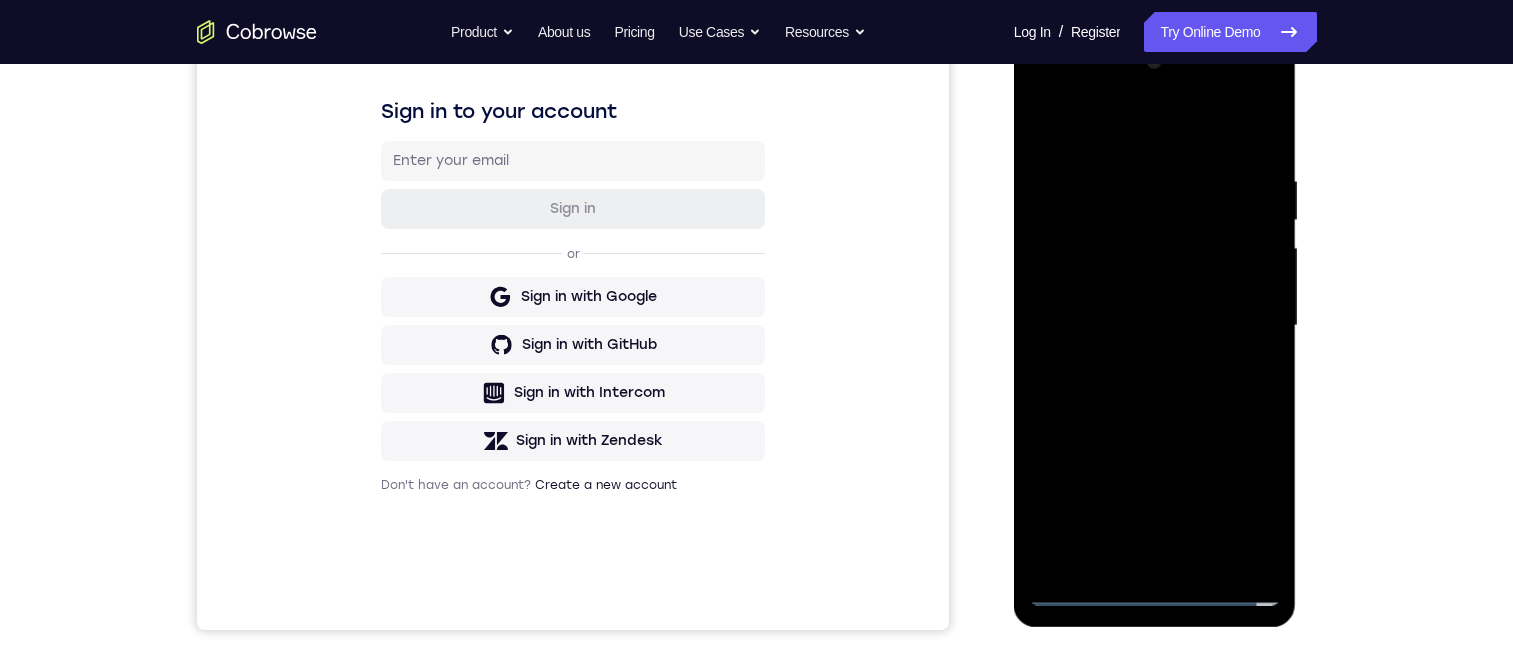 click at bounding box center (1155, 326) 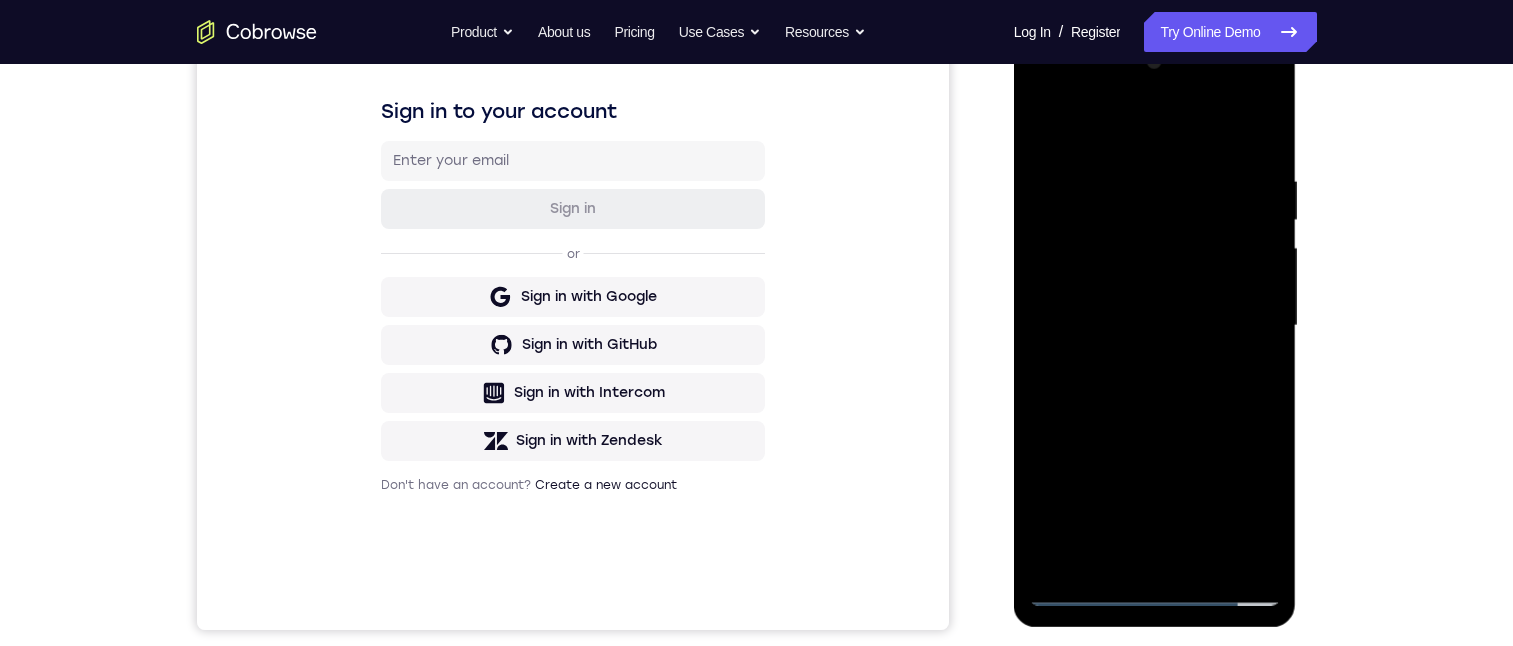 click at bounding box center [1155, 326] 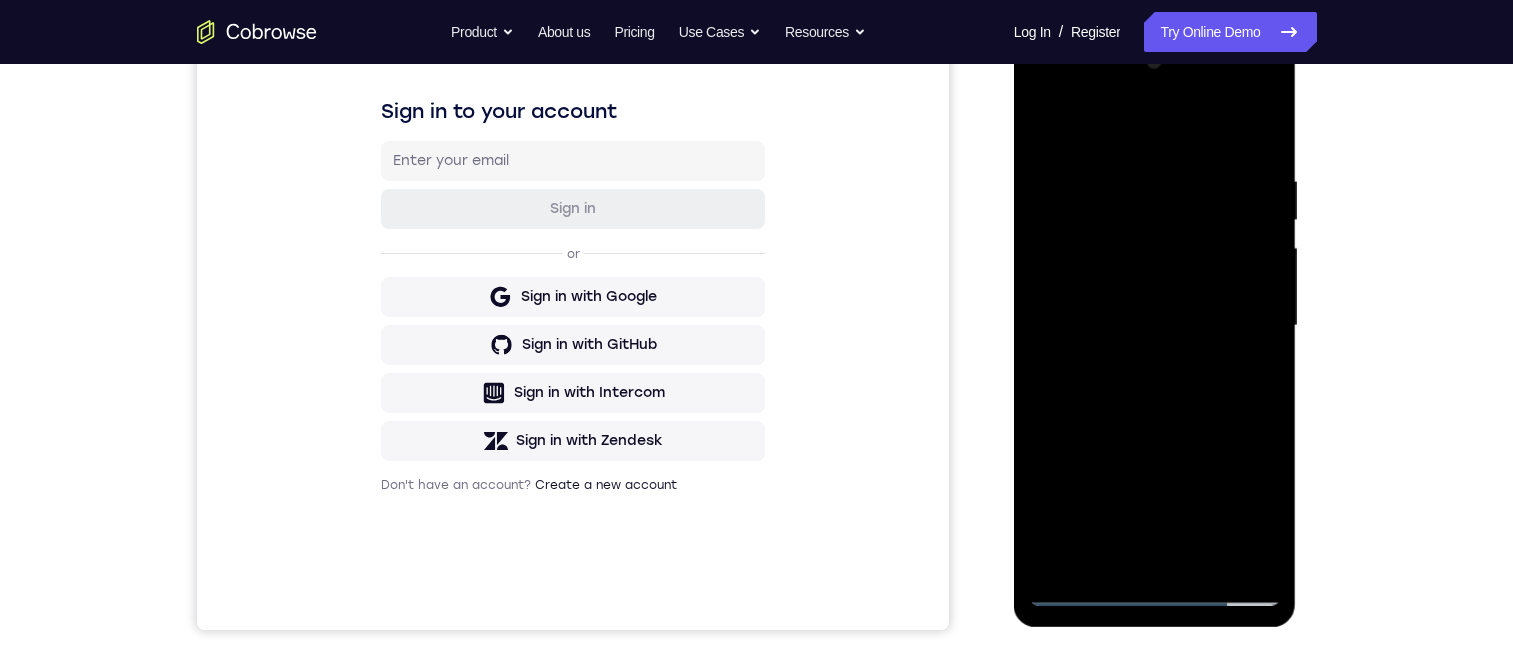 scroll, scrollTop: 400, scrollLeft: 0, axis: vertical 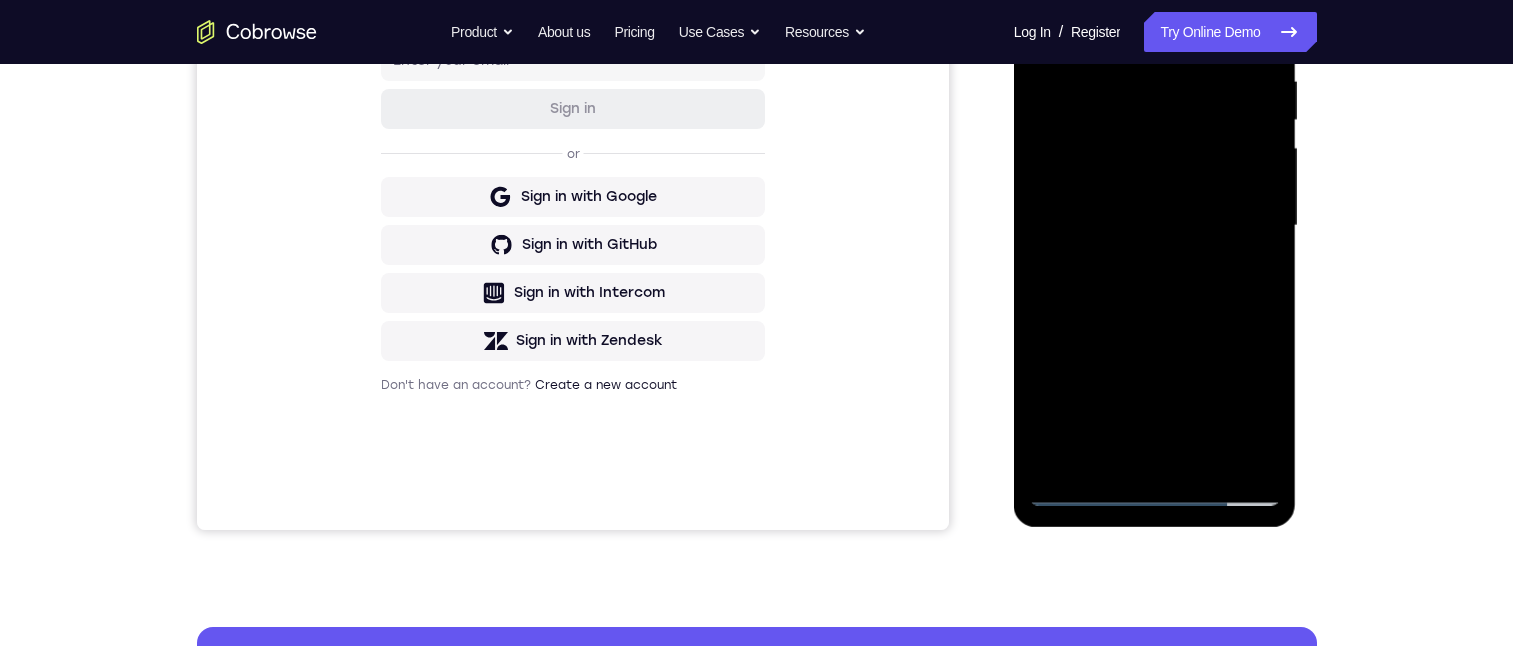 click at bounding box center [1155, 226] 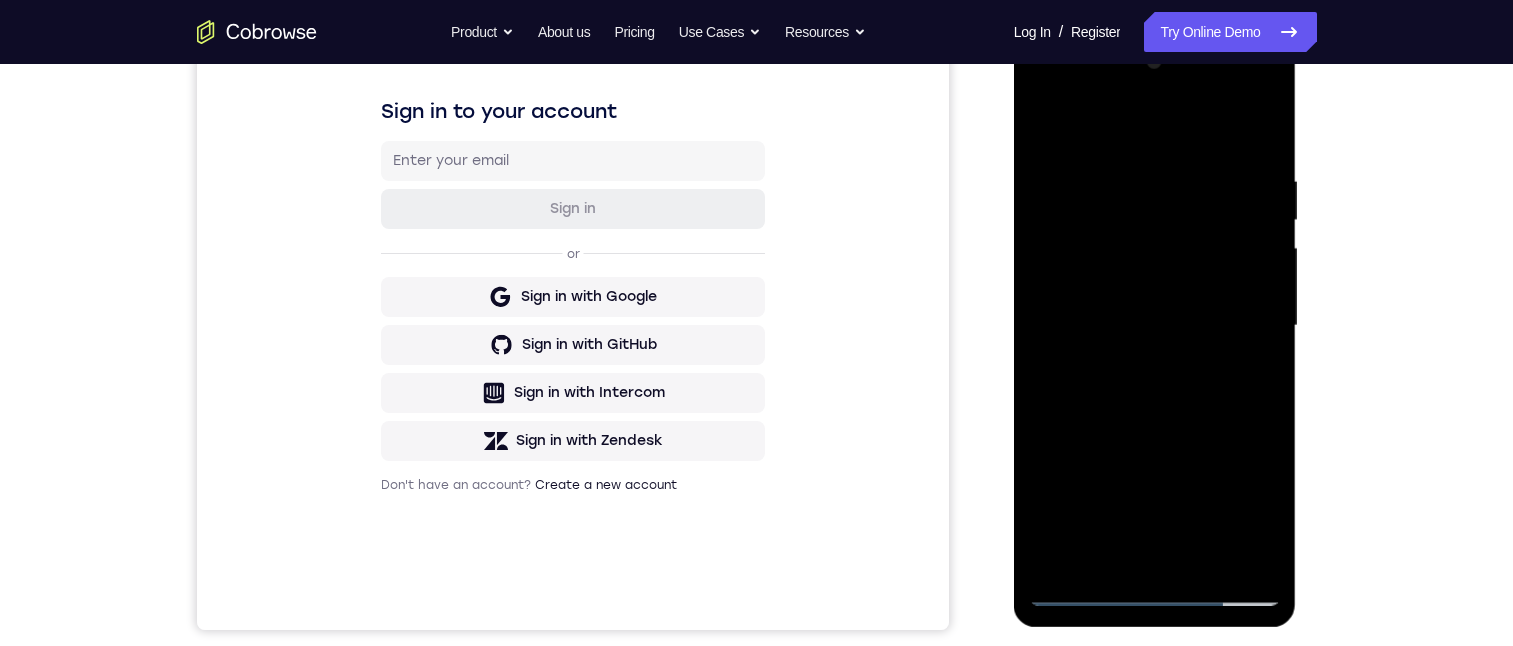 scroll, scrollTop: 400, scrollLeft: 0, axis: vertical 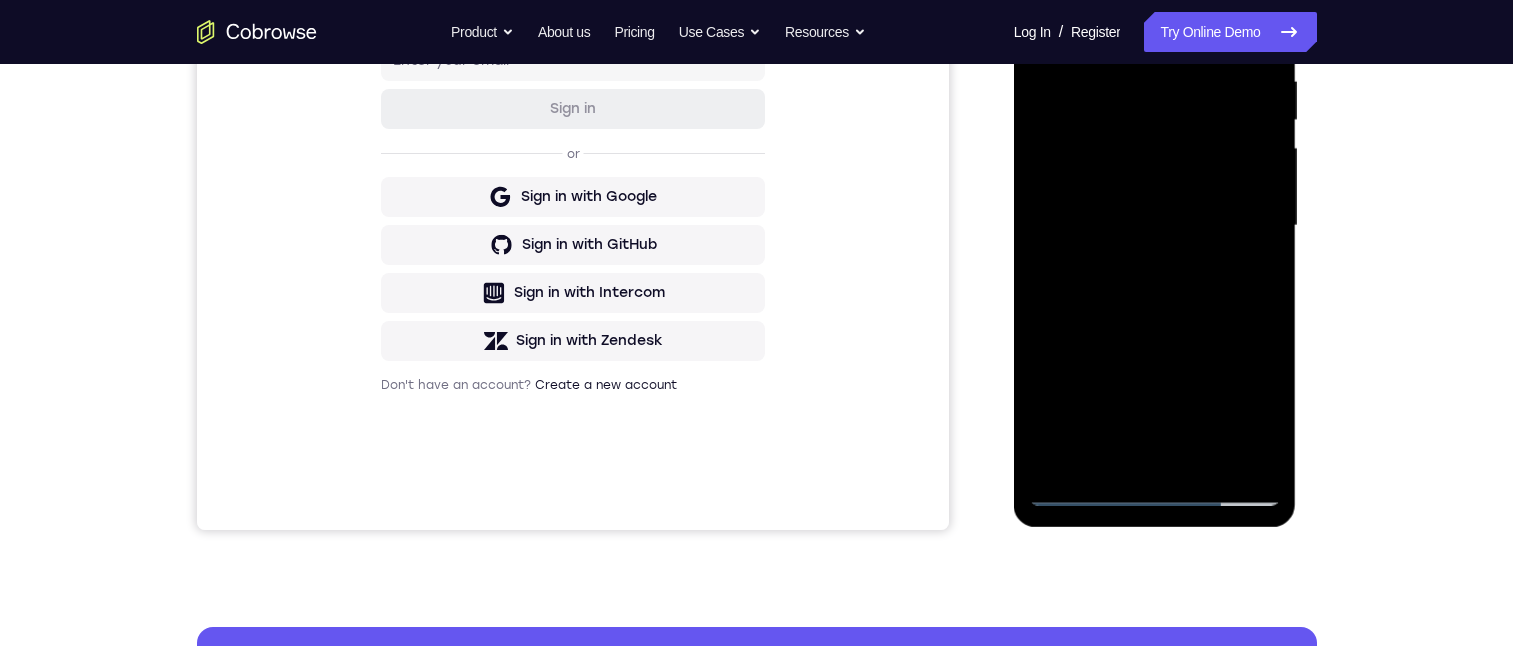 click at bounding box center (1155, 226) 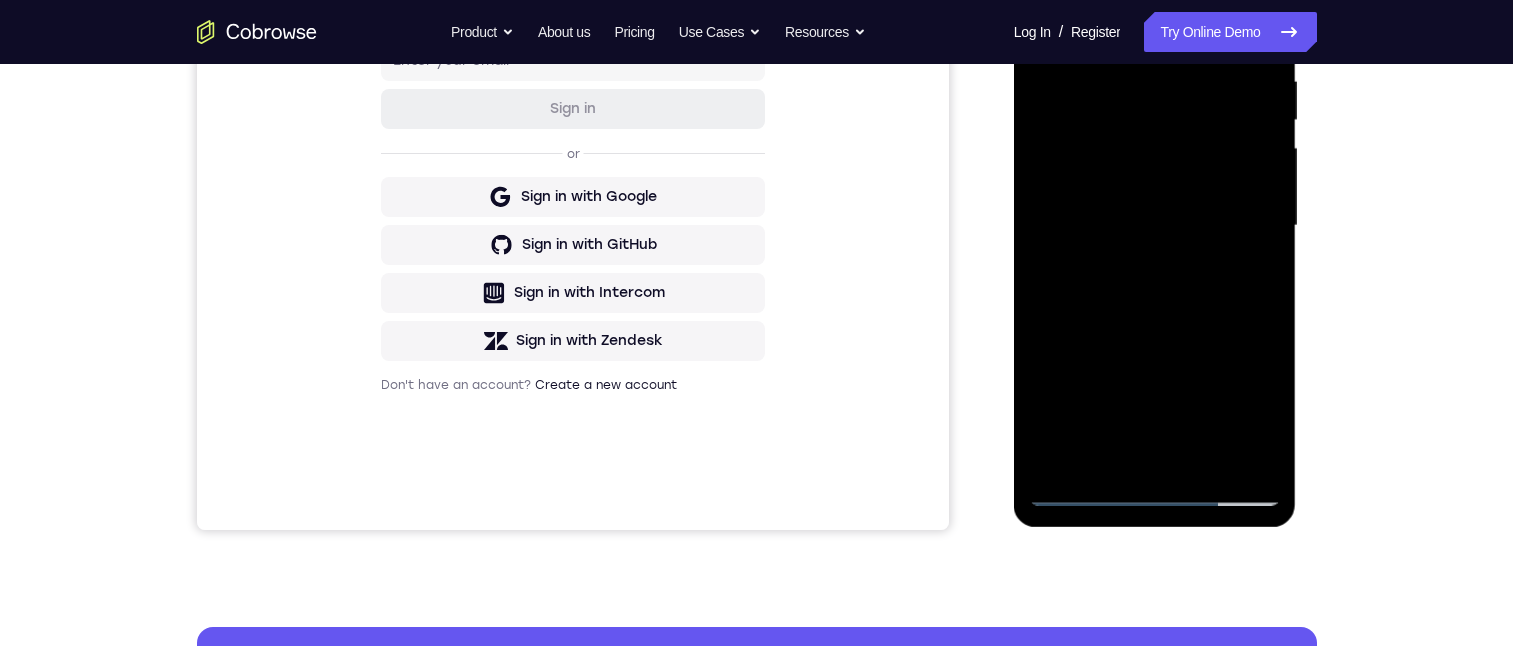 click at bounding box center (1155, 226) 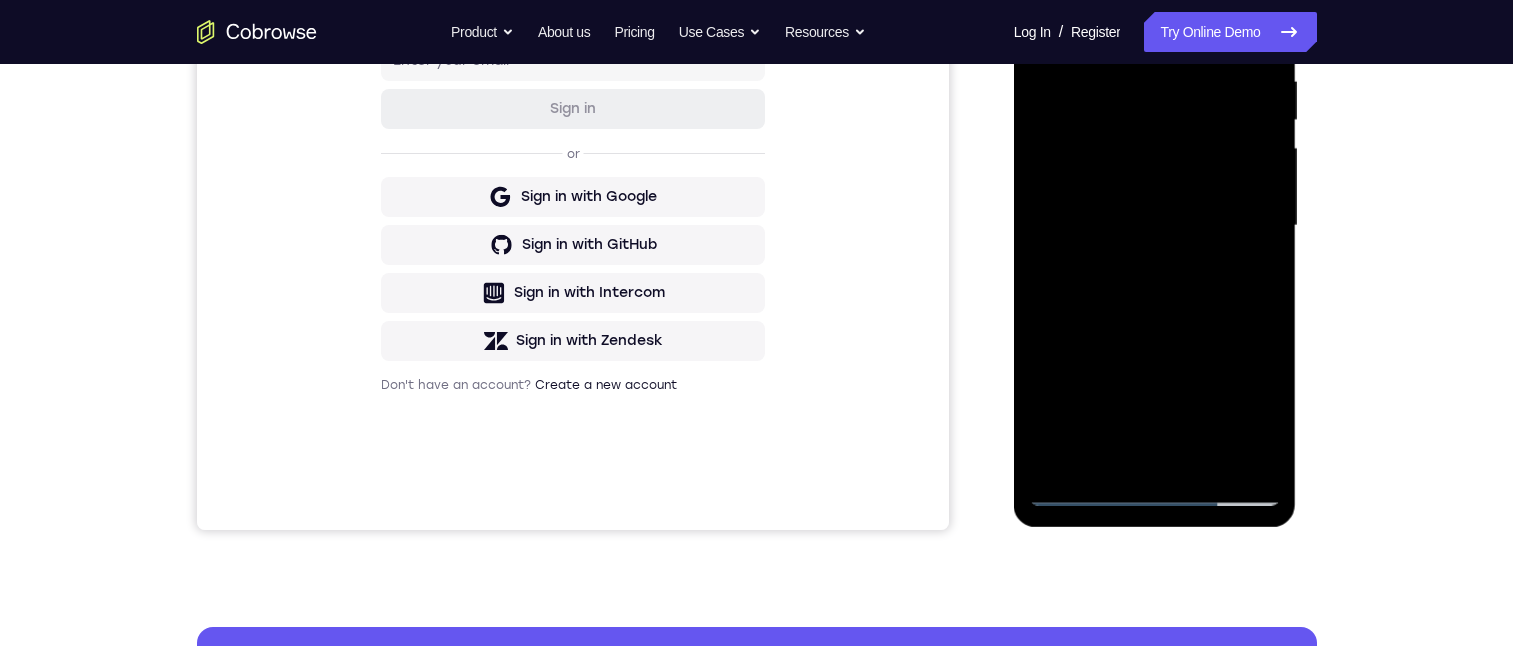 scroll, scrollTop: 300, scrollLeft: 0, axis: vertical 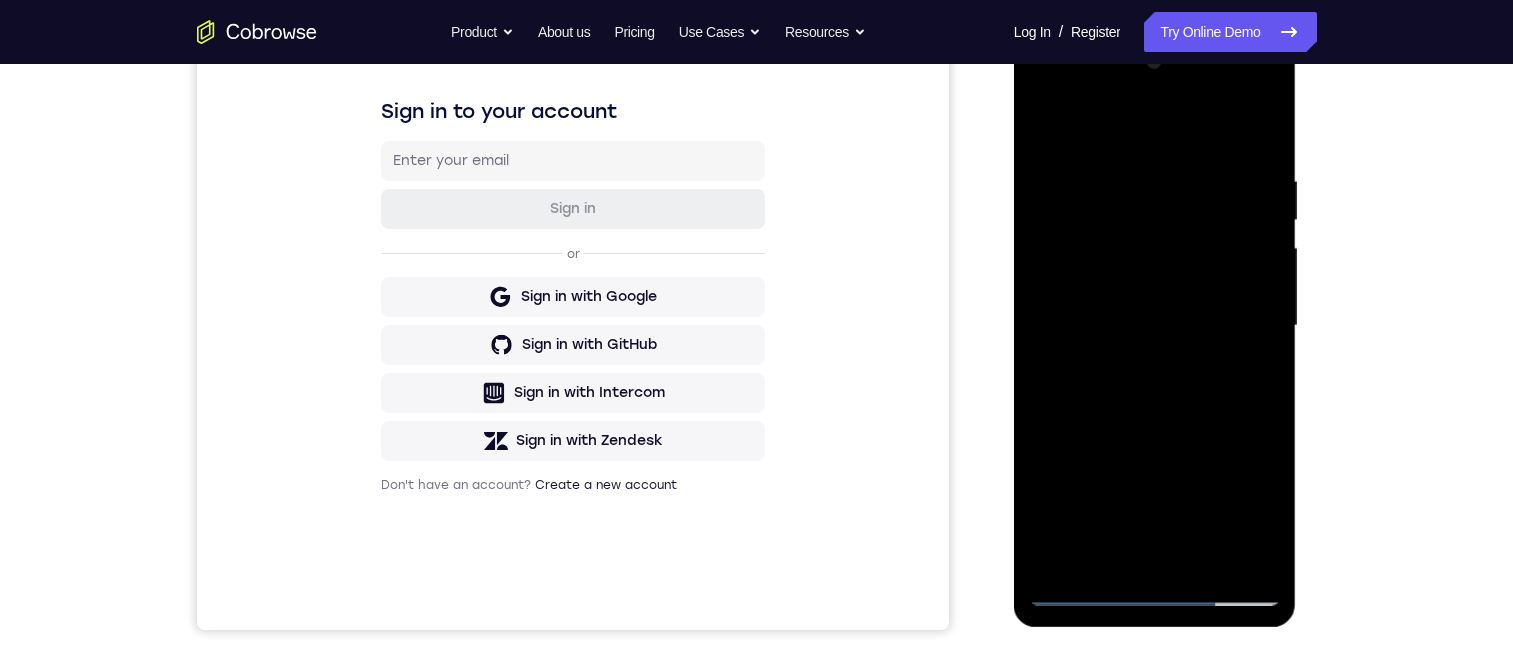 click at bounding box center [1155, 326] 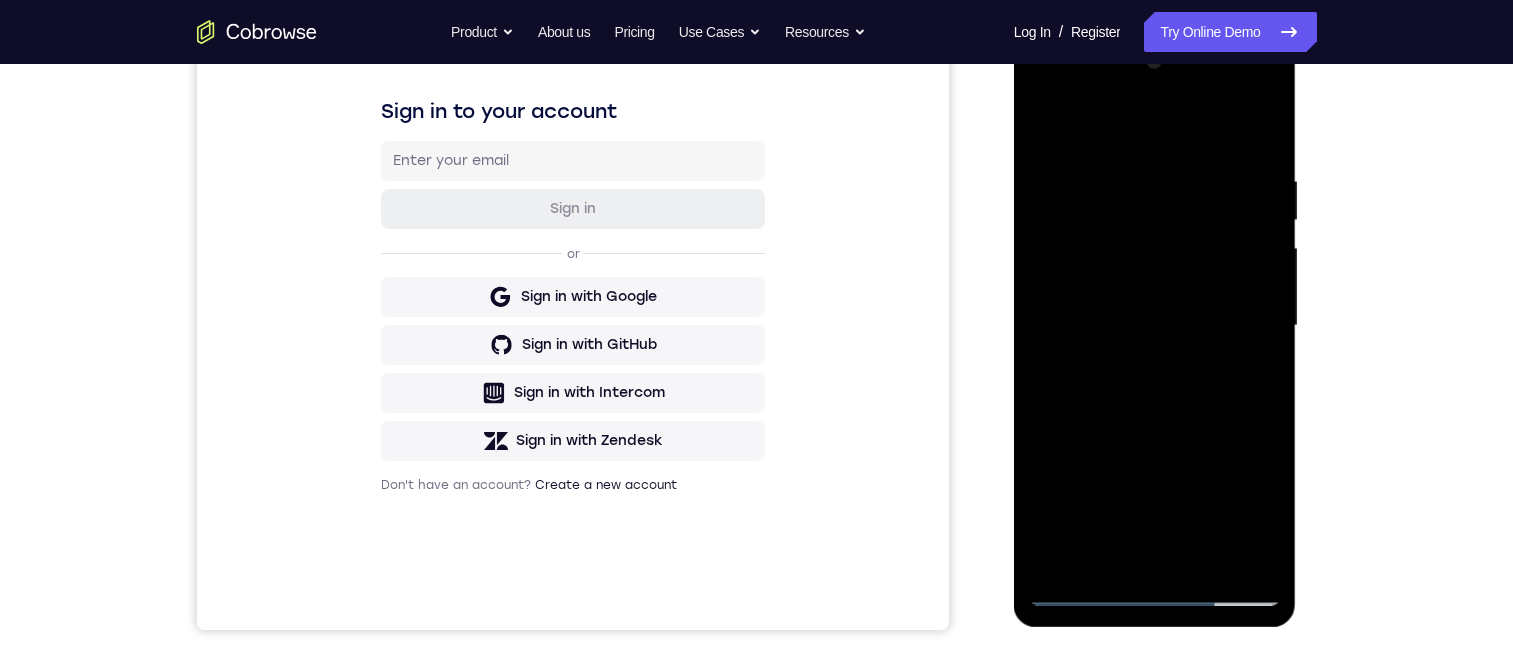 scroll, scrollTop: 400, scrollLeft: 0, axis: vertical 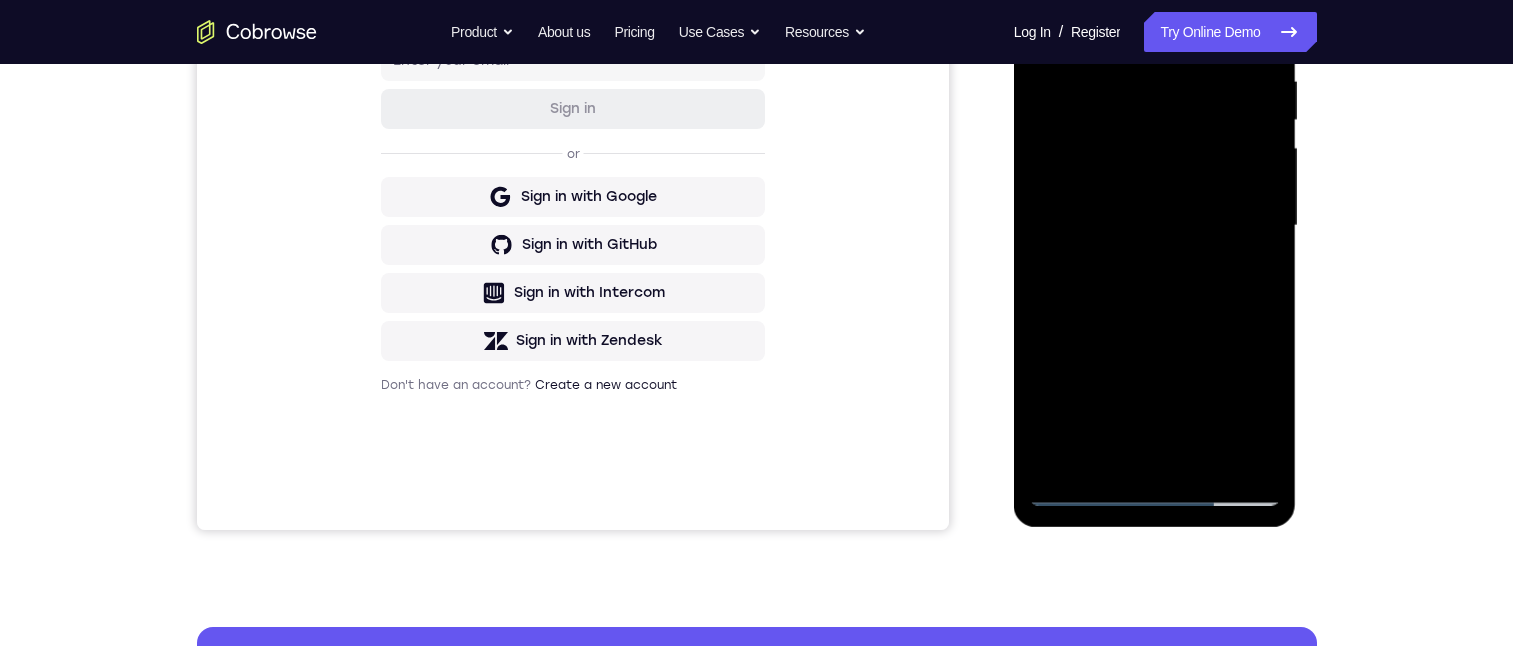 click at bounding box center [1155, 226] 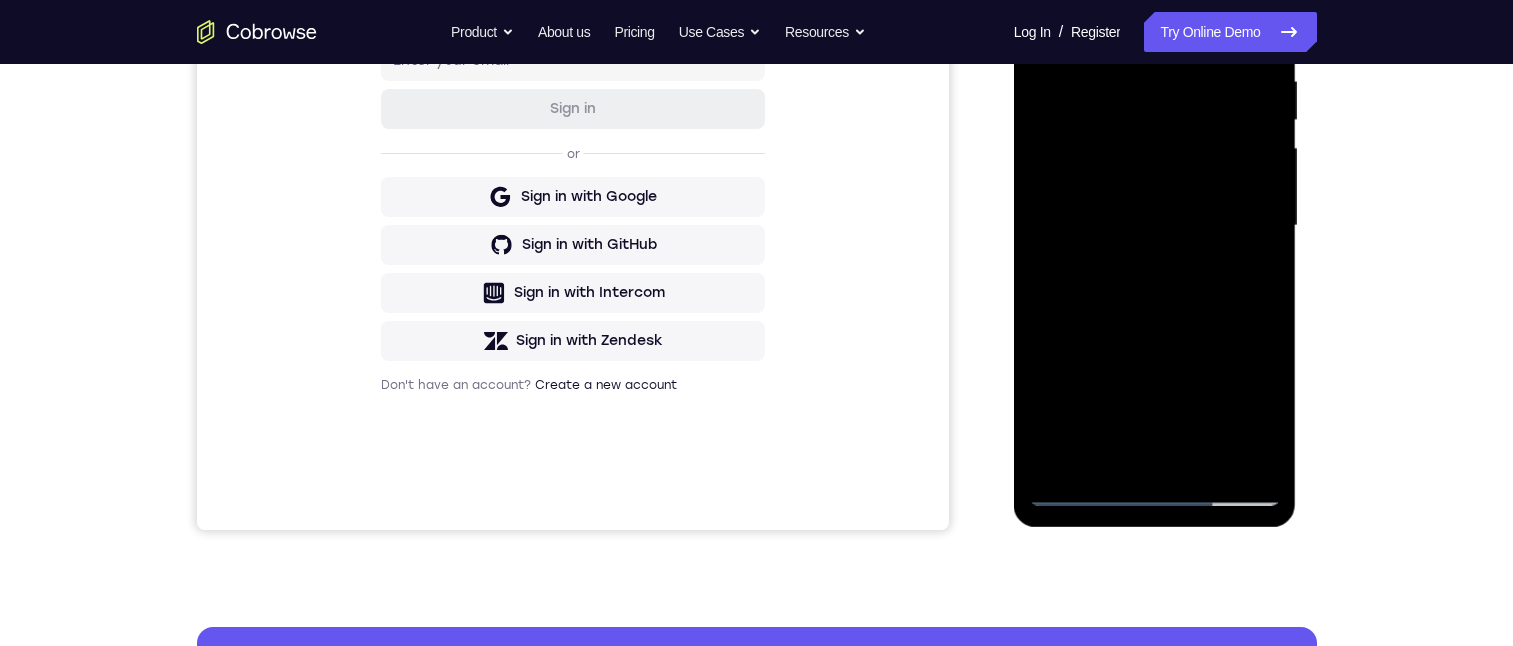 click at bounding box center (1155, 226) 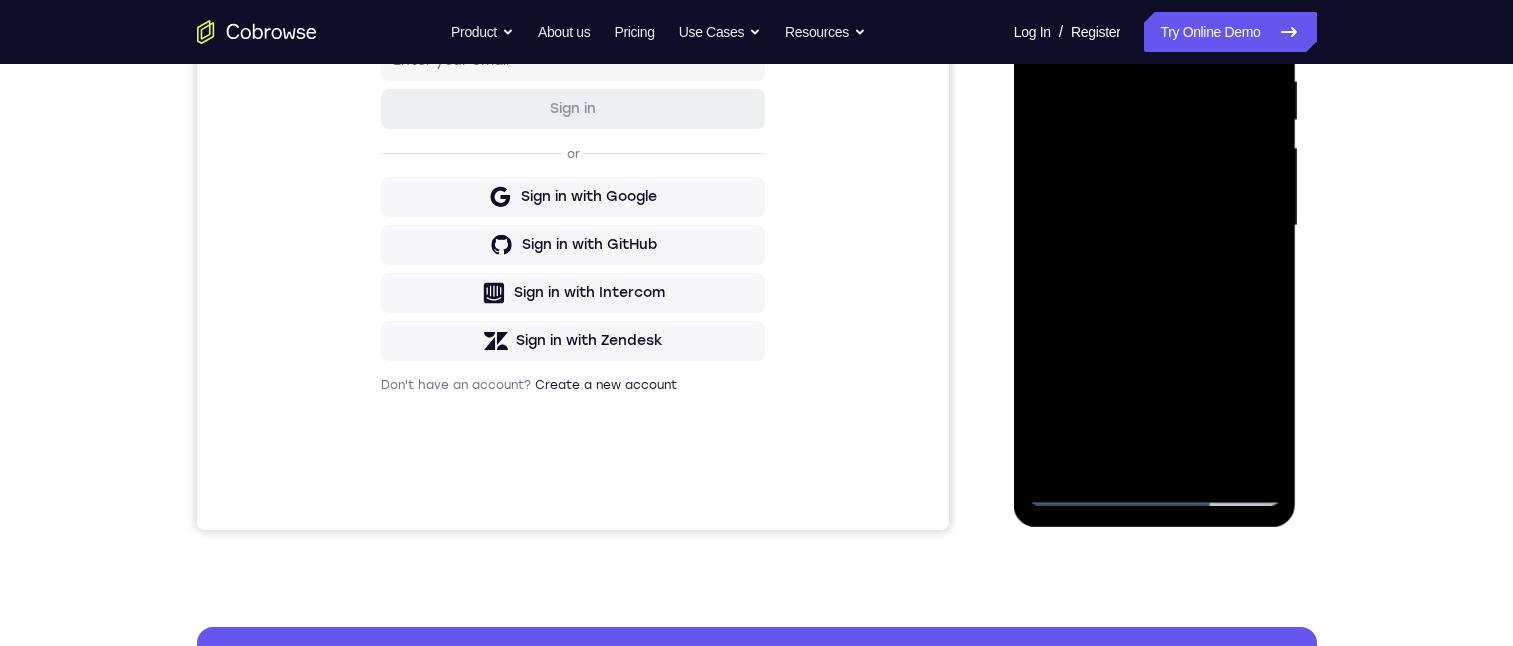click at bounding box center (1155, 226) 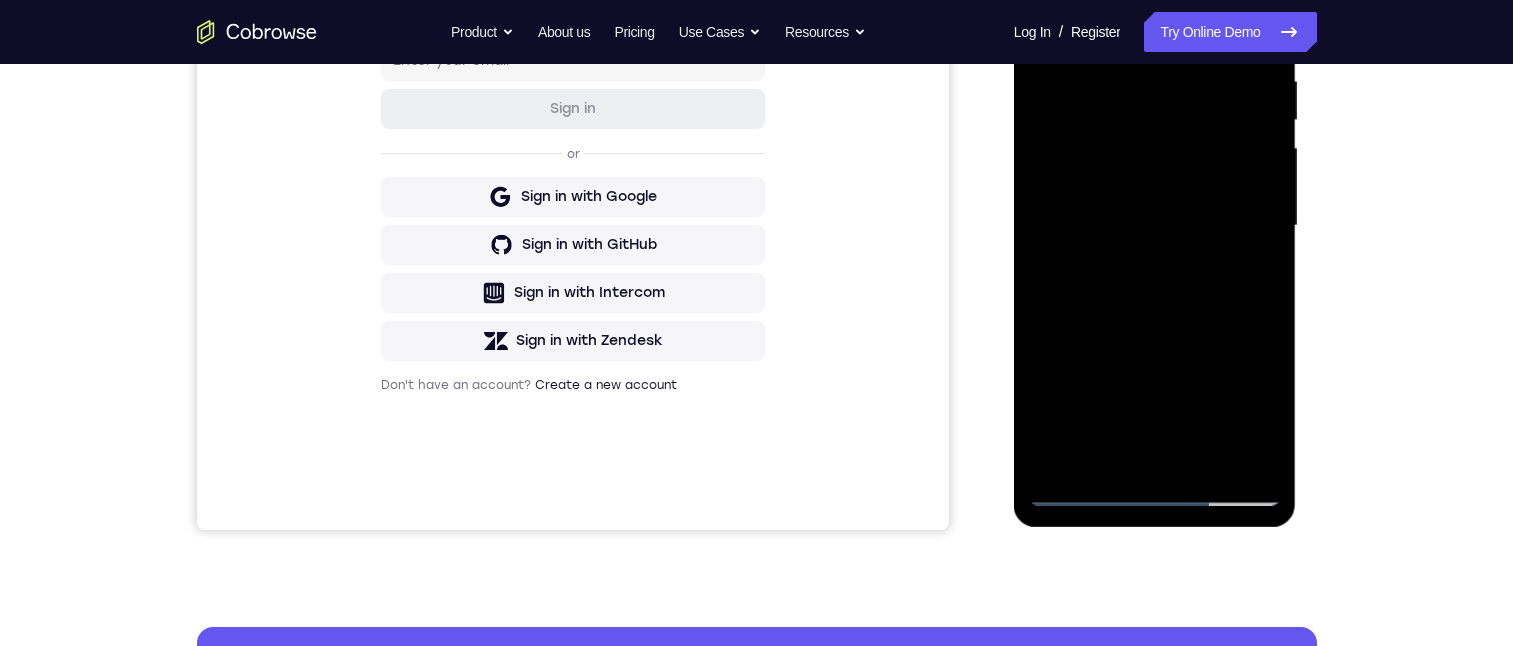 click at bounding box center [1155, 226] 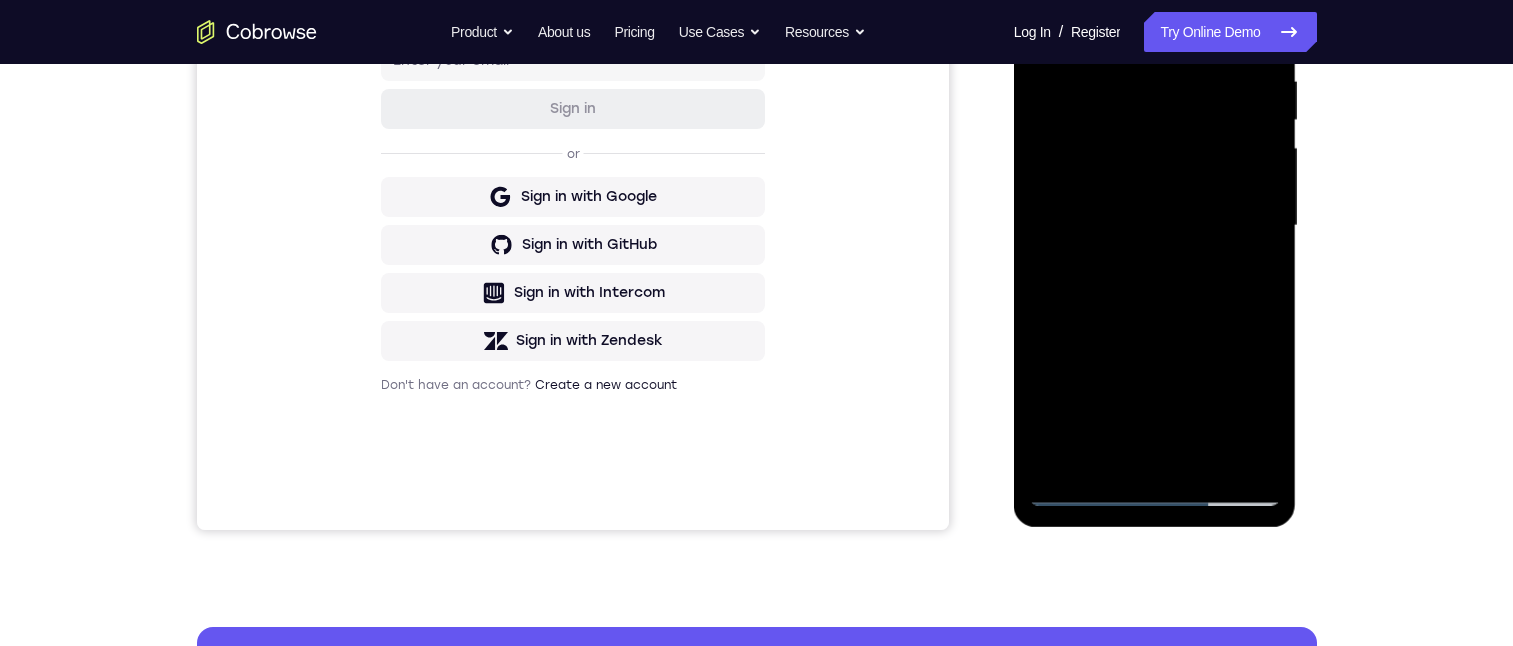 click at bounding box center (1155, 226) 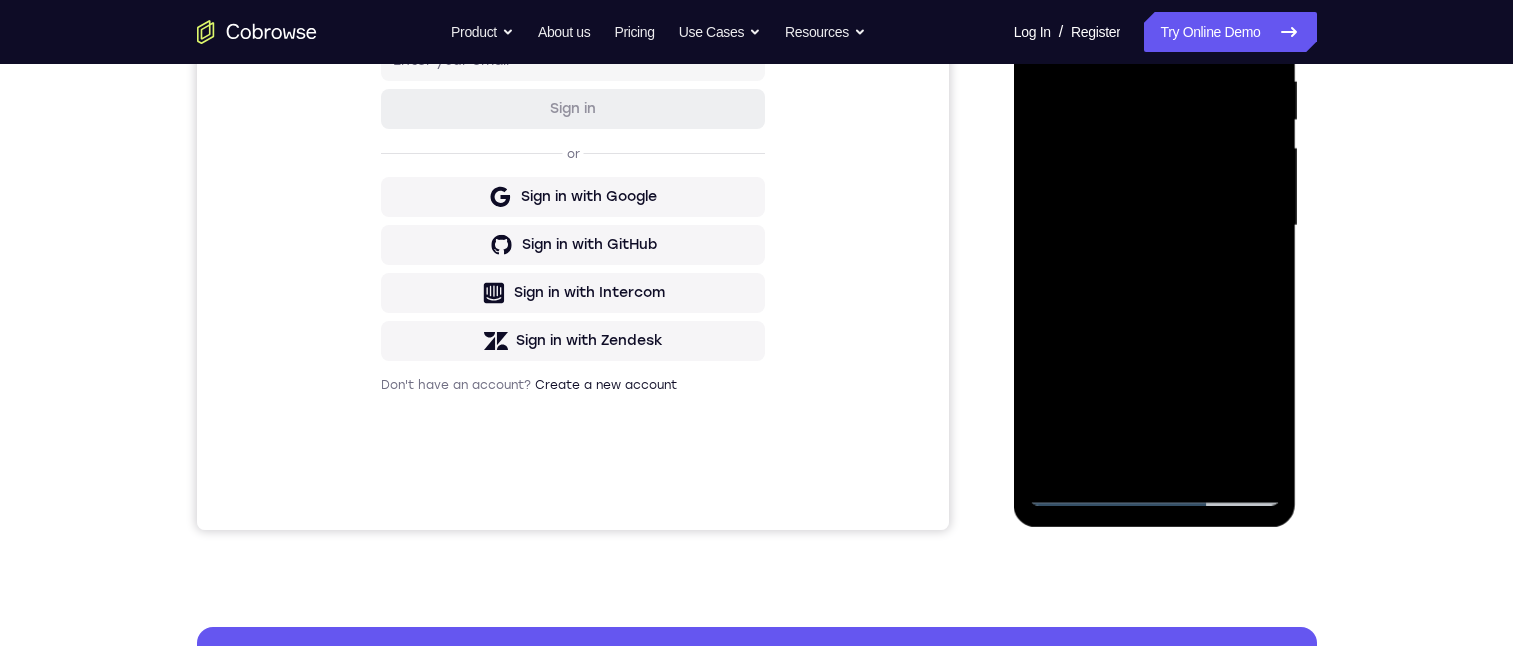 click at bounding box center [1155, 226] 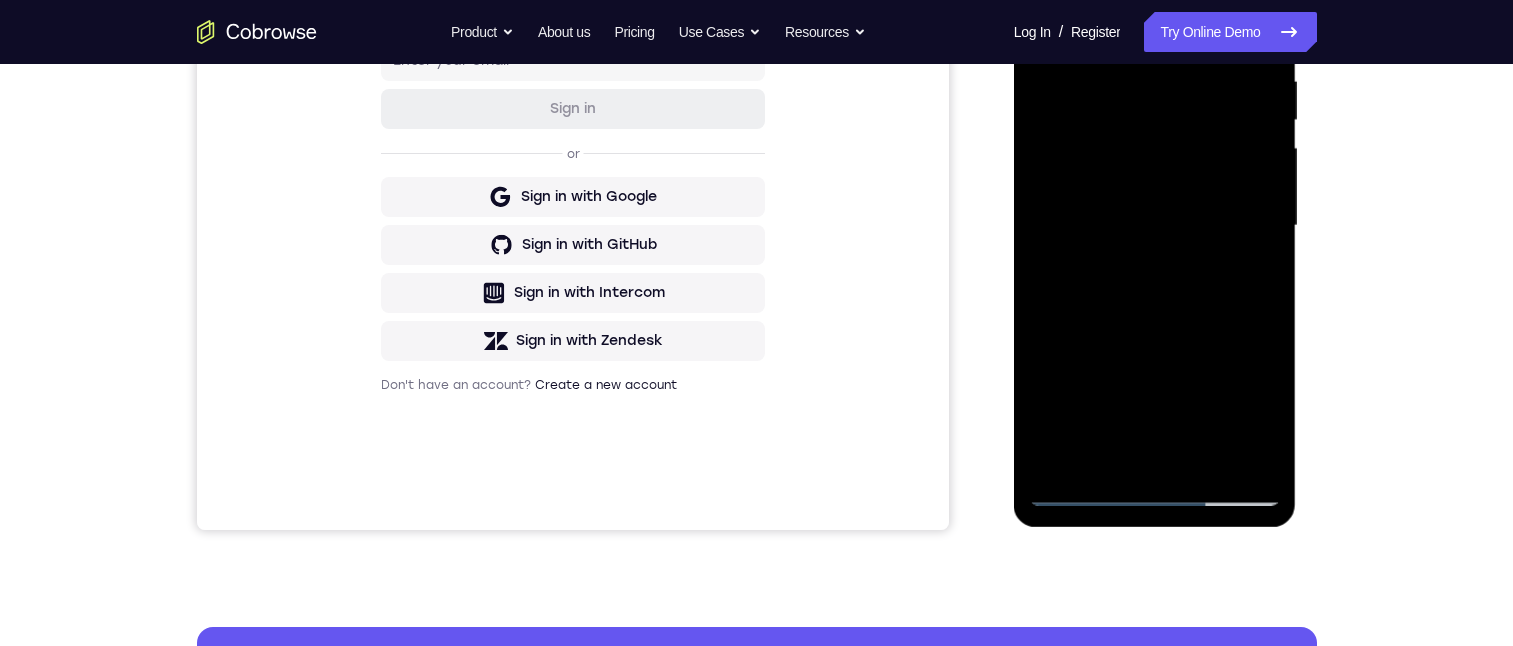 click at bounding box center [1155, 226] 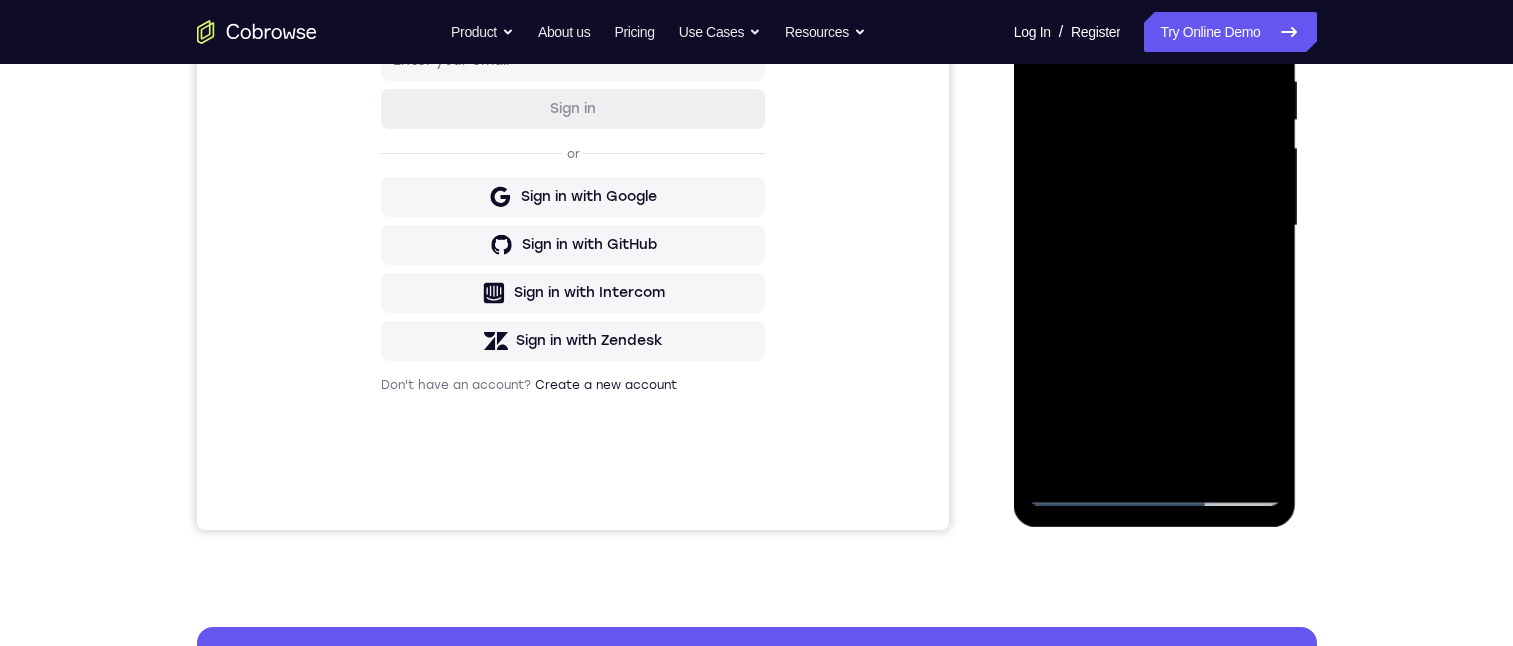 click at bounding box center (1155, 226) 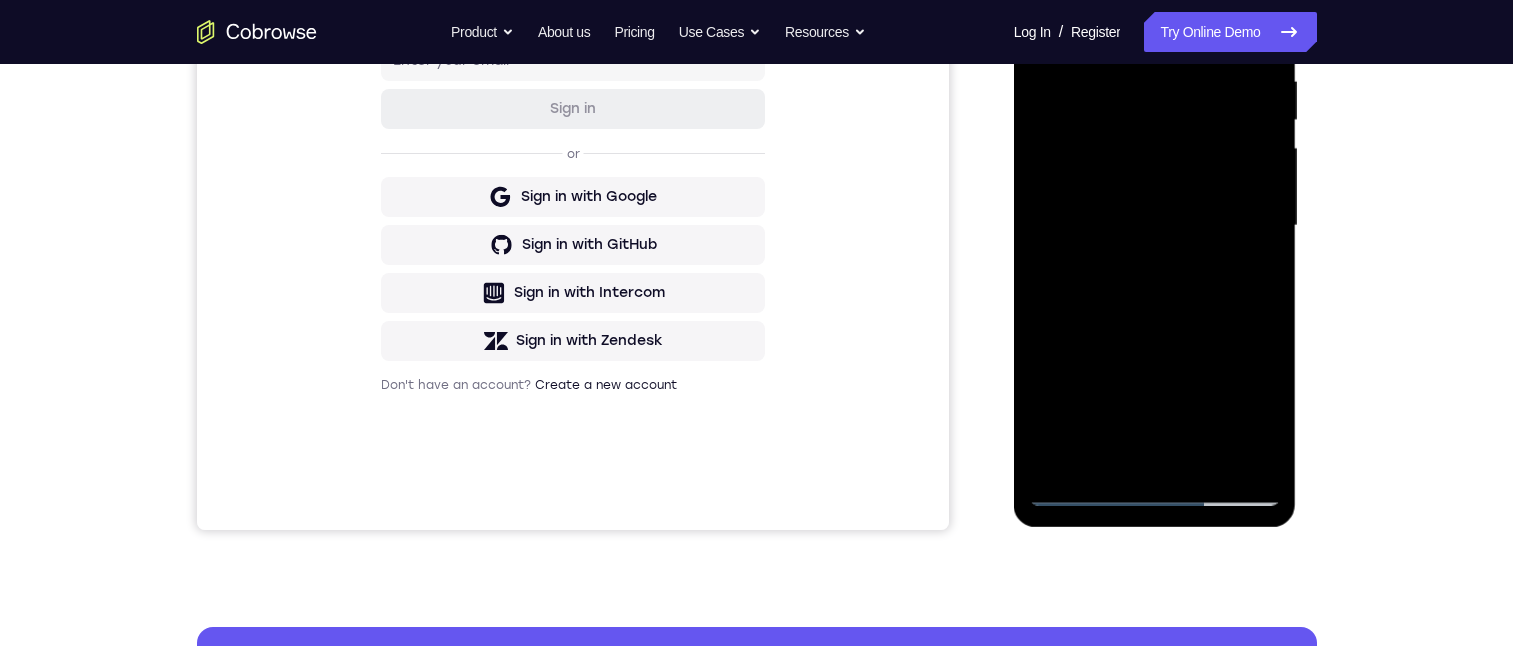 click at bounding box center [1155, 226] 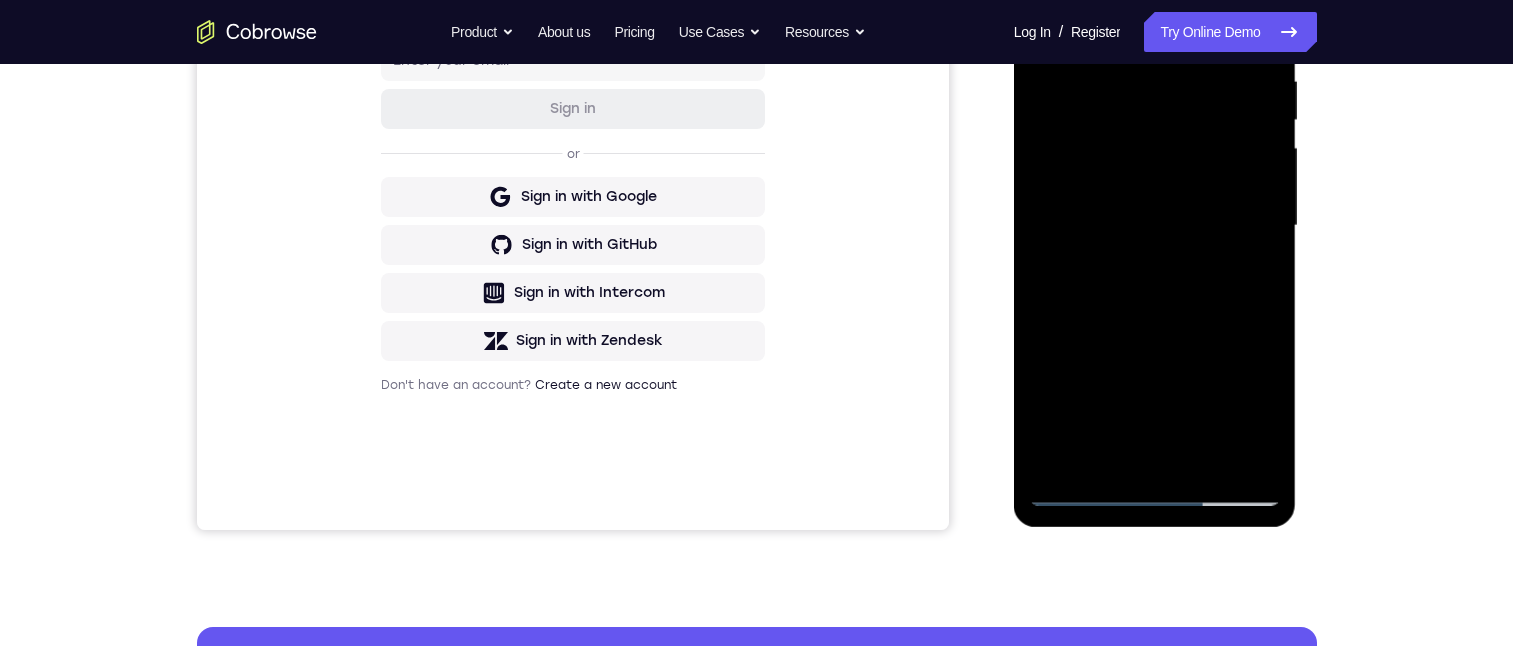 click at bounding box center [1155, 226] 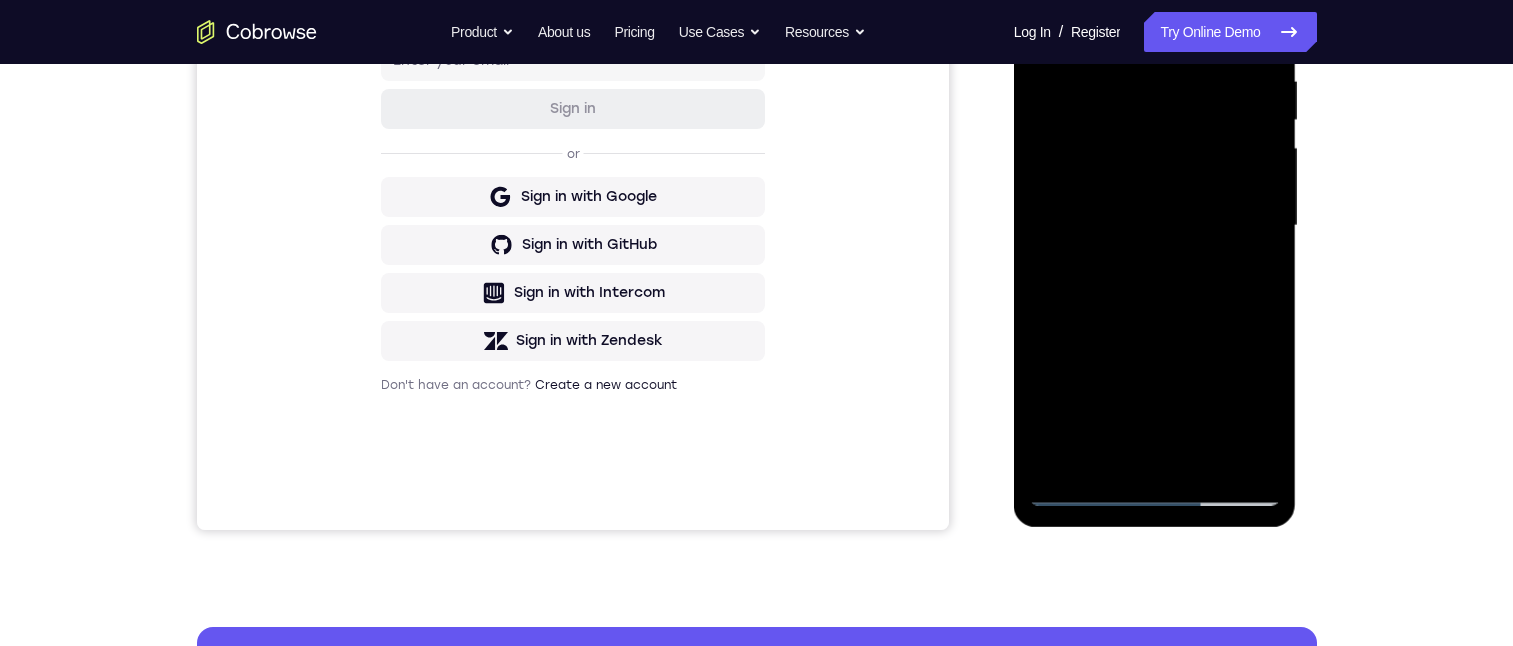 click at bounding box center (1155, 226) 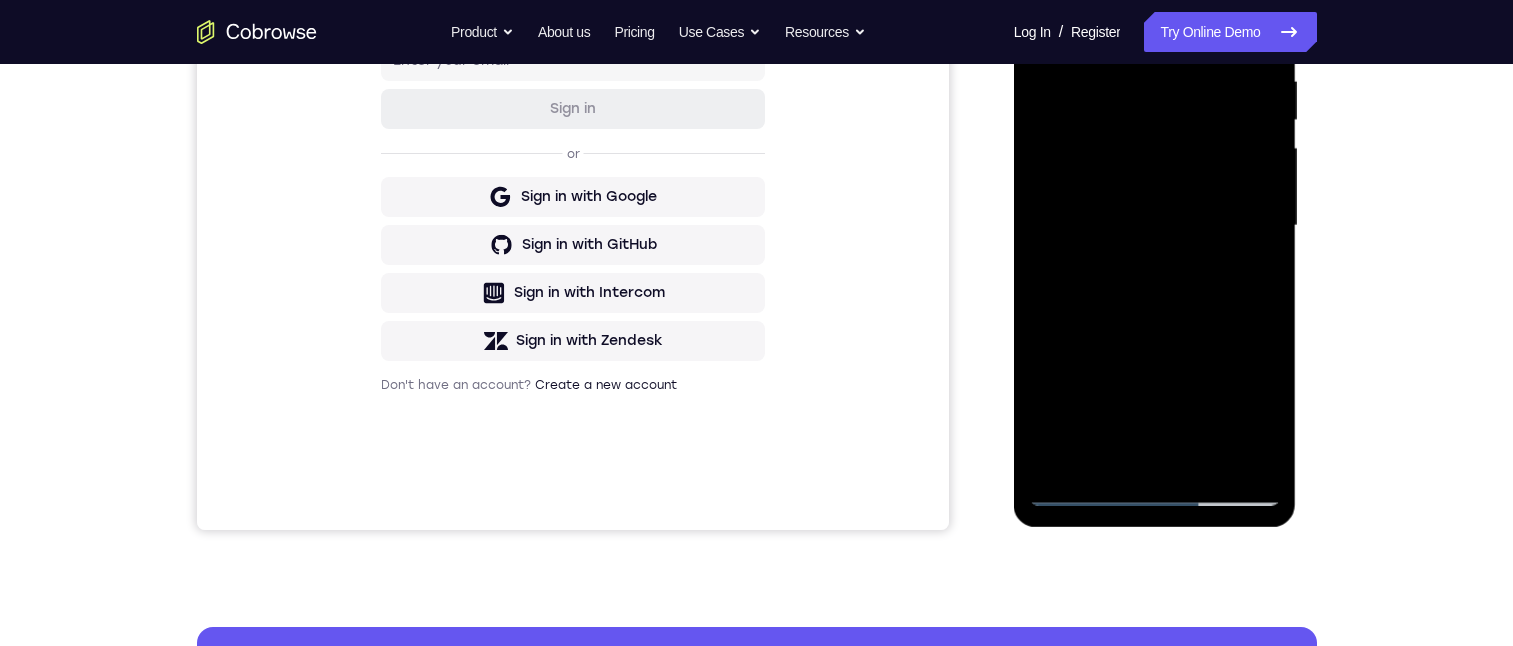 click at bounding box center [1155, 226] 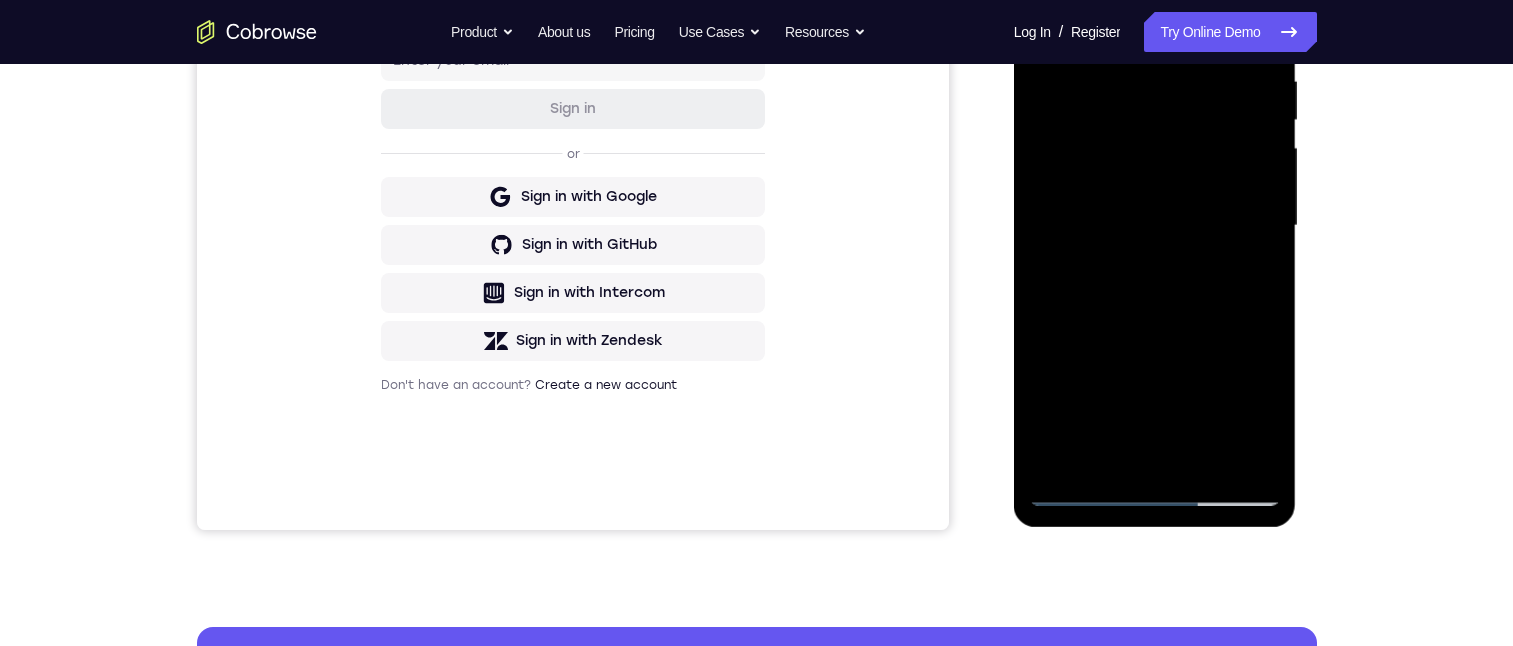 click at bounding box center (1155, 226) 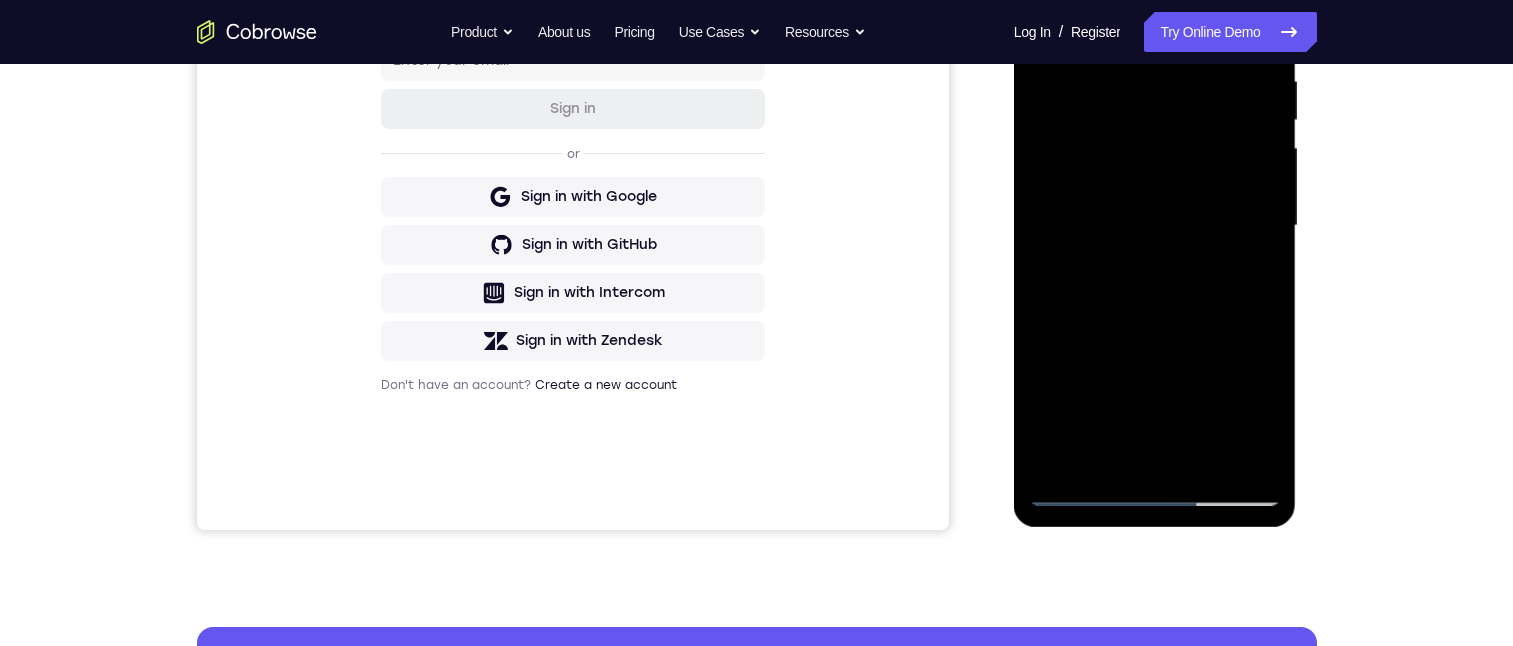 click at bounding box center (1155, 226) 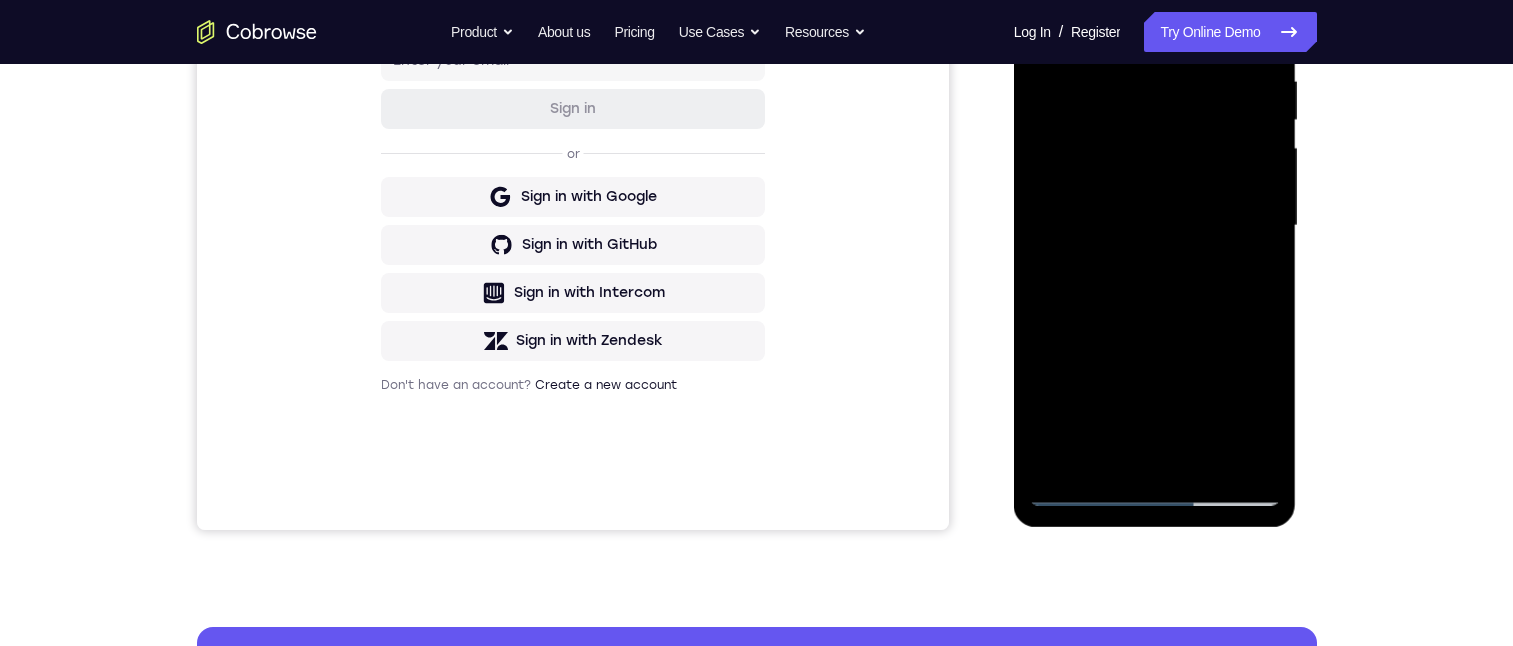 click at bounding box center [1155, 226] 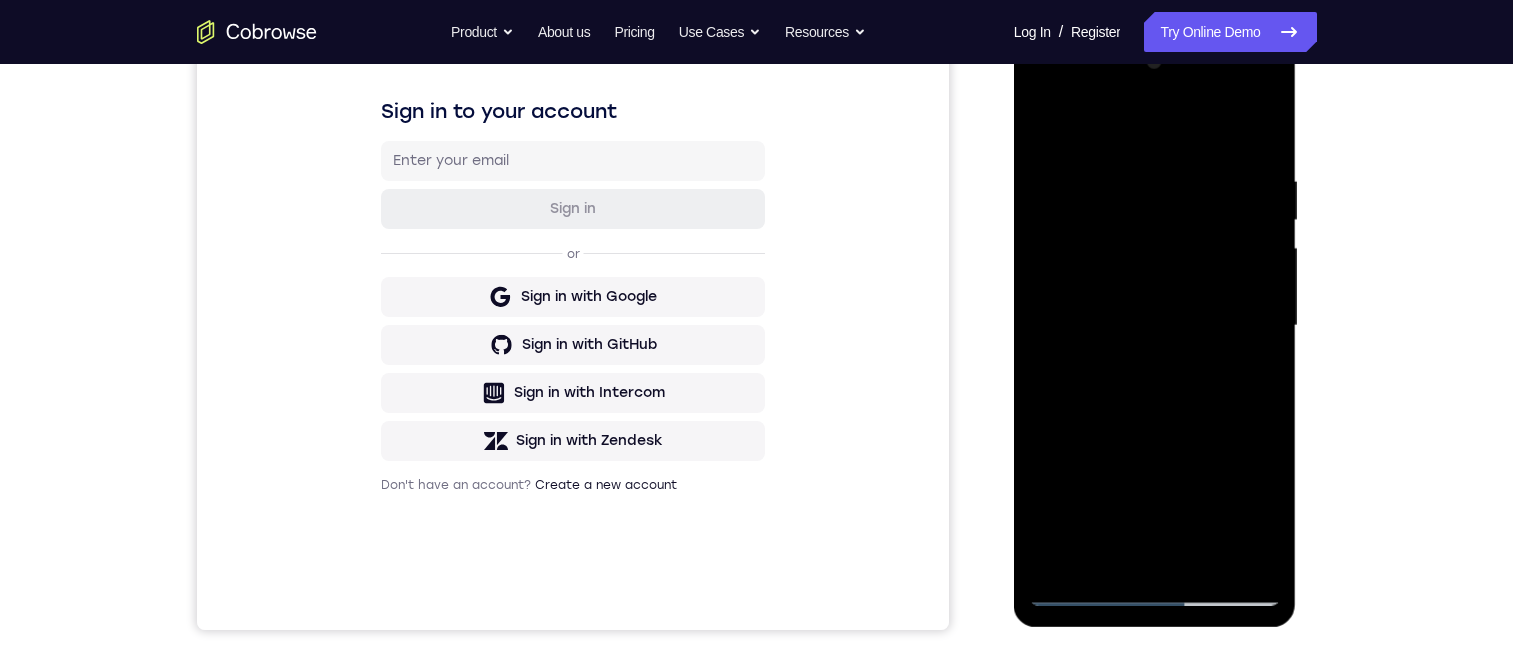 scroll, scrollTop: 200, scrollLeft: 0, axis: vertical 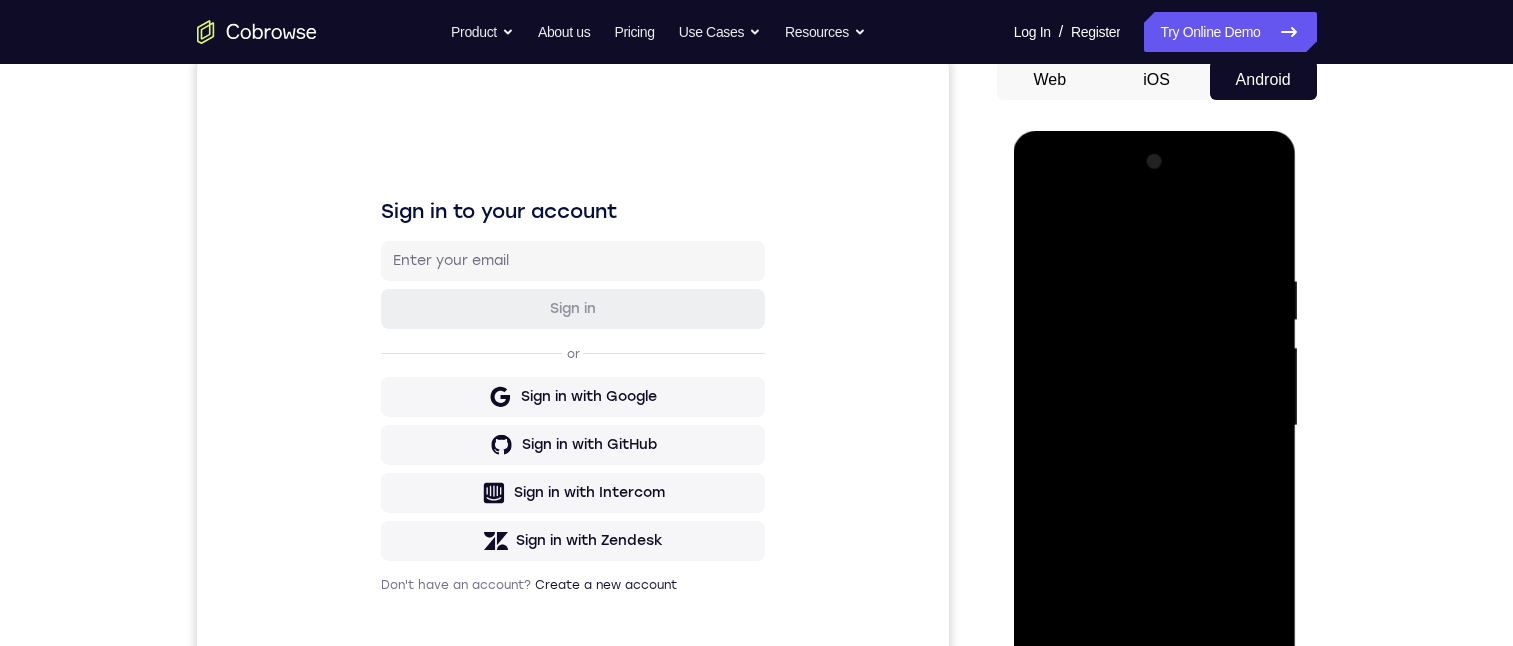 click at bounding box center (1155, 426) 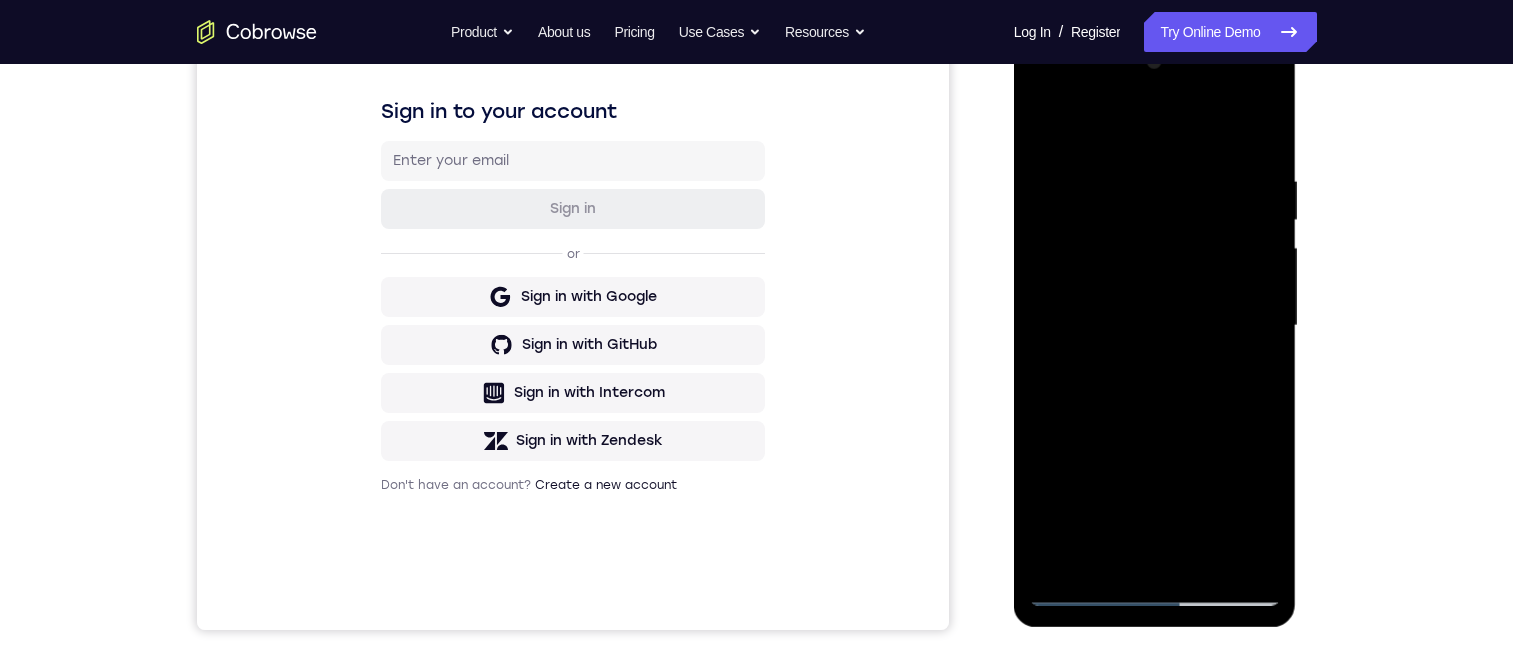 drag, startPoint x: 1128, startPoint y: 479, endPoint x: 1124, endPoint y: 360, distance: 119.06721 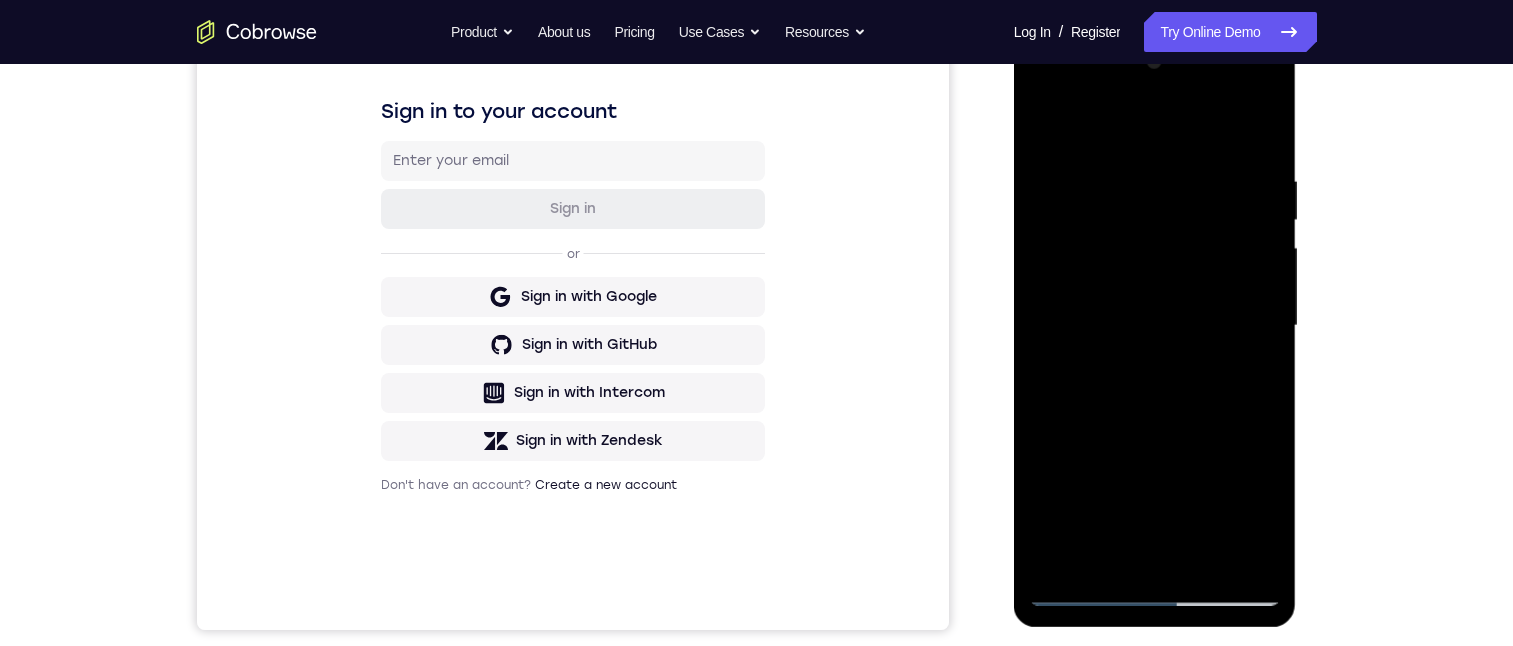 click at bounding box center (1155, 326) 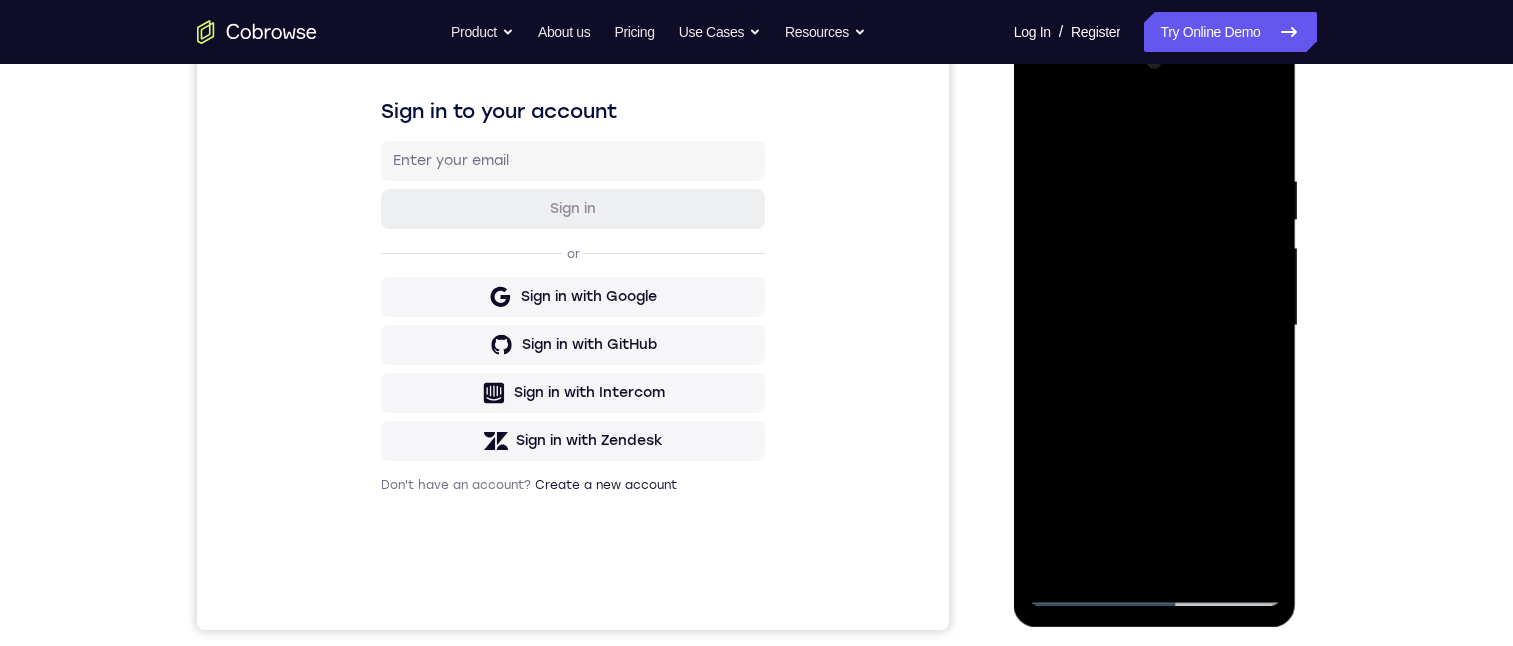 click at bounding box center [1155, 326] 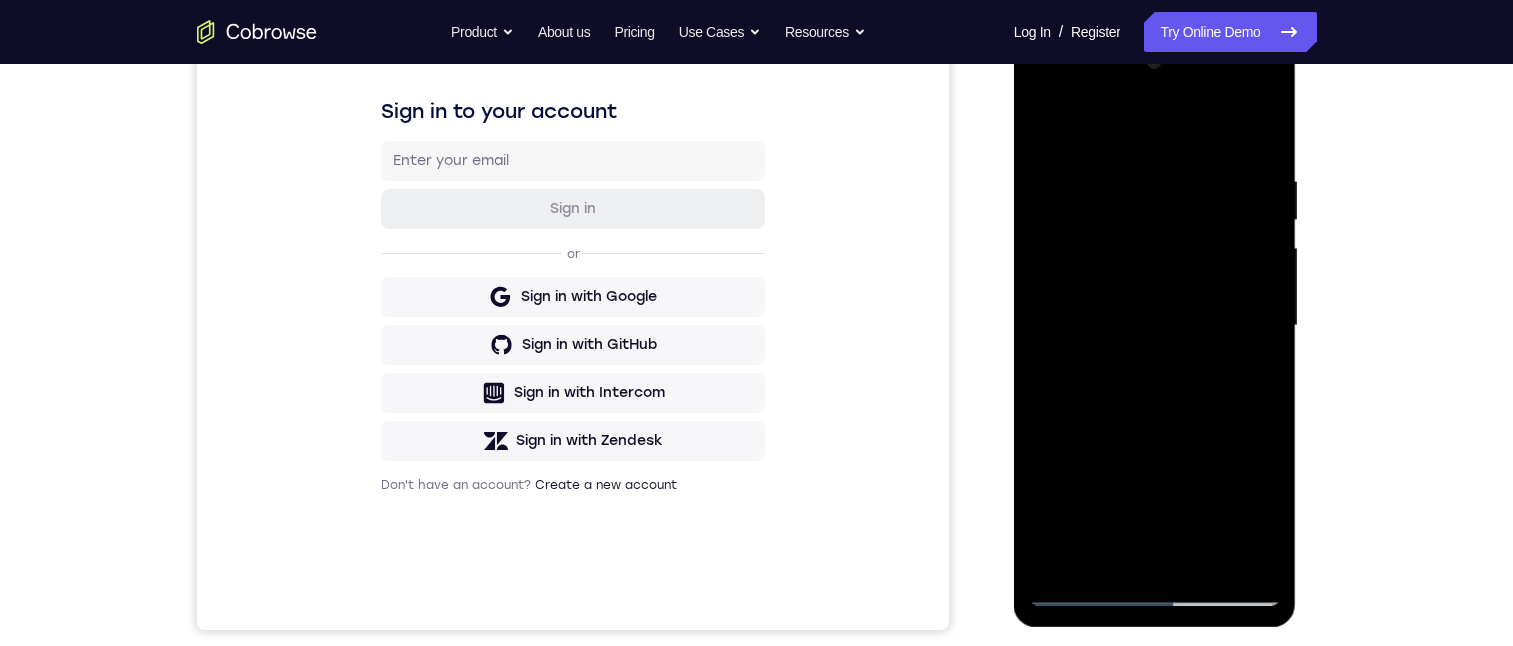 click at bounding box center (1155, 326) 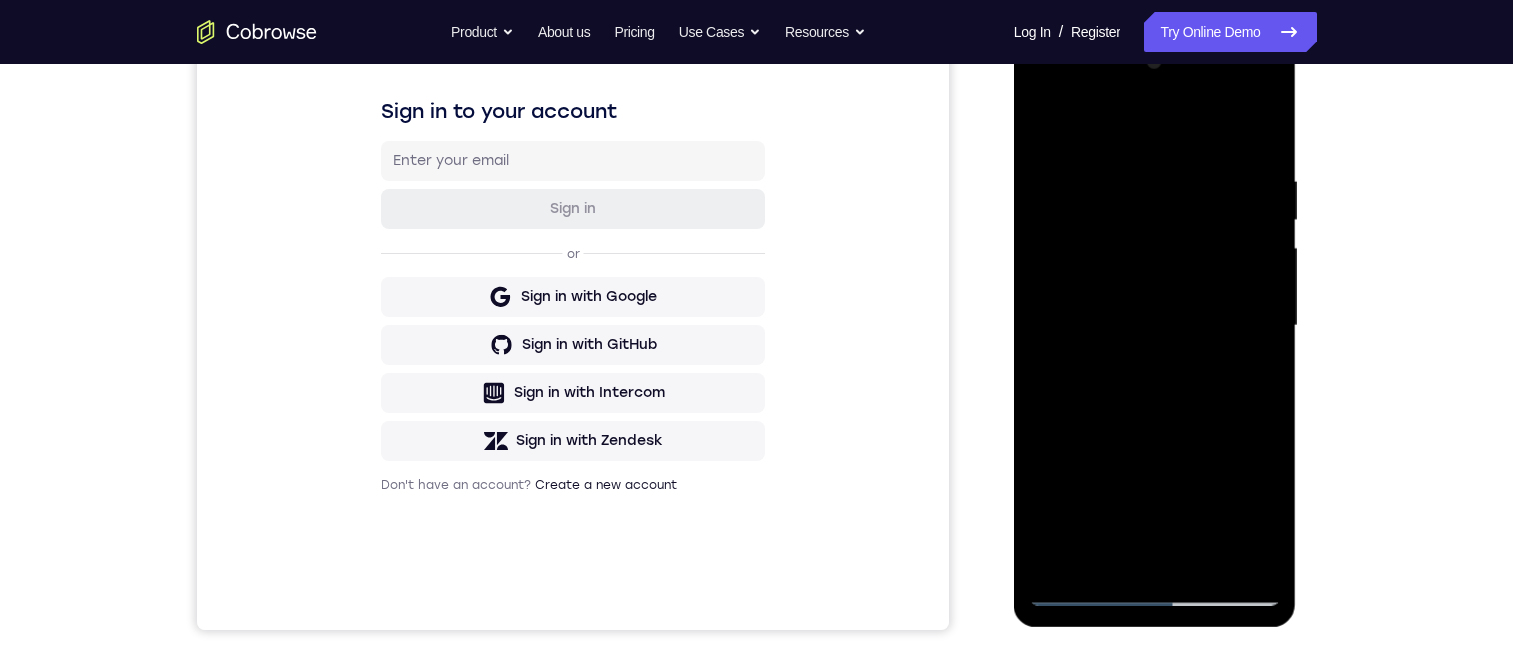 click at bounding box center (1155, 326) 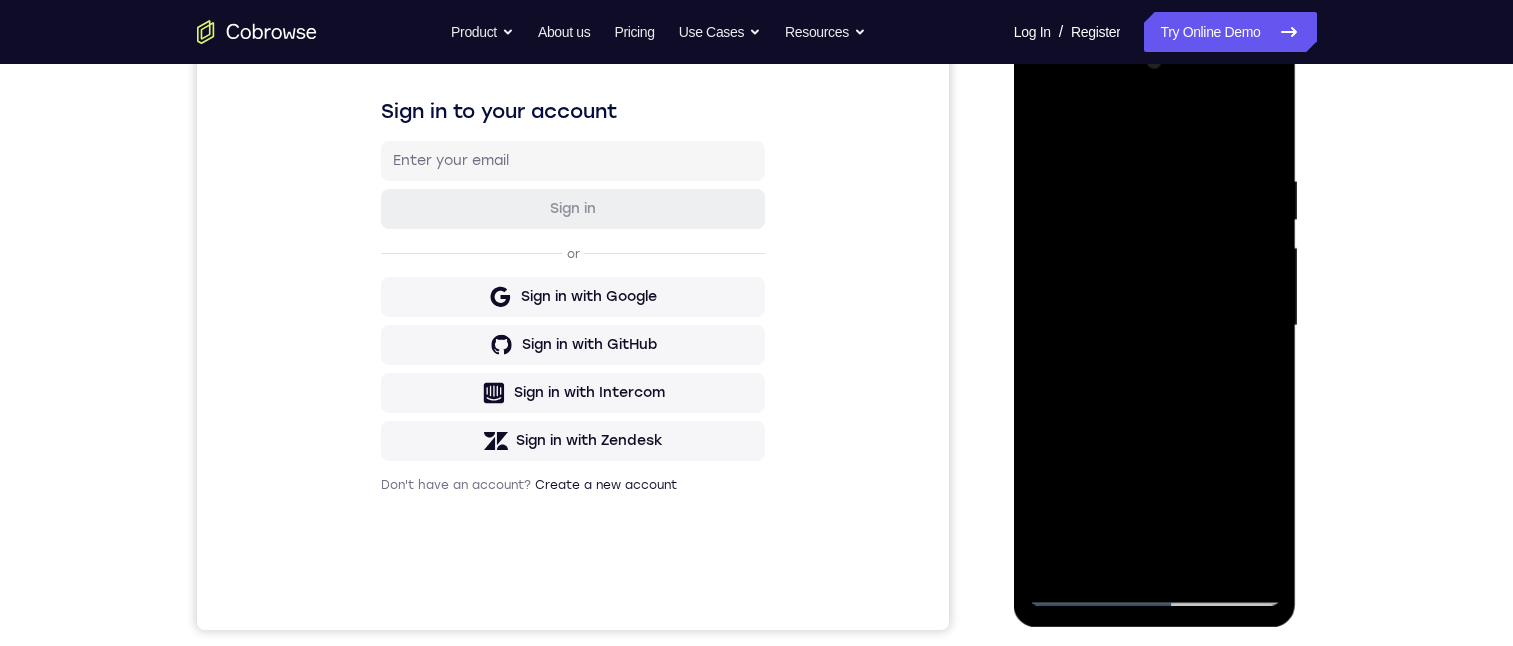 click at bounding box center [1155, 326] 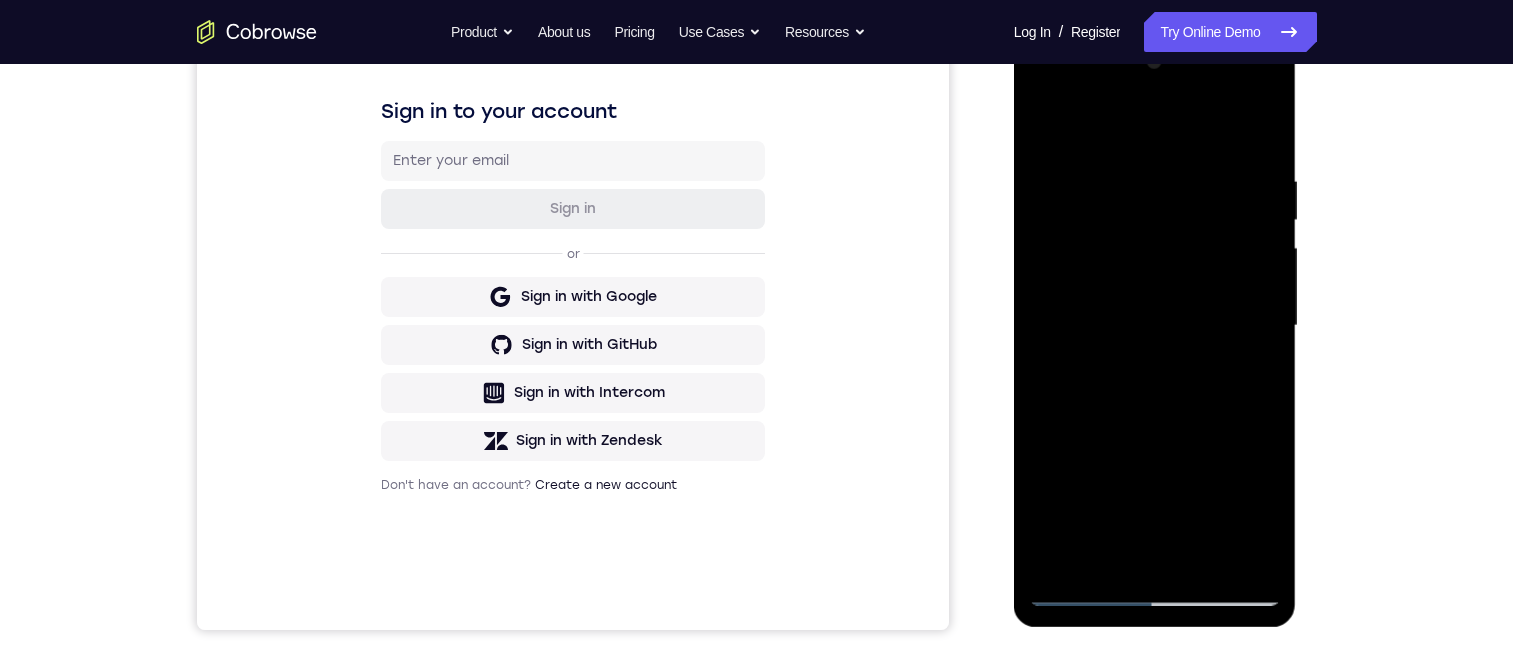 click at bounding box center [1155, 326] 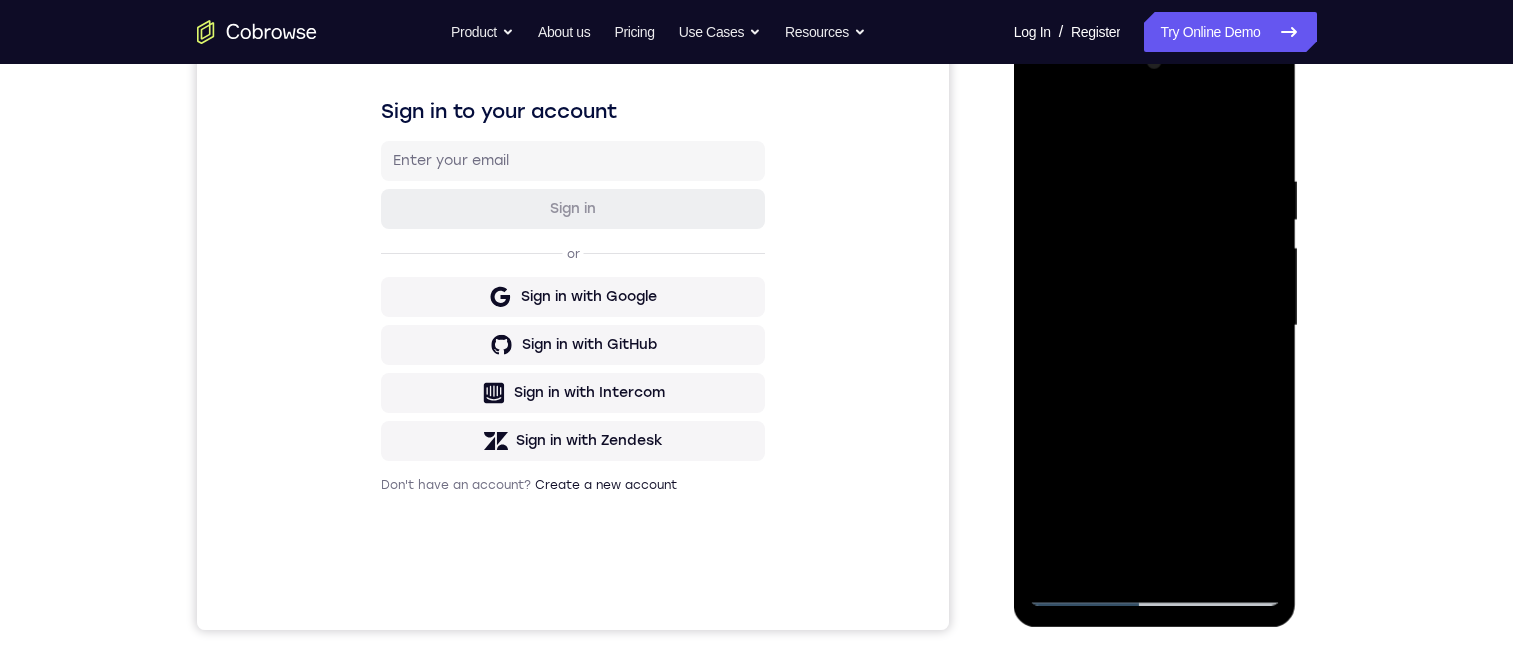 click at bounding box center (1155, 326) 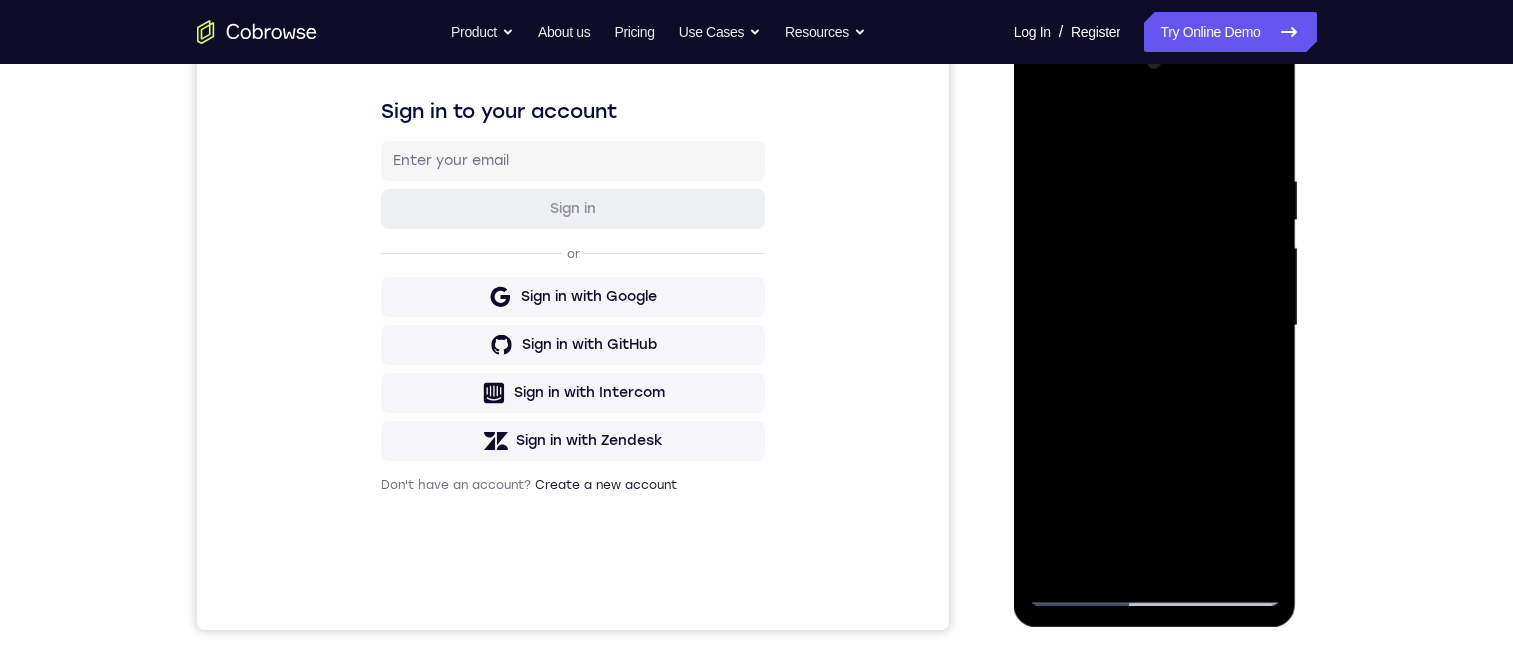 click at bounding box center (1155, 326) 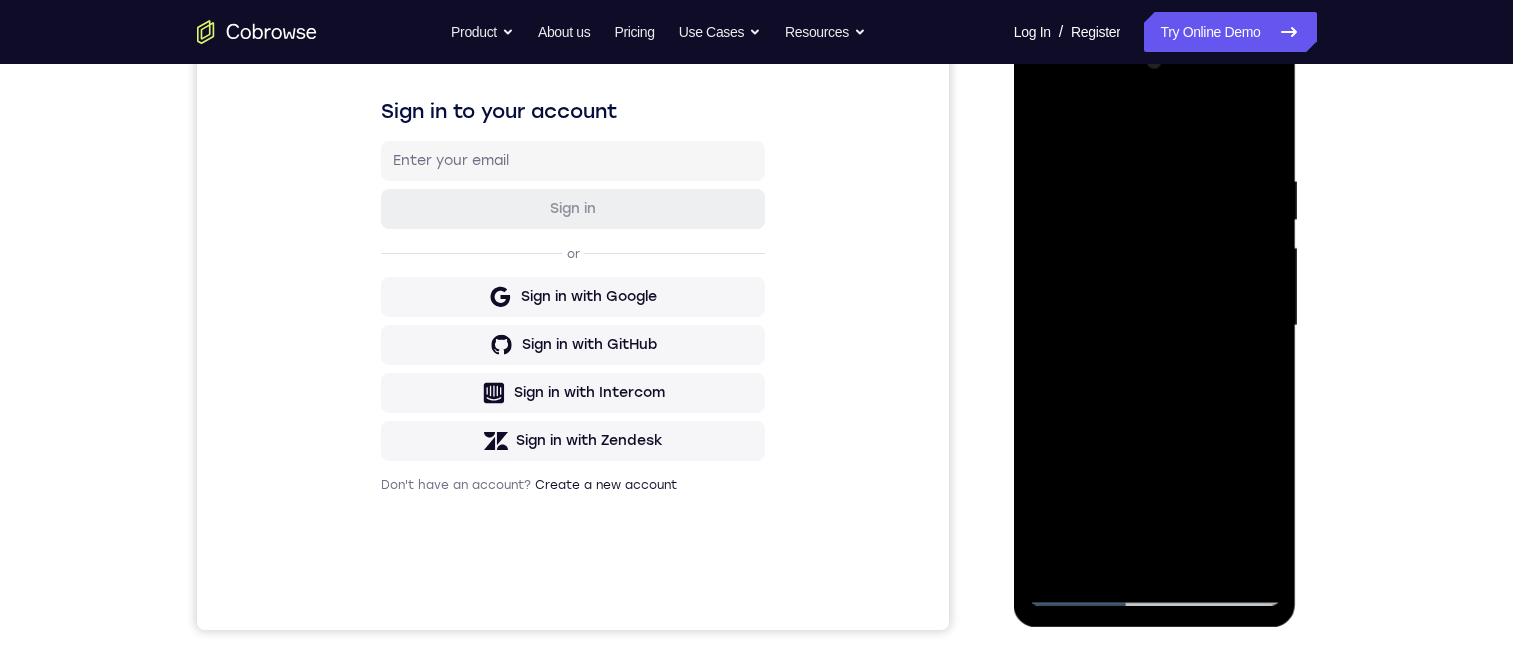 click at bounding box center (1155, 326) 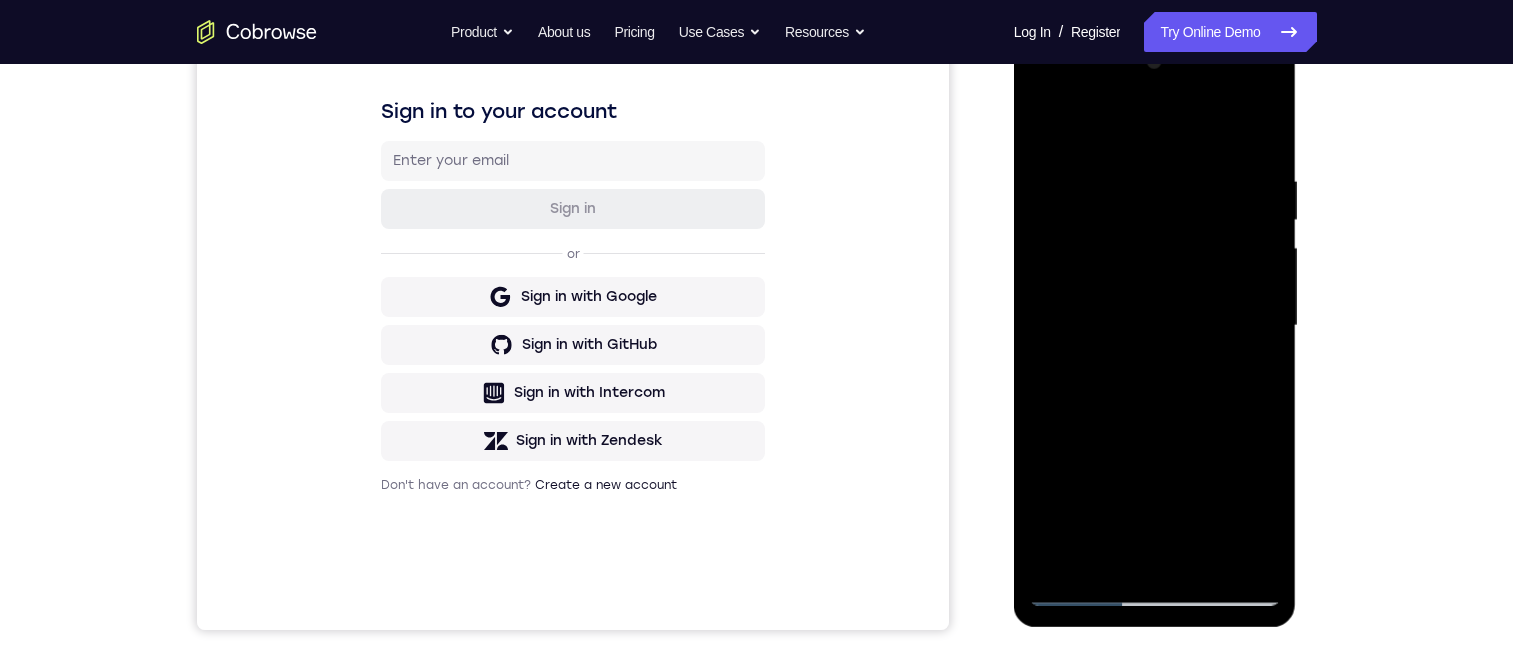 click at bounding box center (1155, 326) 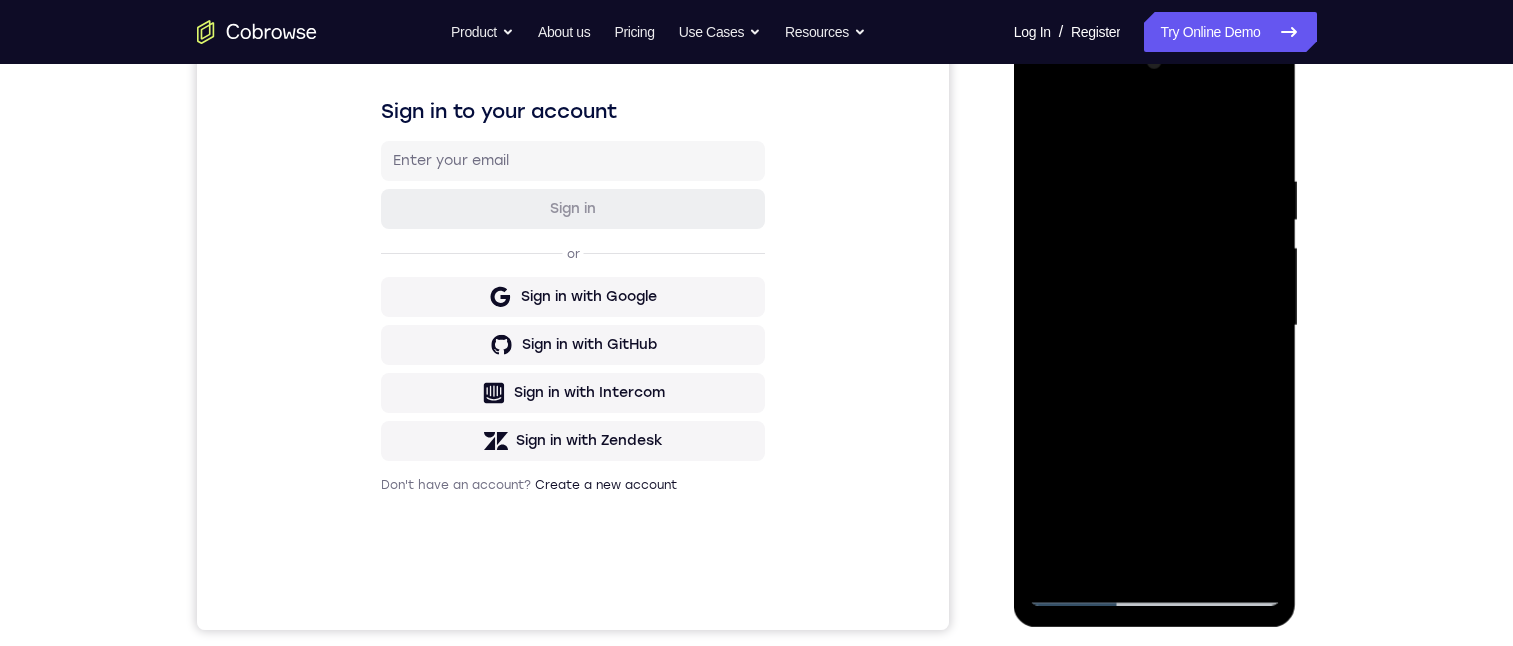 click at bounding box center (1155, 326) 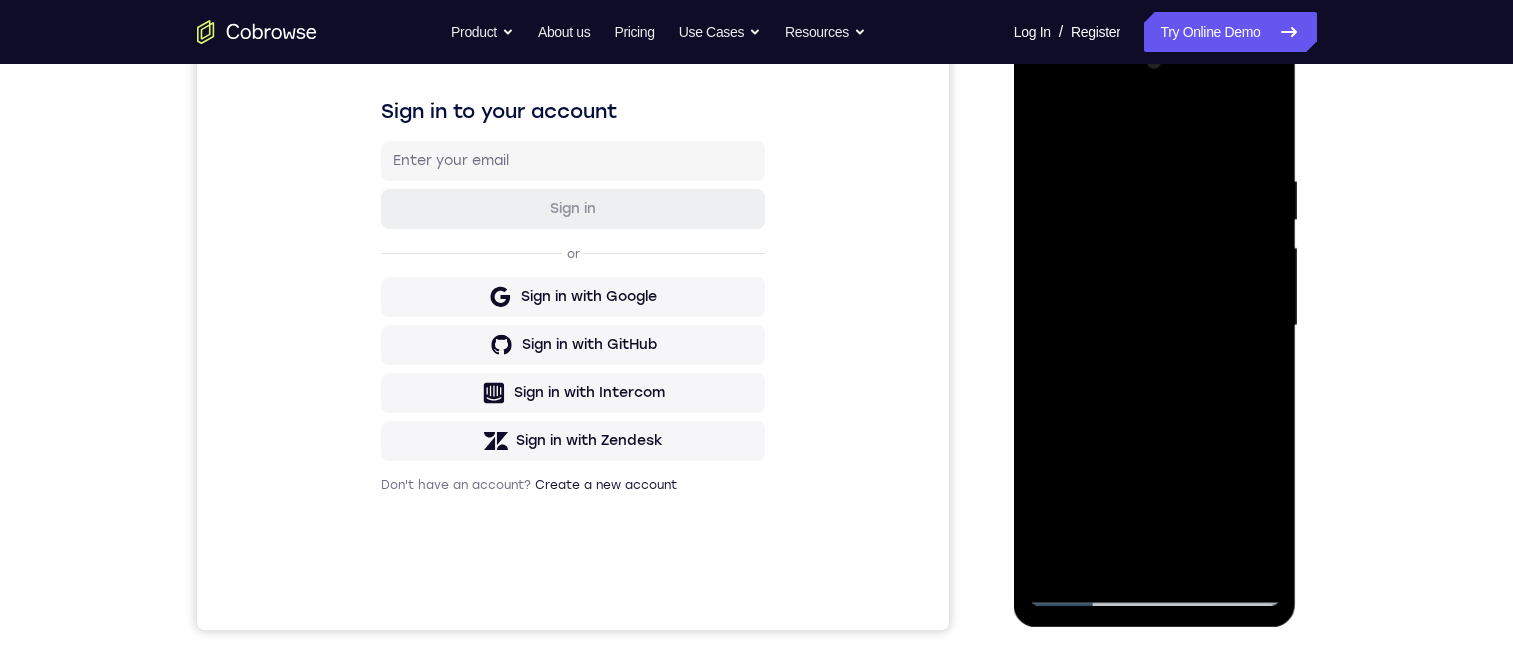 click at bounding box center (1155, 326) 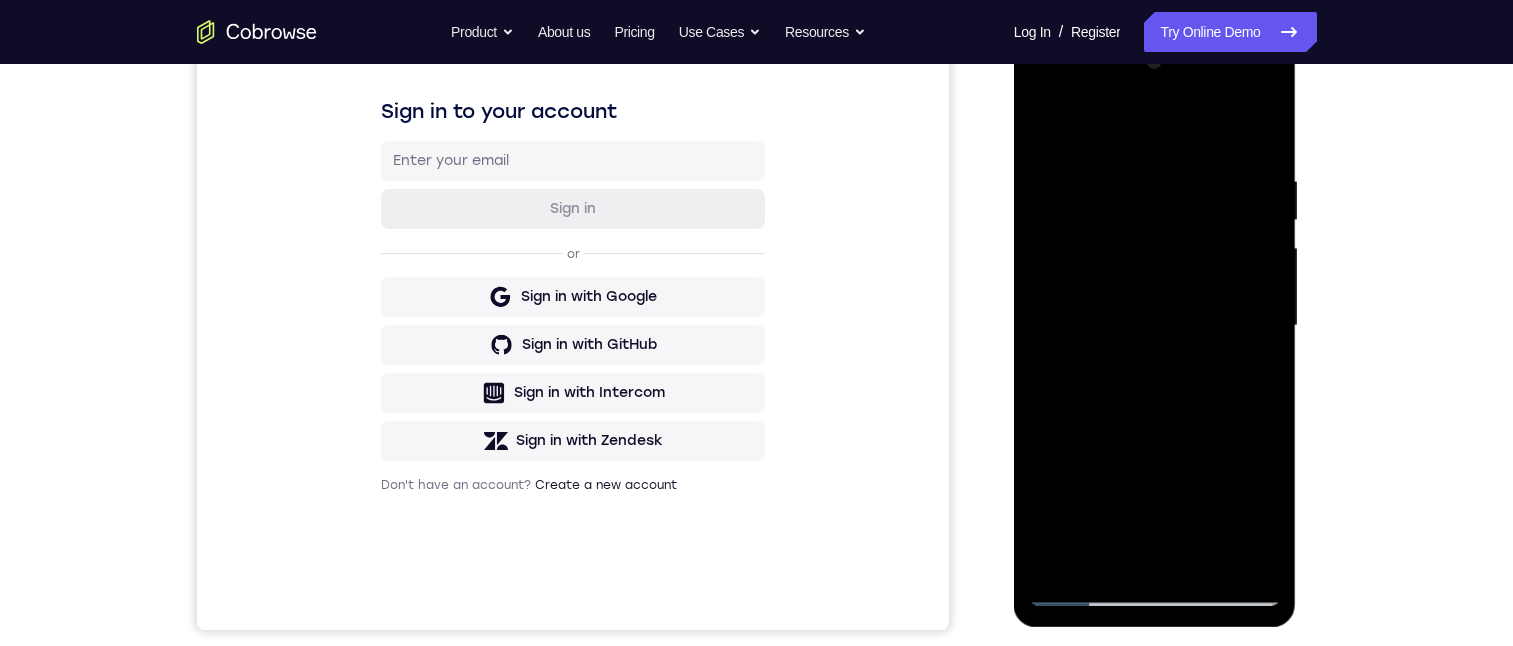 click at bounding box center (1155, 326) 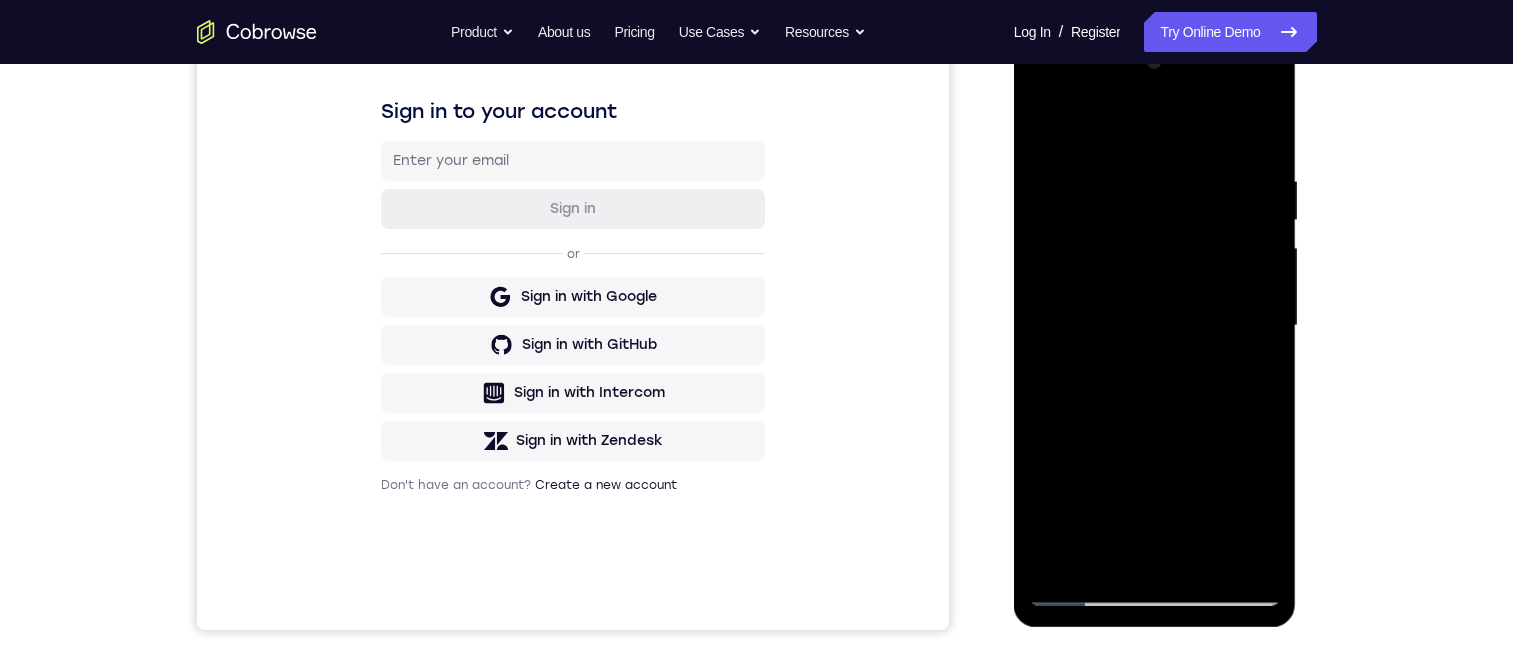 drag, startPoint x: 1154, startPoint y: 550, endPoint x: 1120, endPoint y: 558, distance: 34.928497 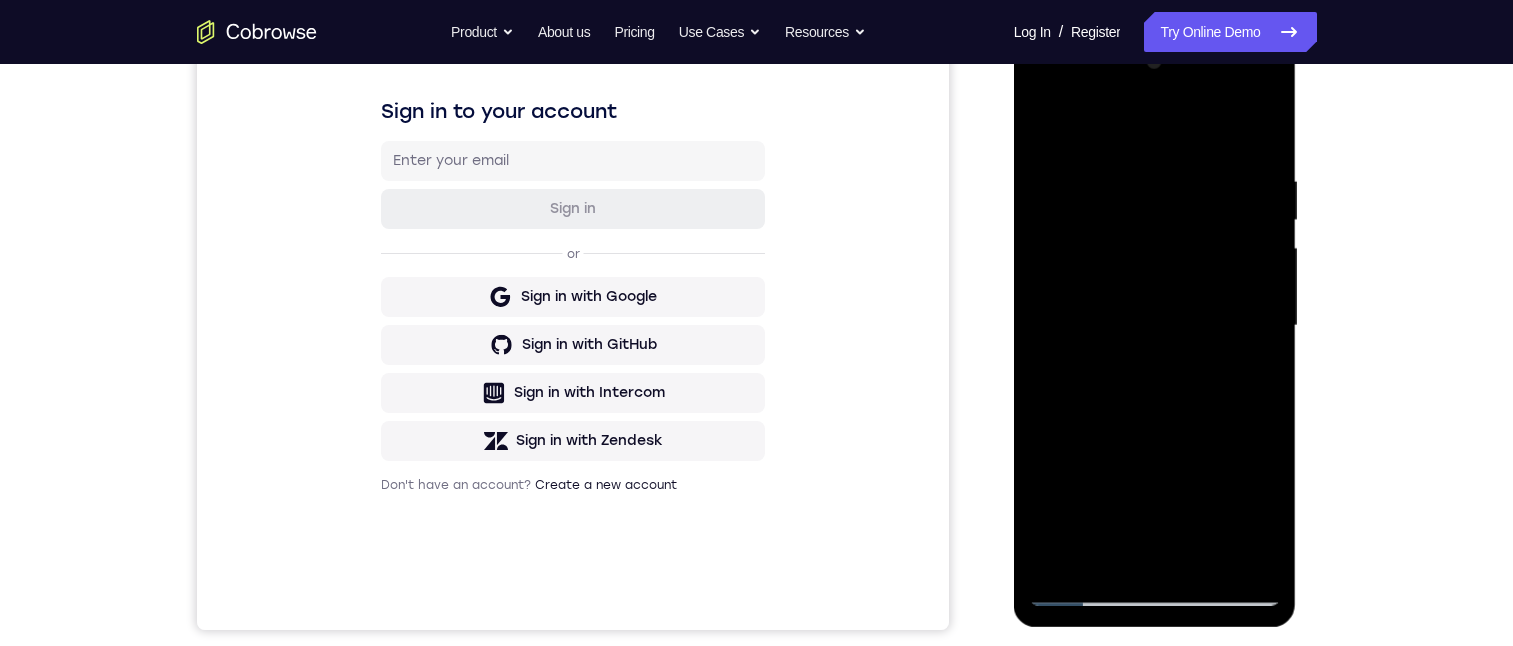 click at bounding box center [1155, 326] 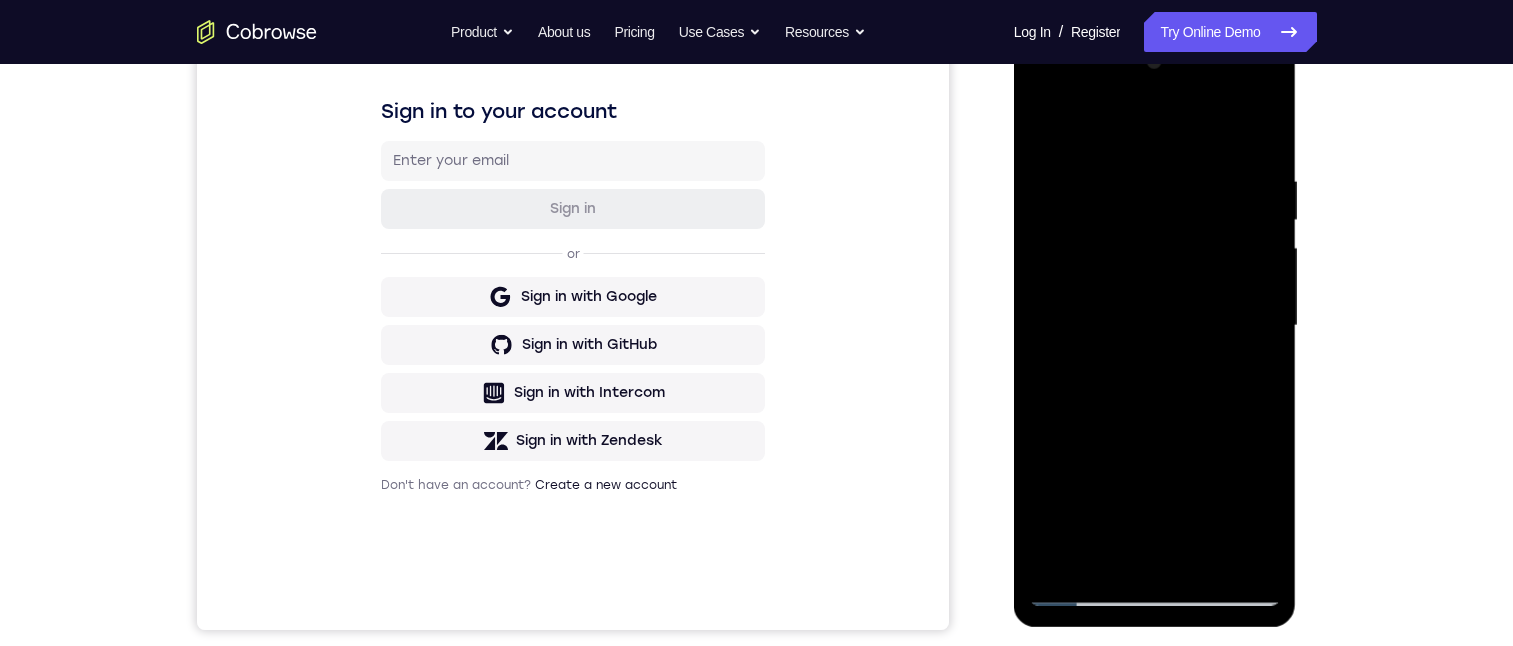 click at bounding box center [1155, 326] 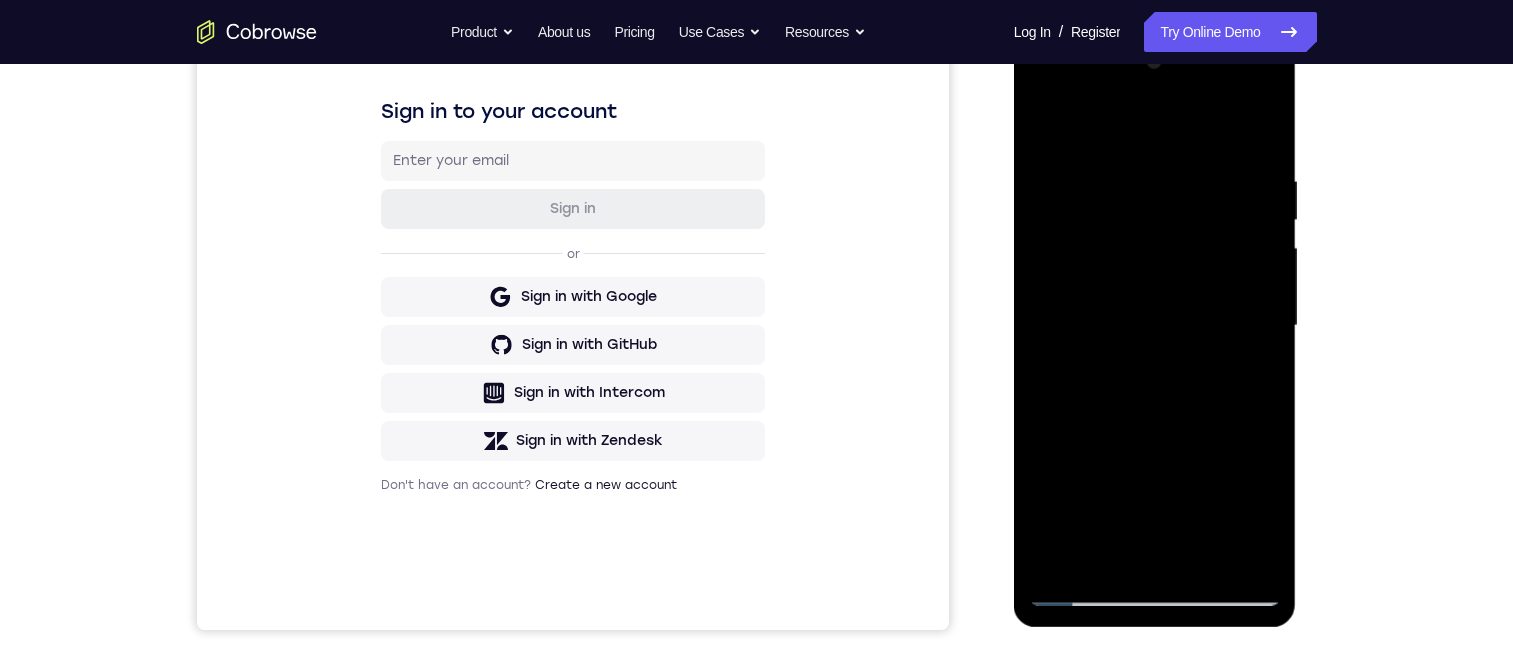 click at bounding box center (1155, 326) 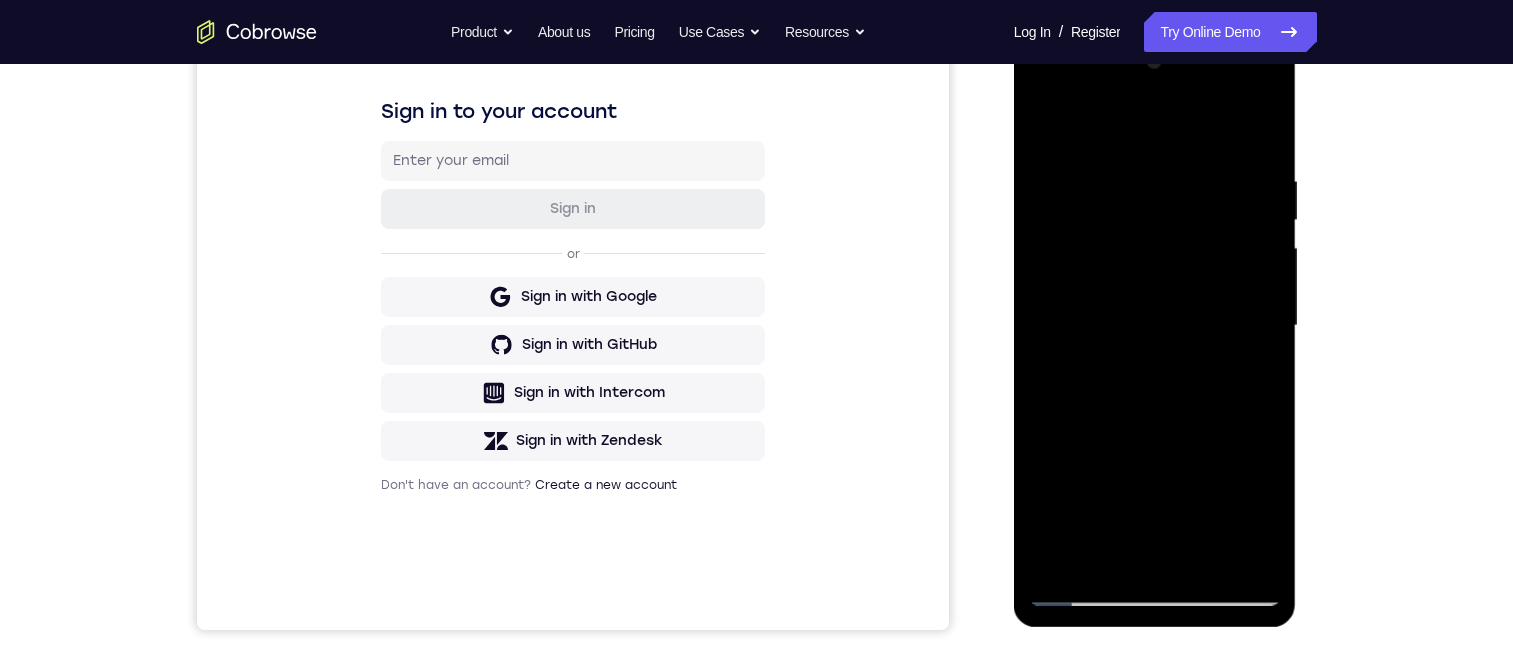 click at bounding box center [1155, 326] 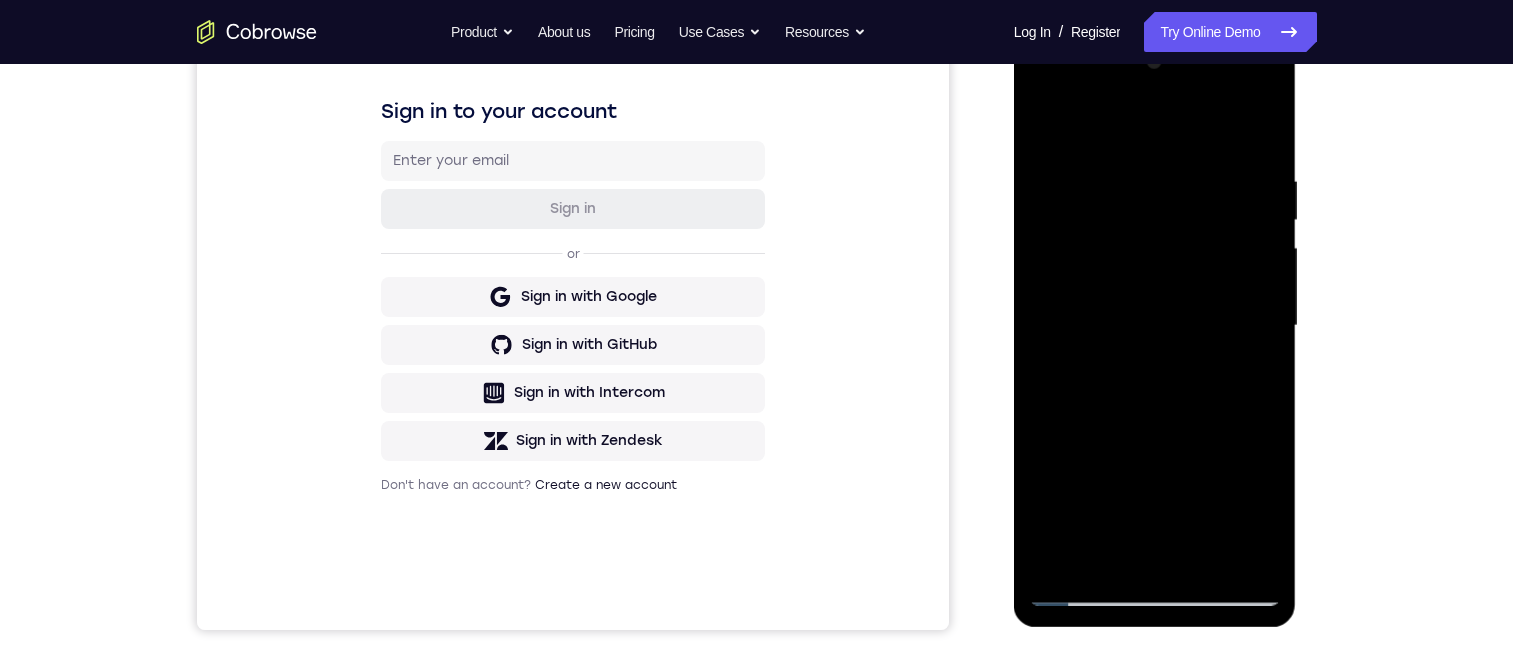 click at bounding box center [1155, 326] 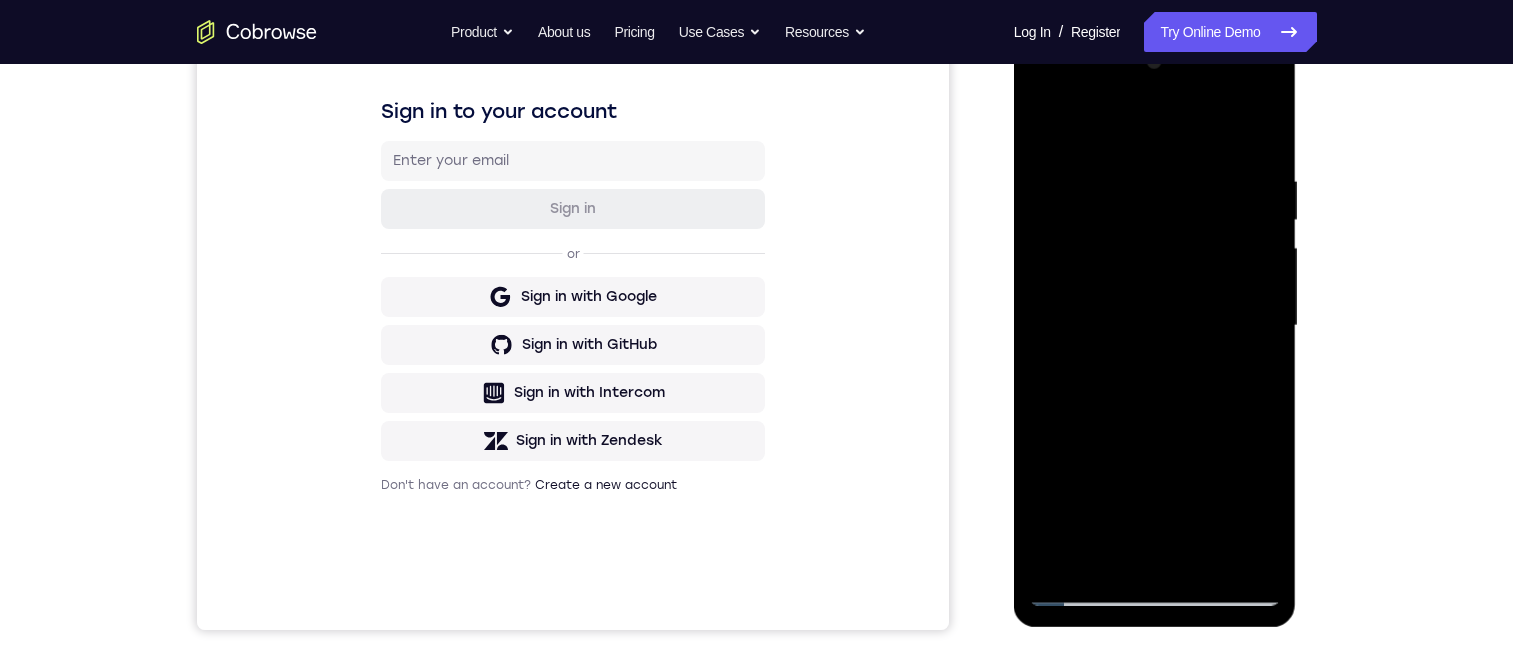 click at bounding box center (1155, 326) 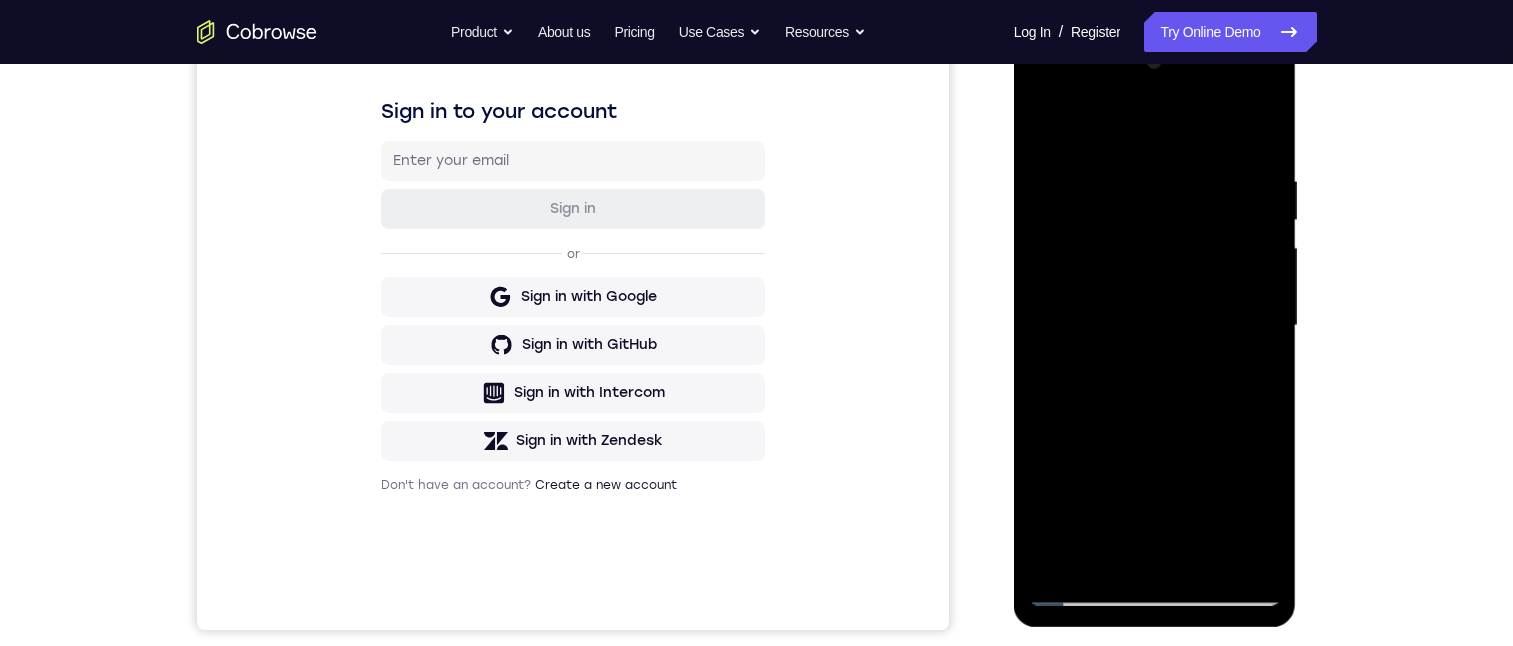 click at bounding box center (1155, 326) 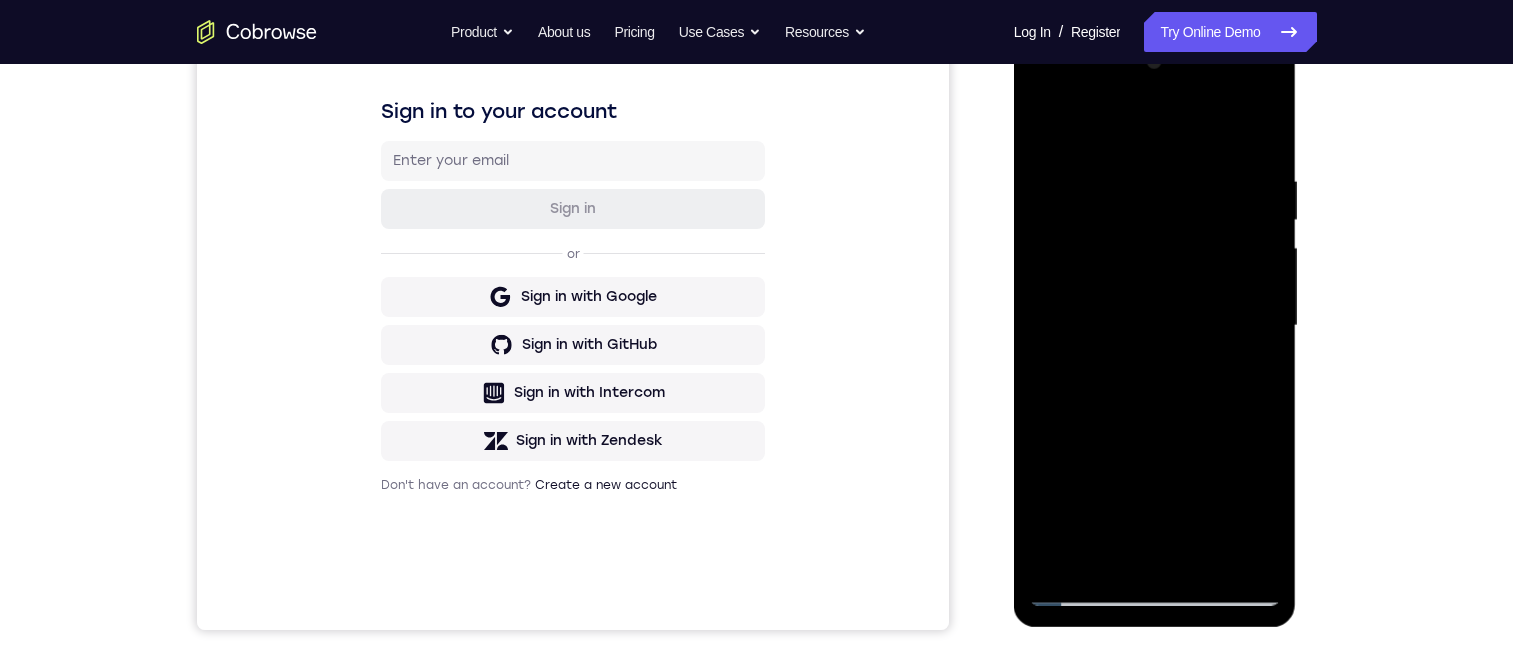 click at bounding box center [1155, 326] 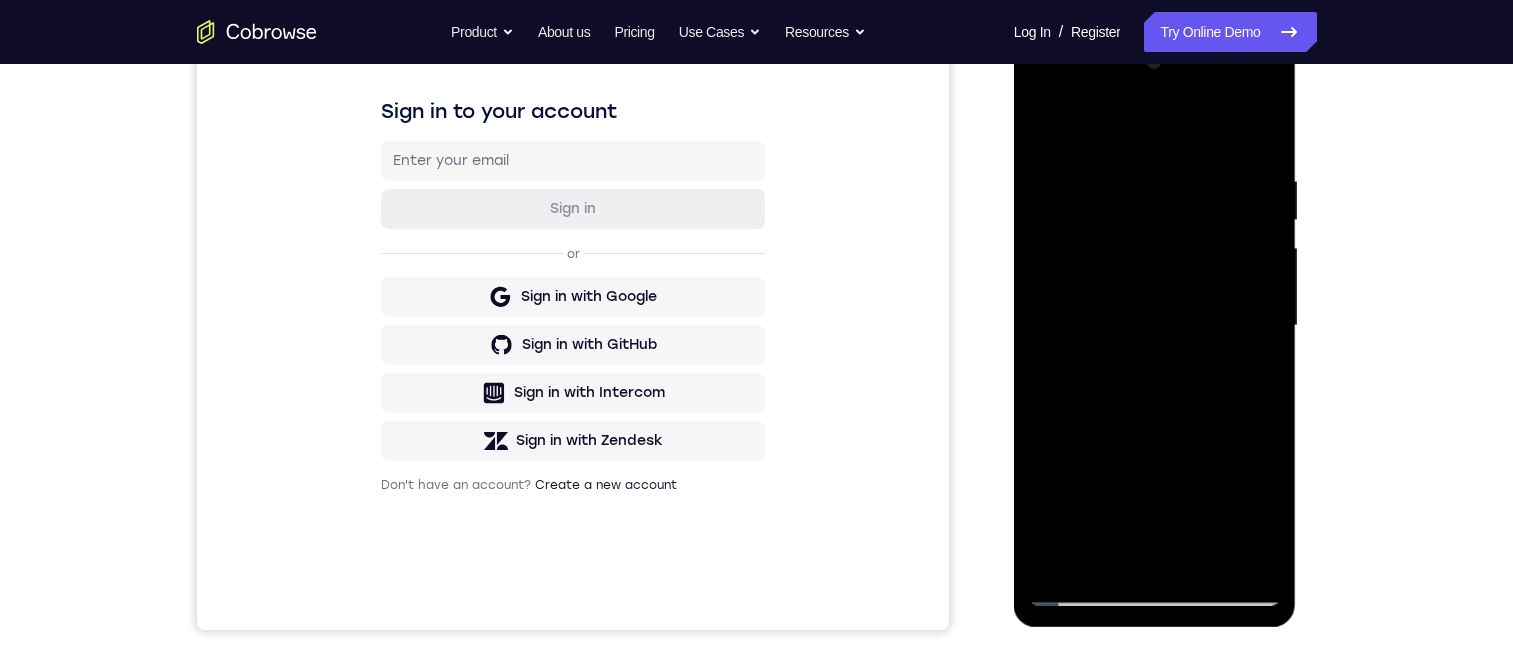 click at bounding box center (1155, 326) 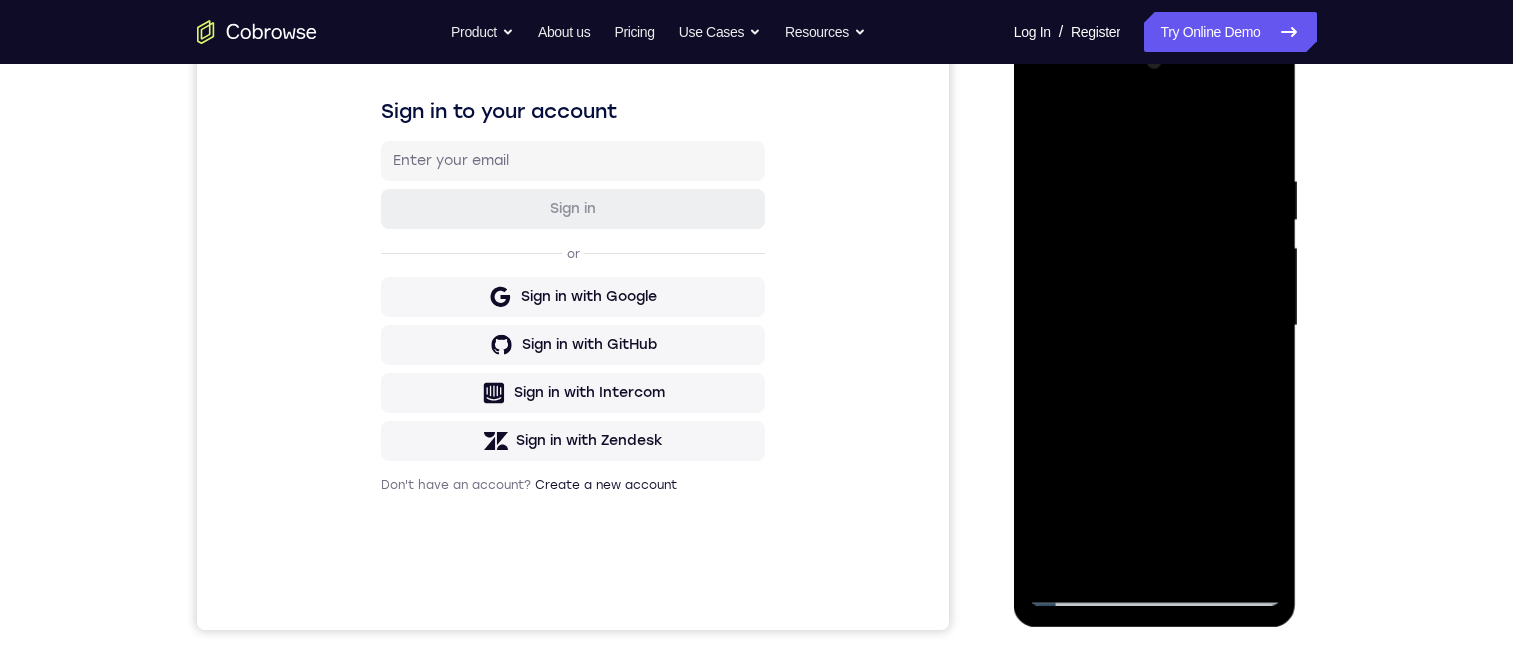 click at bounding box center [1155, 326] 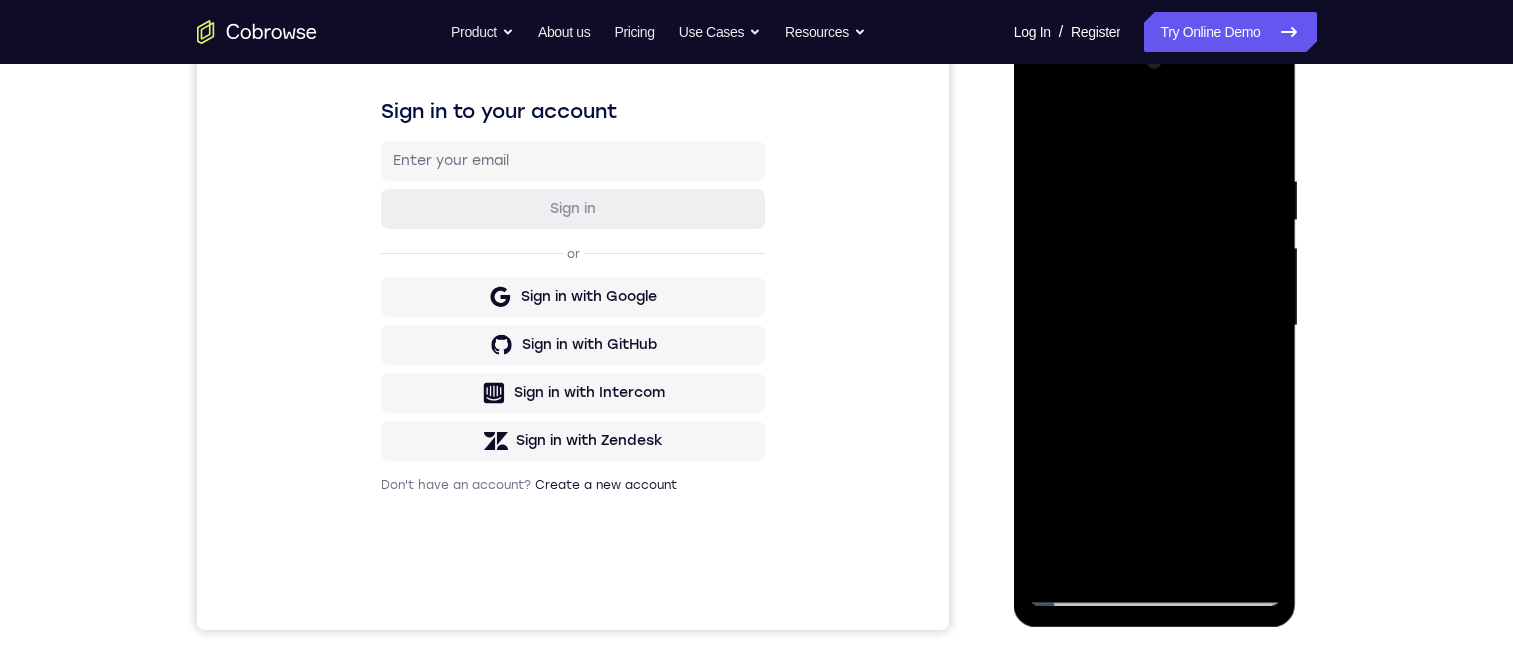 click at bounding box center [1155, 326] 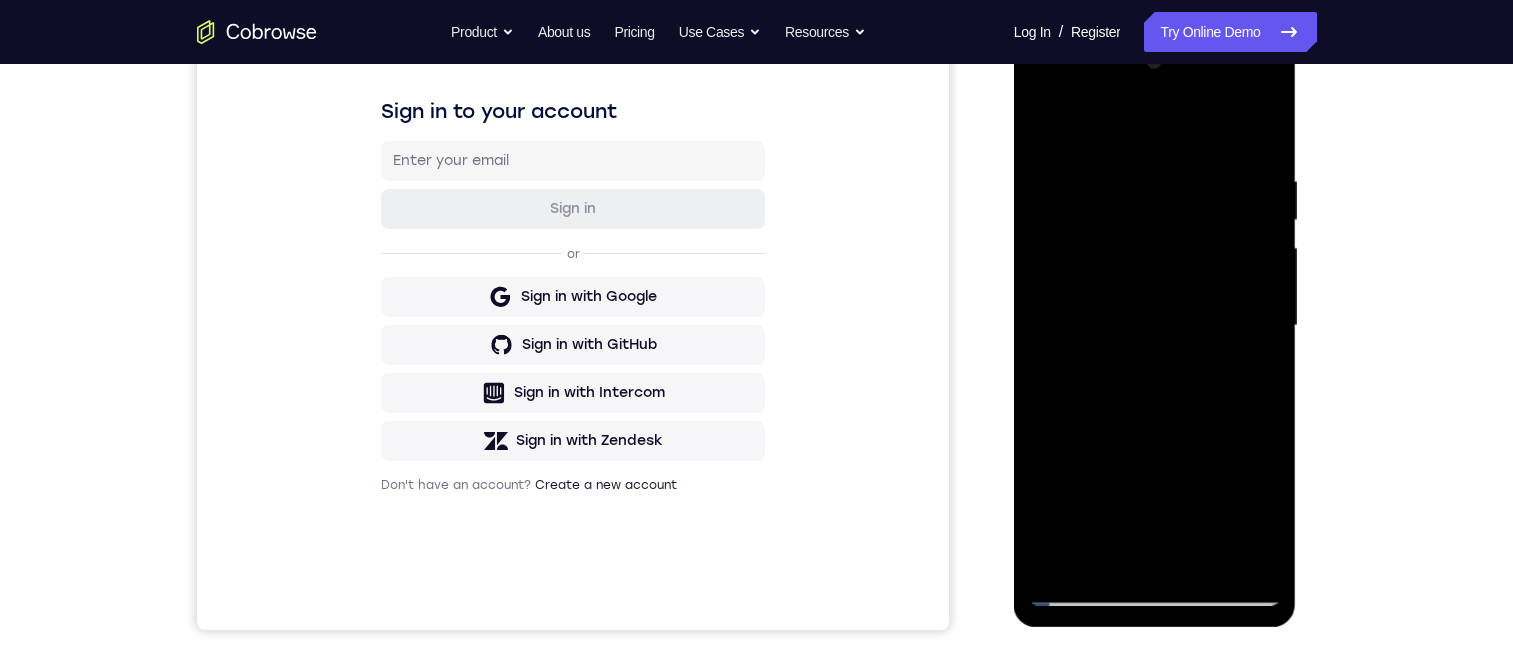 click at bounding box center (1155, 326) 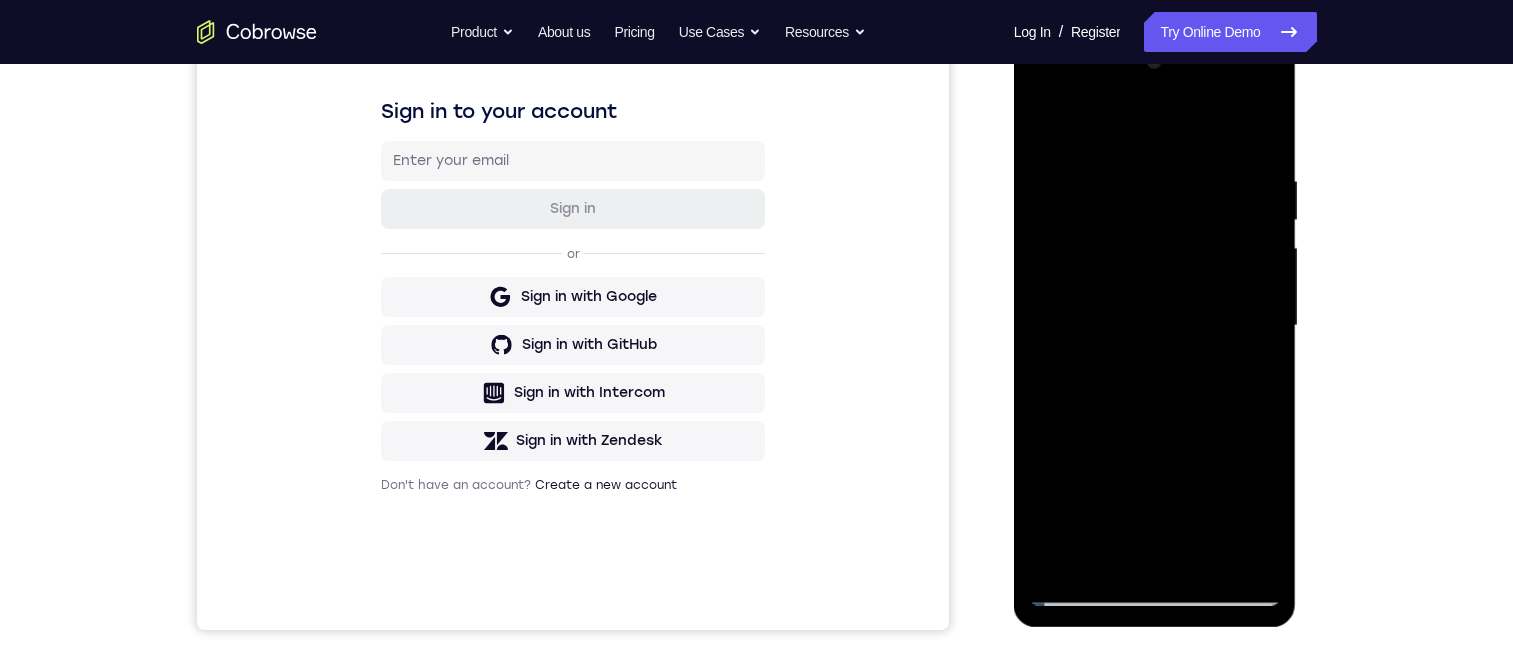 click at bounding box center [1155, 326] 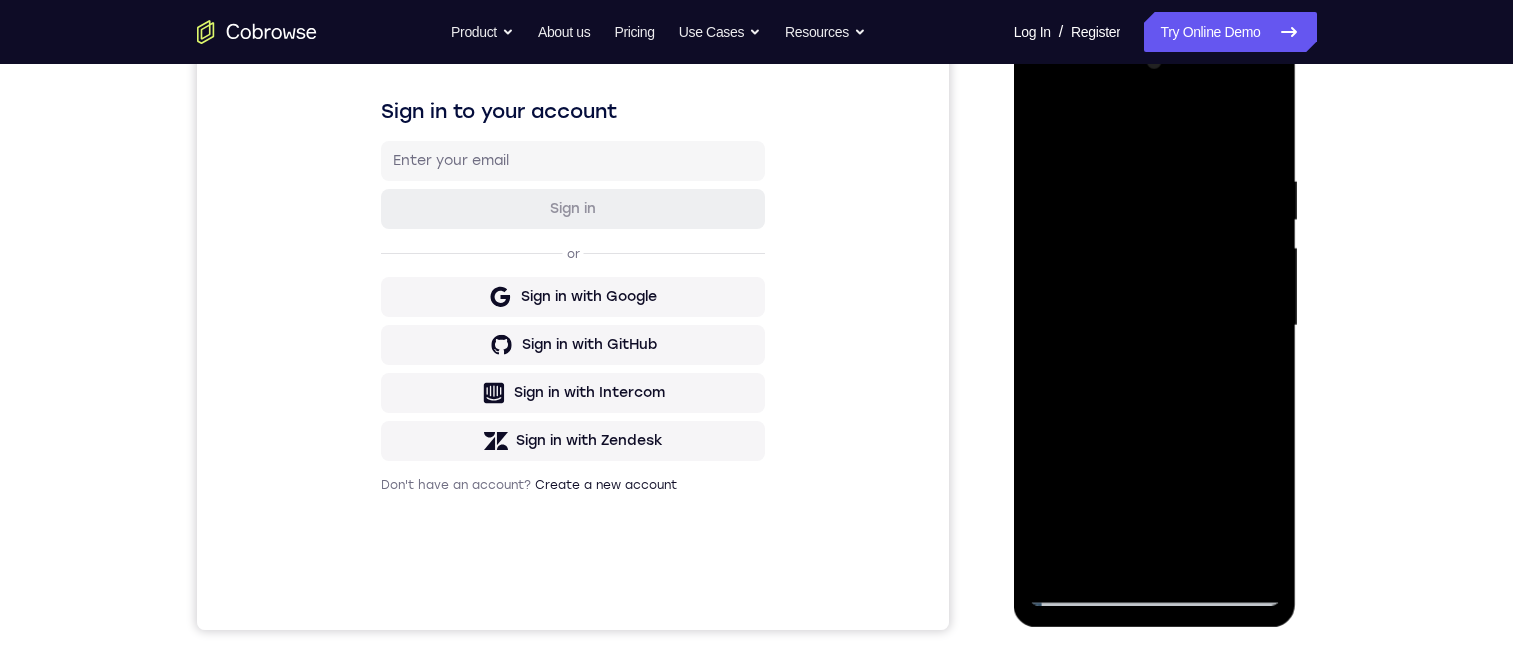 click at bounding box center (1155, 326) 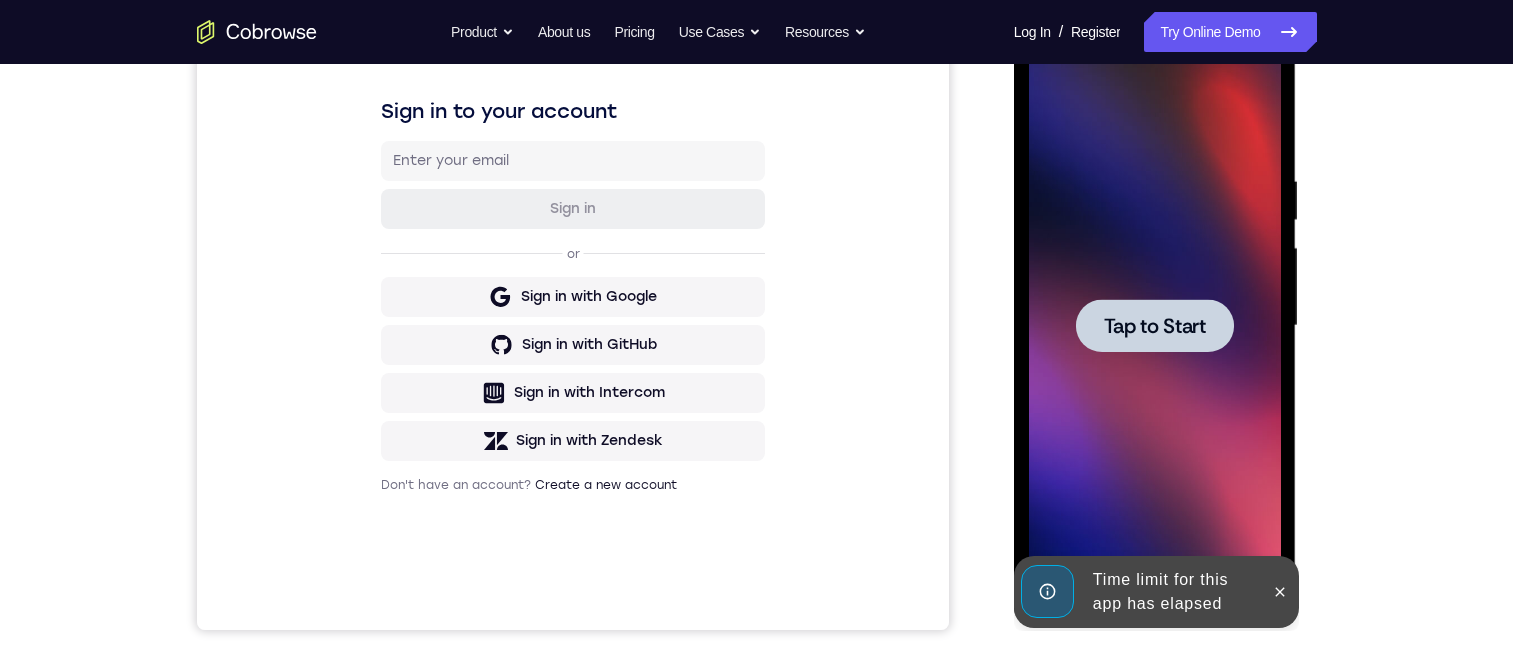 click on "Tap to Start" at bounding box center (1155, 326) 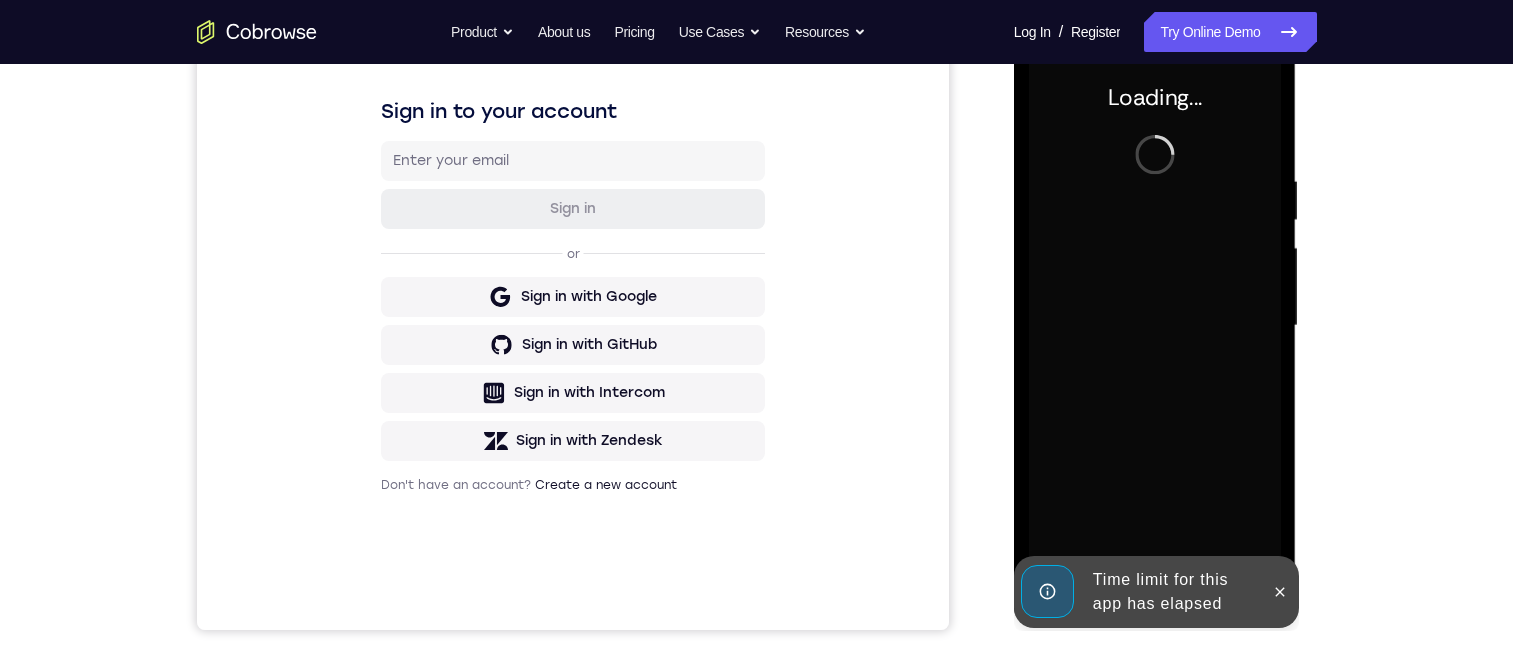 click 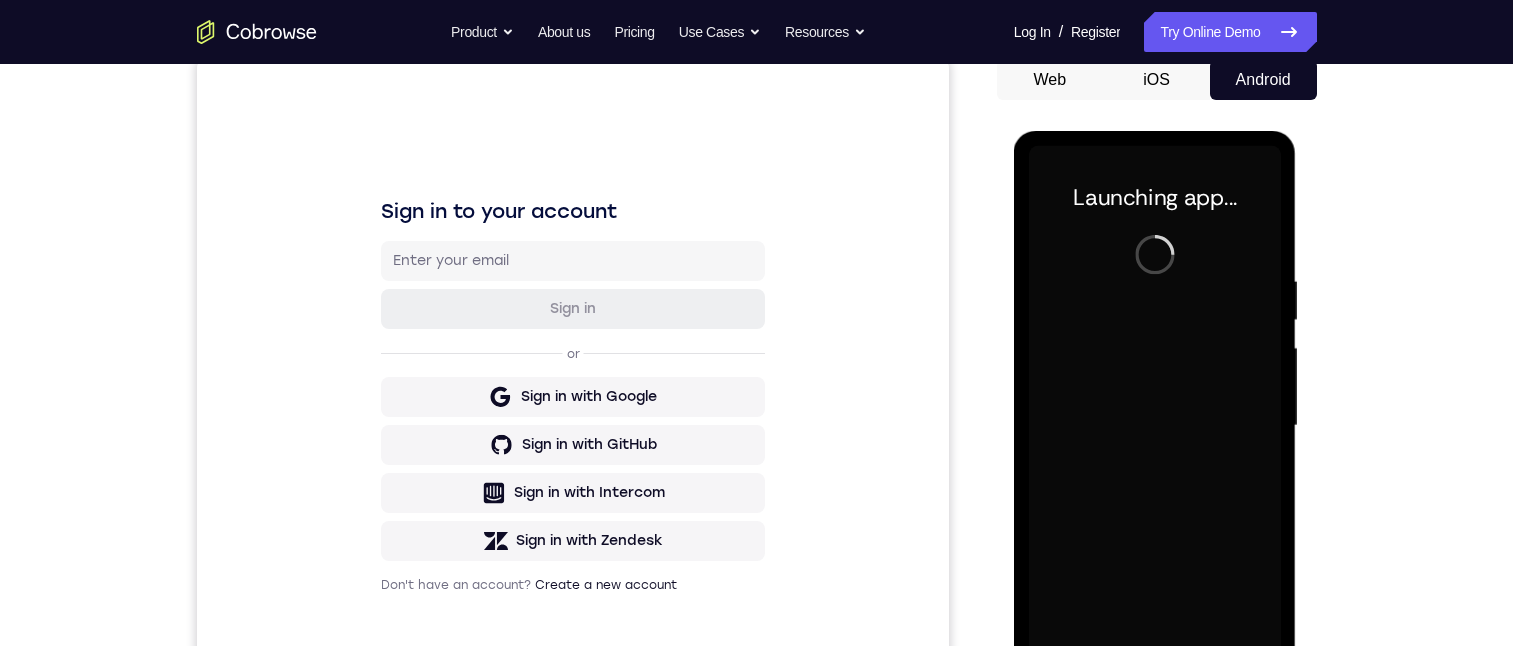 scroll, scrollTop: 300, scrollLeft: 0, axis: vertical 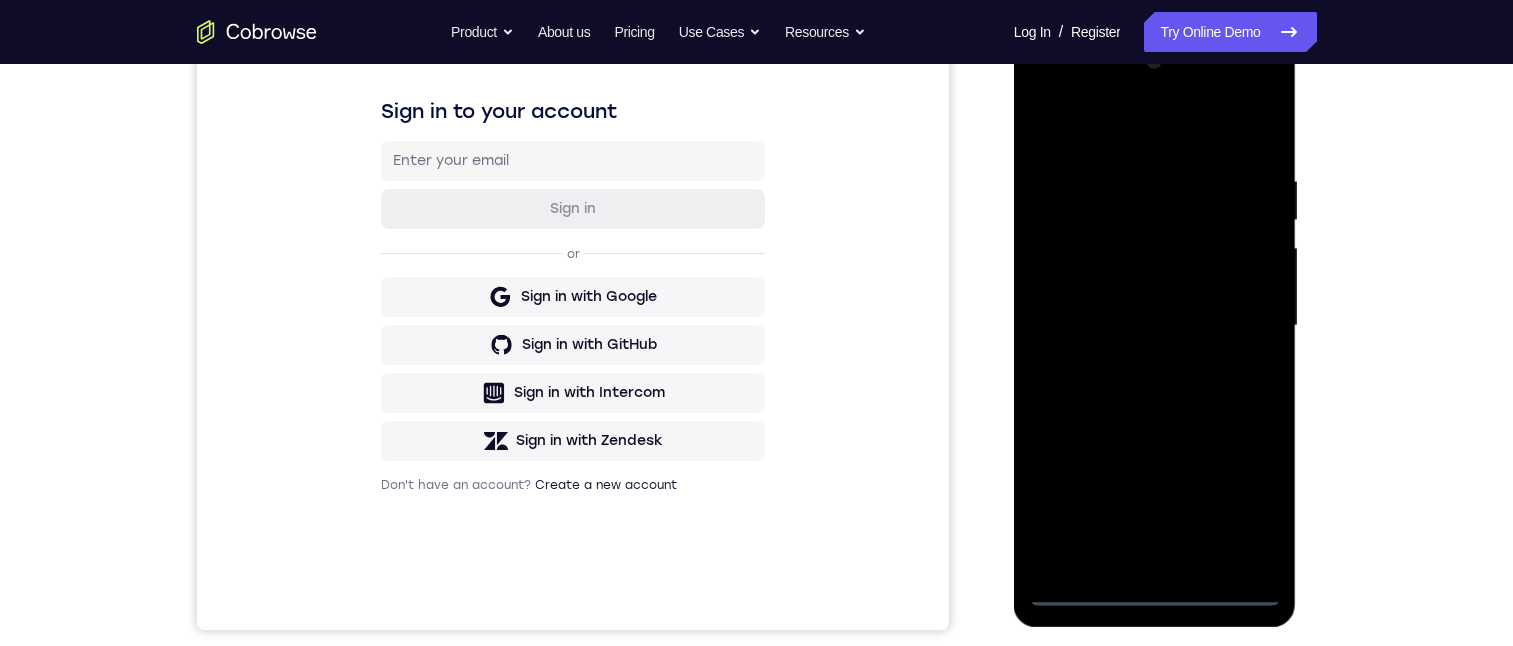 click at bounding box center [1155, 326] 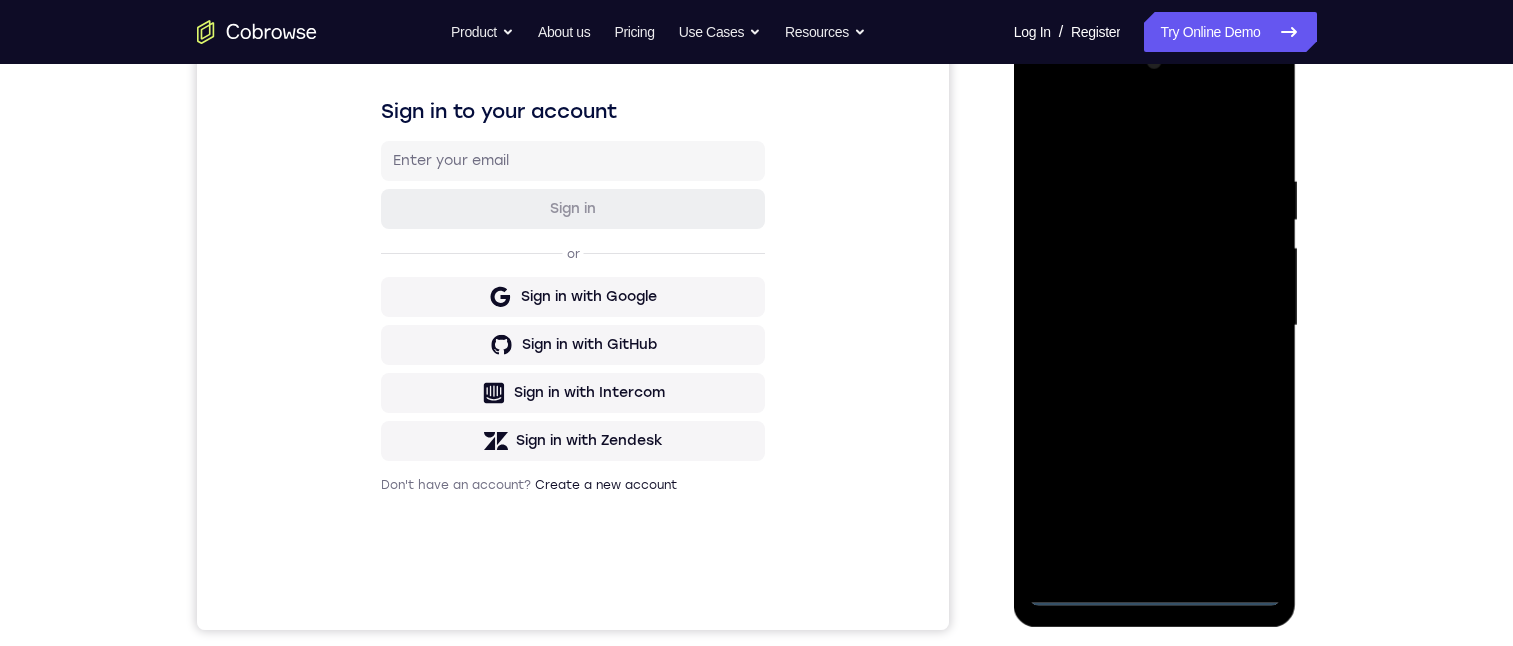 drag, startPoint x: 1164, startPoint y: 452, endPoint x: 1192, endPoint y: 342, distance: 113.507706 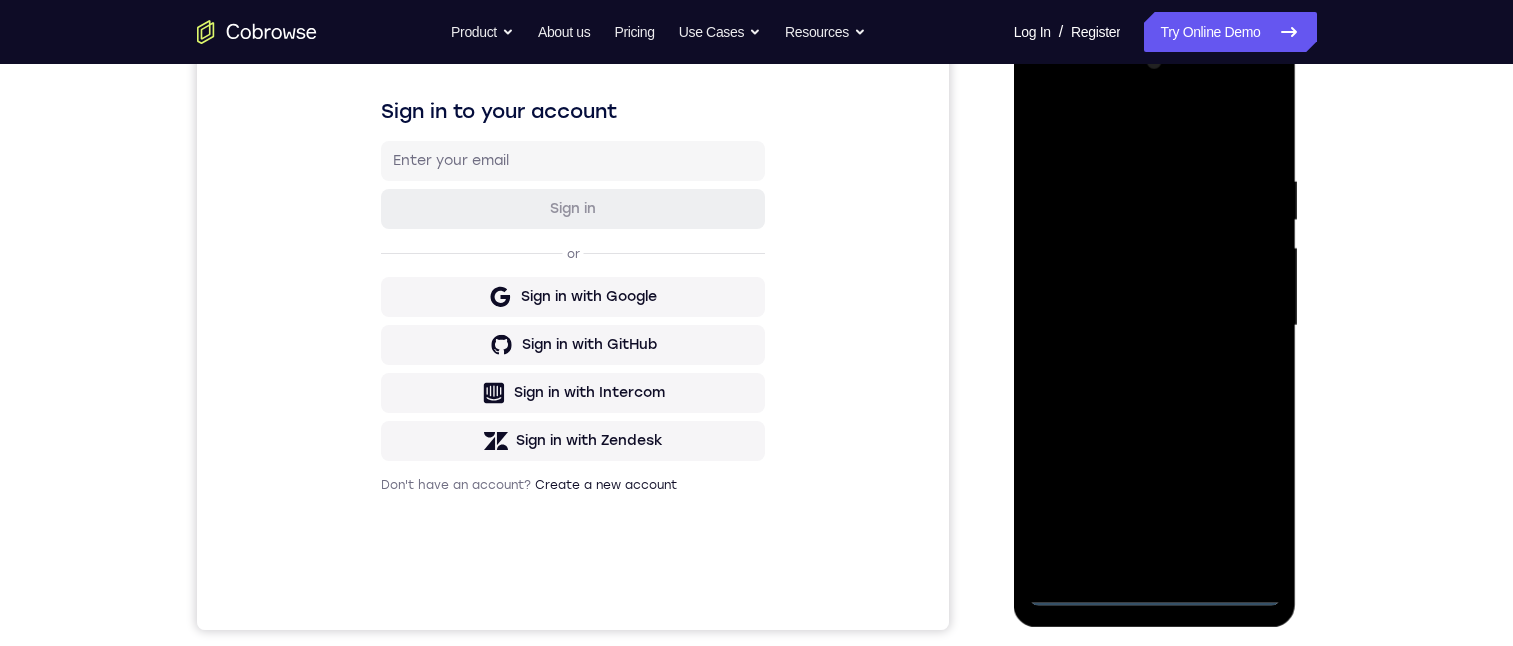 click at bounding box center (1155, 326) 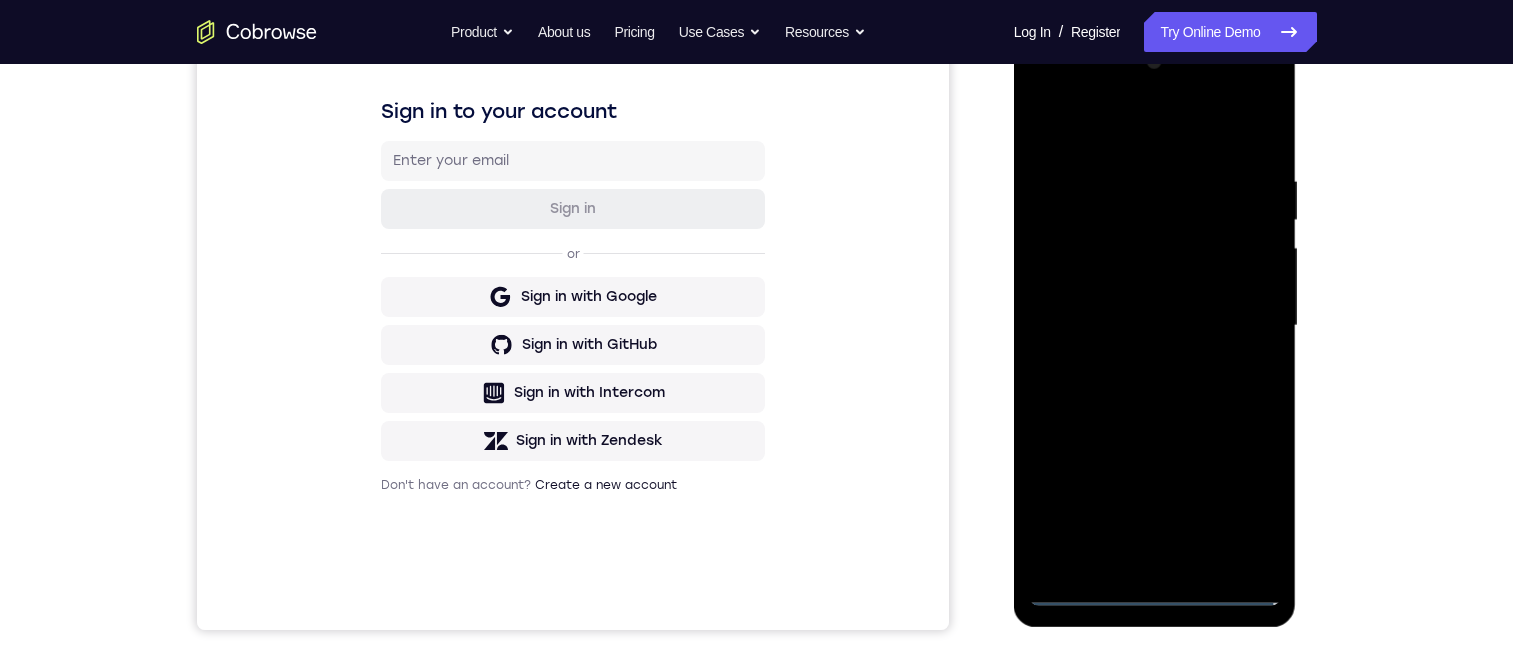 click at bounding box center [1155, 326] 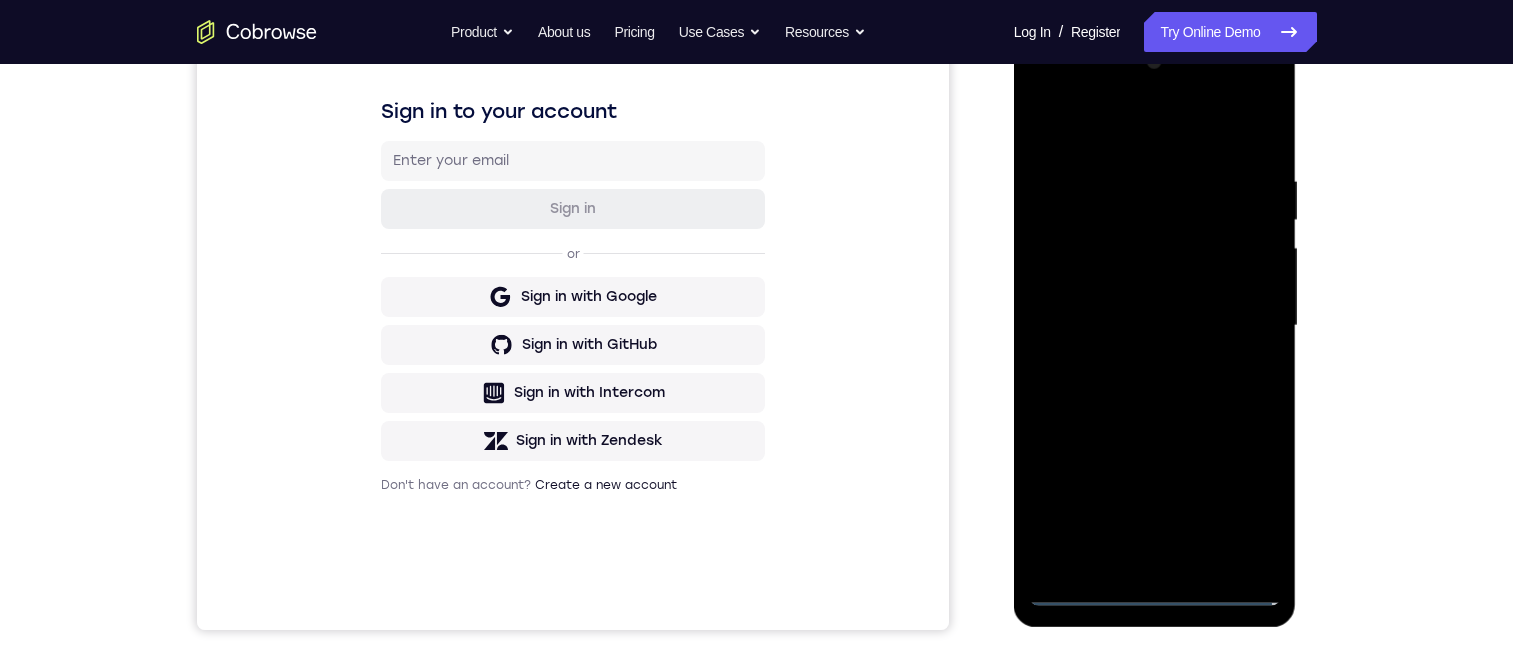 click at bounding box center (1155, 326) 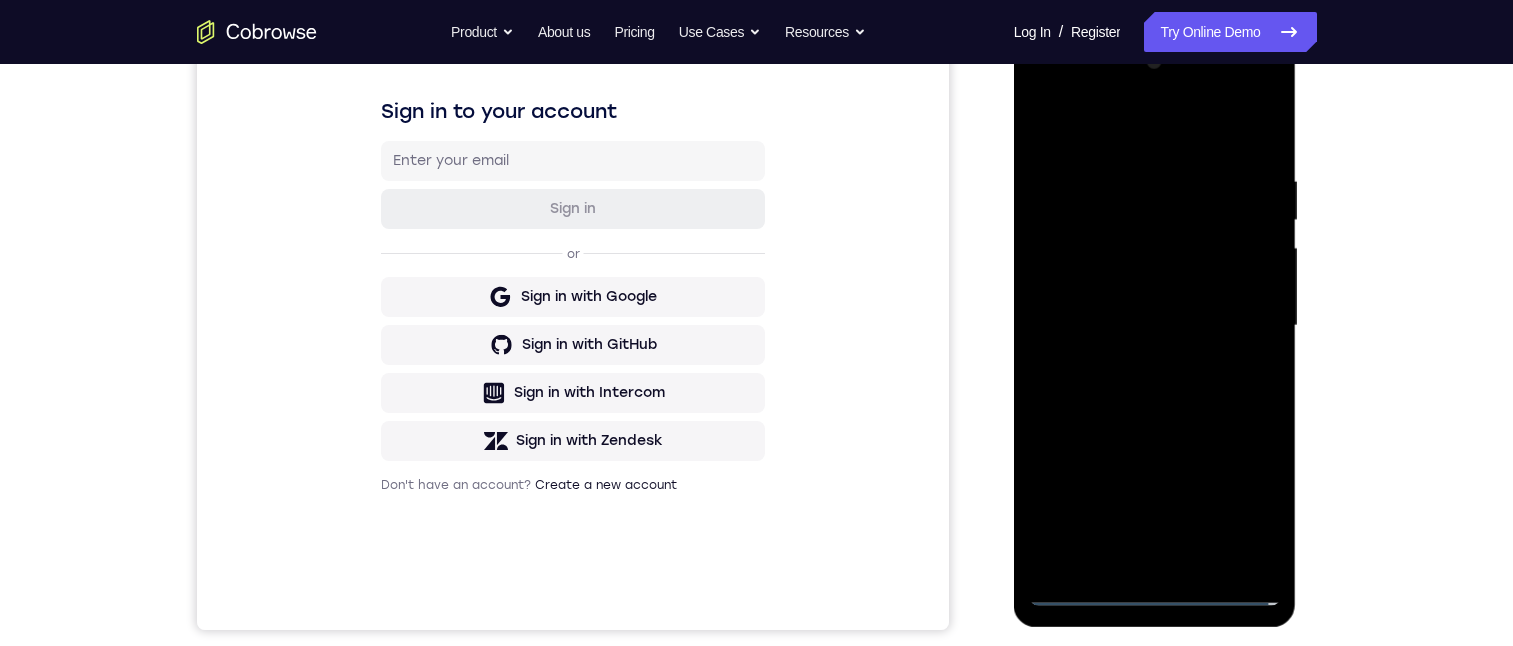 click at bounding box center [1155, 326] 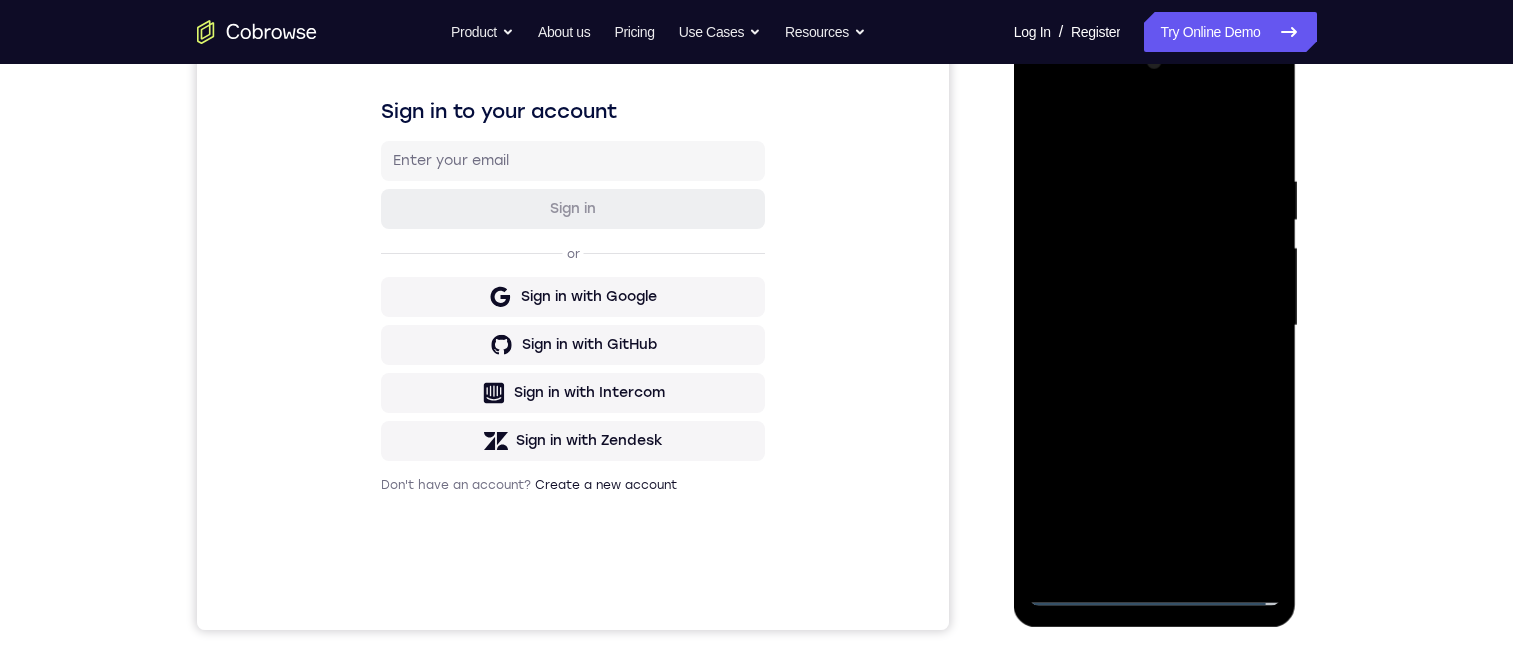 click at bounding box center (1155, 326) 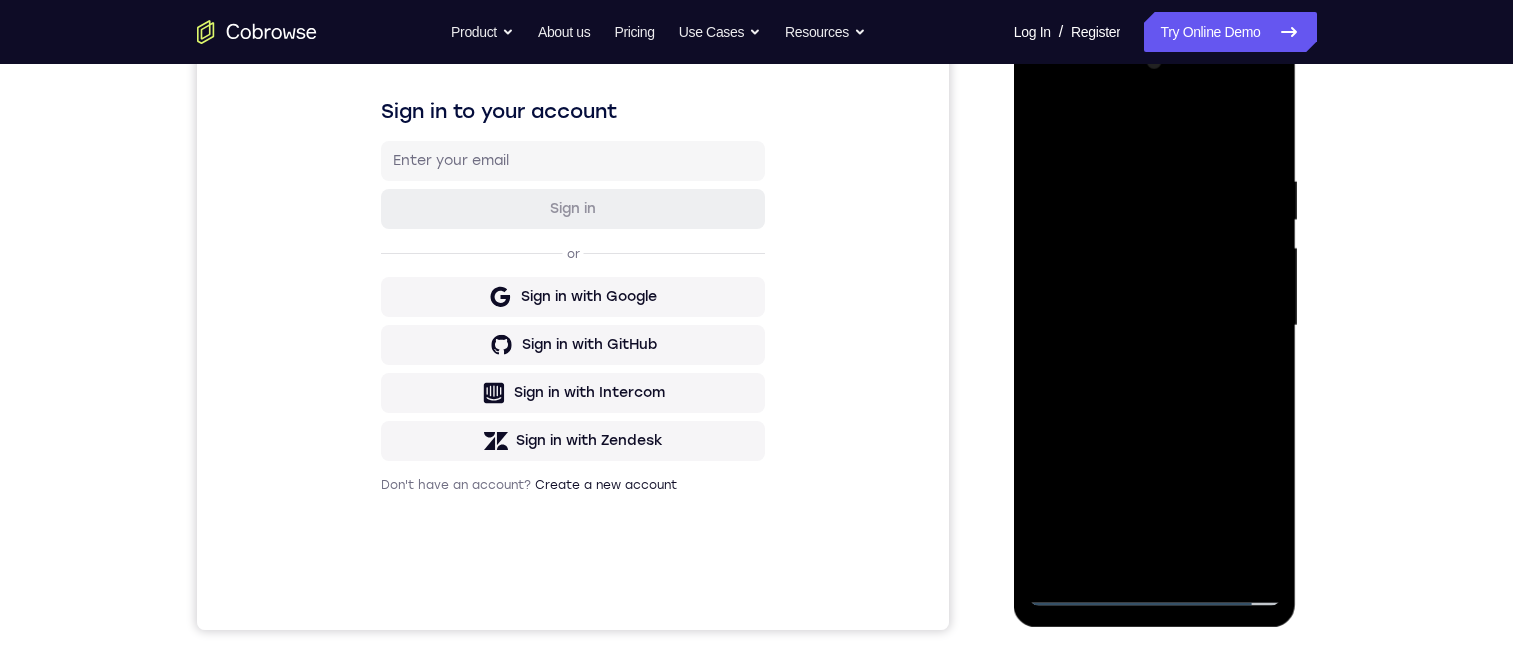 click at bounding box center (1155, 326) 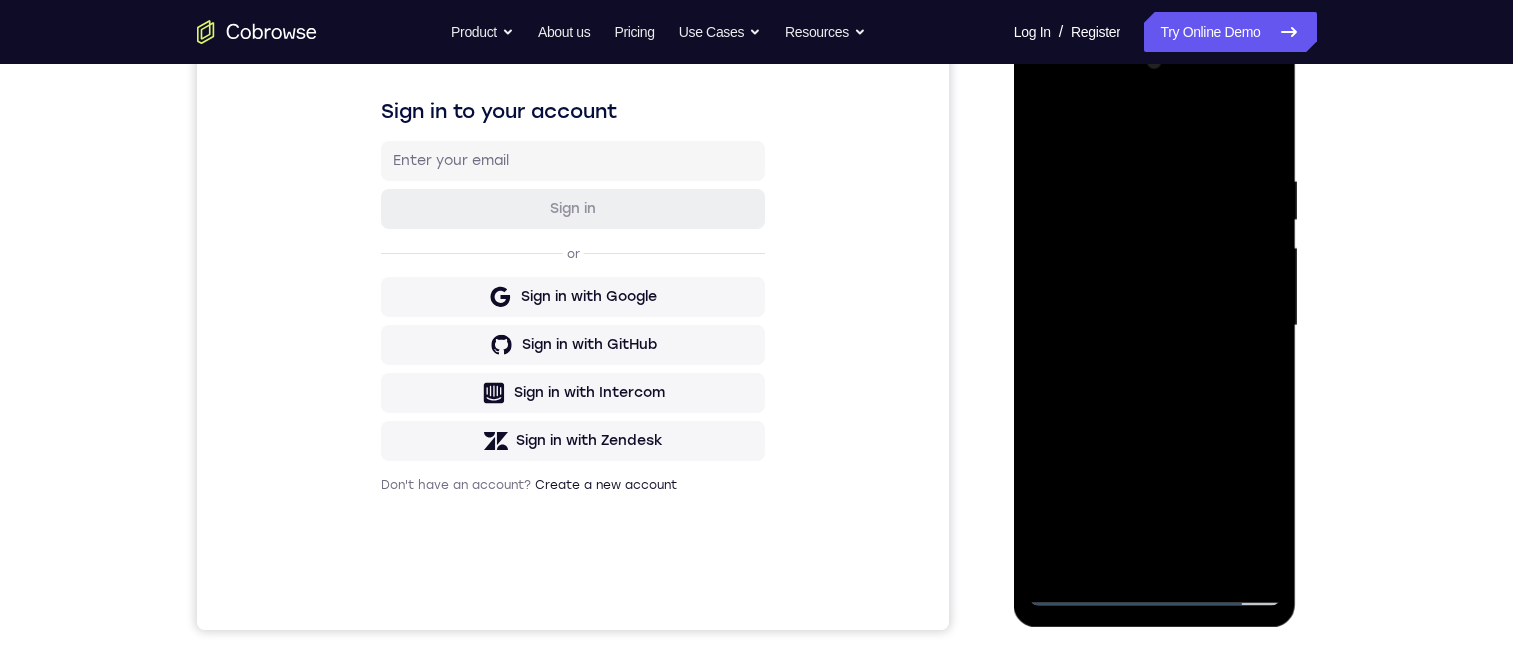click at bounding box center (1155, 326) 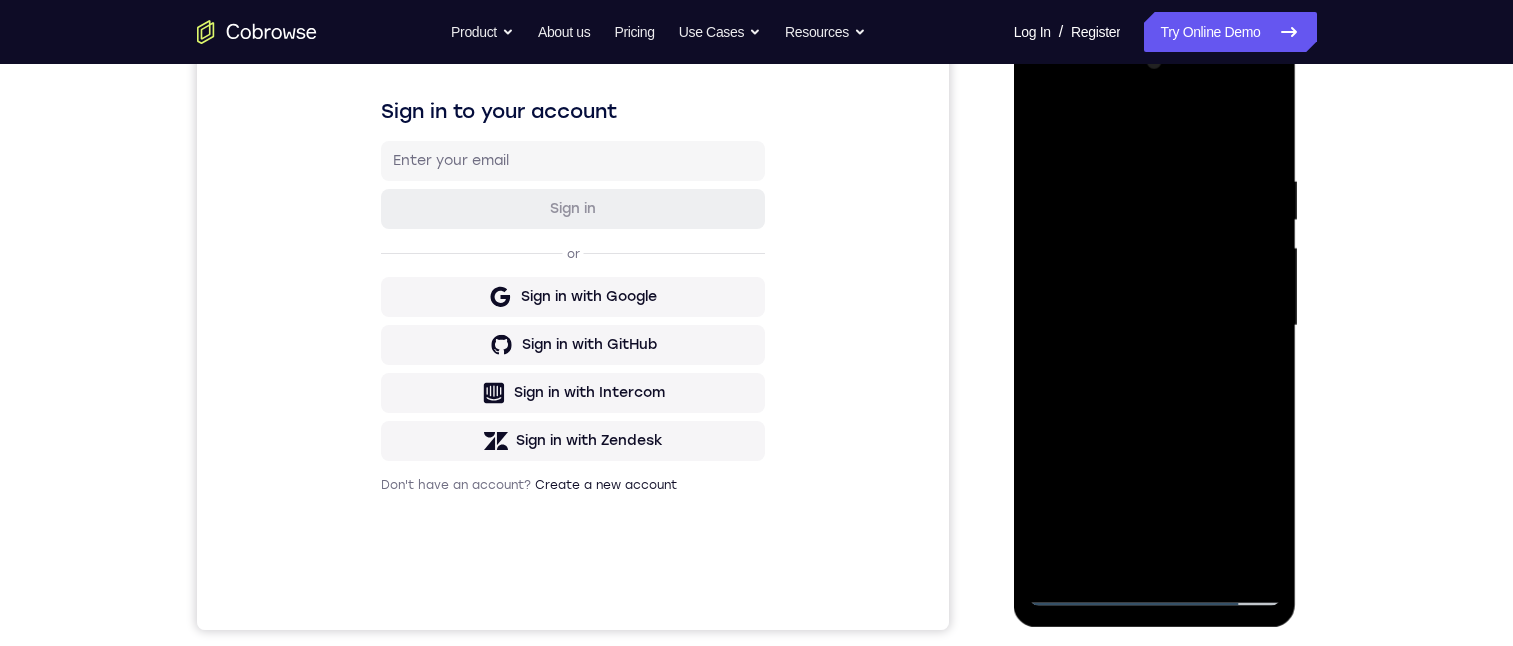 click at bounding box center (1155, 326) 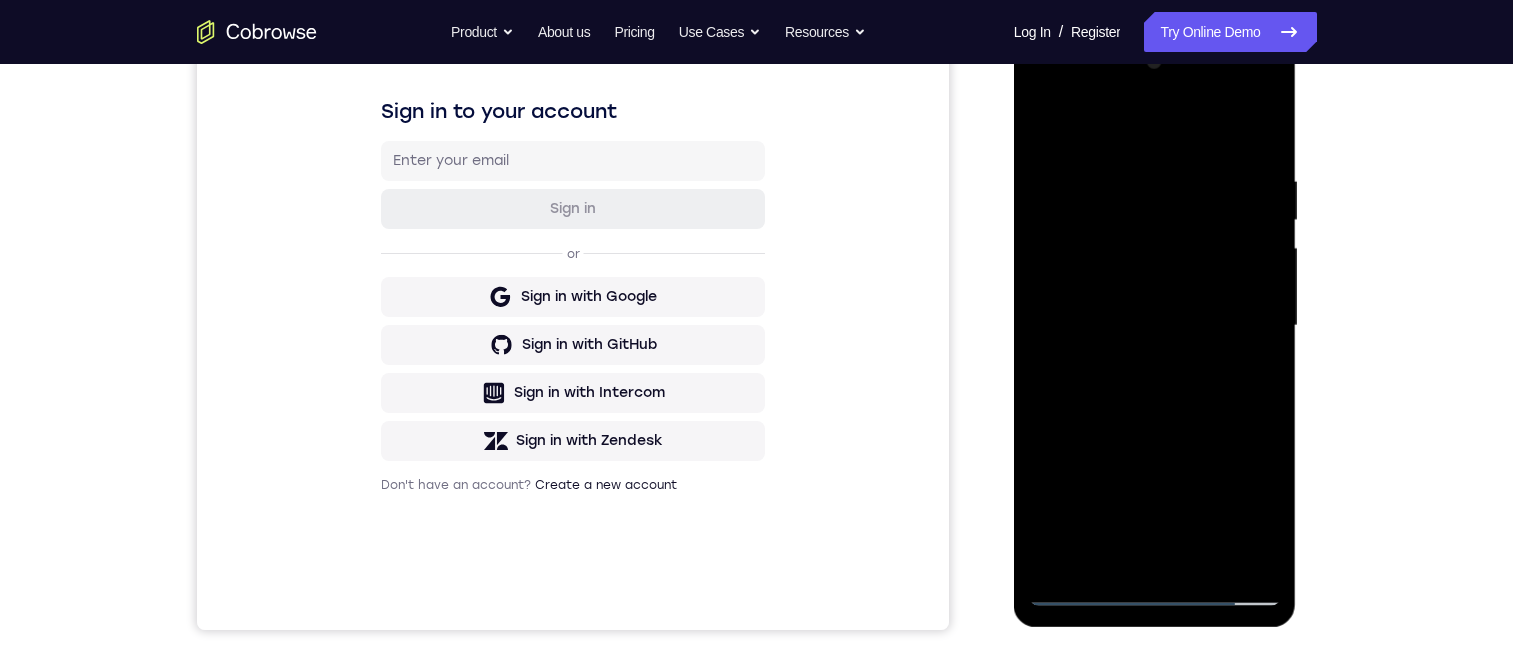 click at bounding box center (1155, 326) 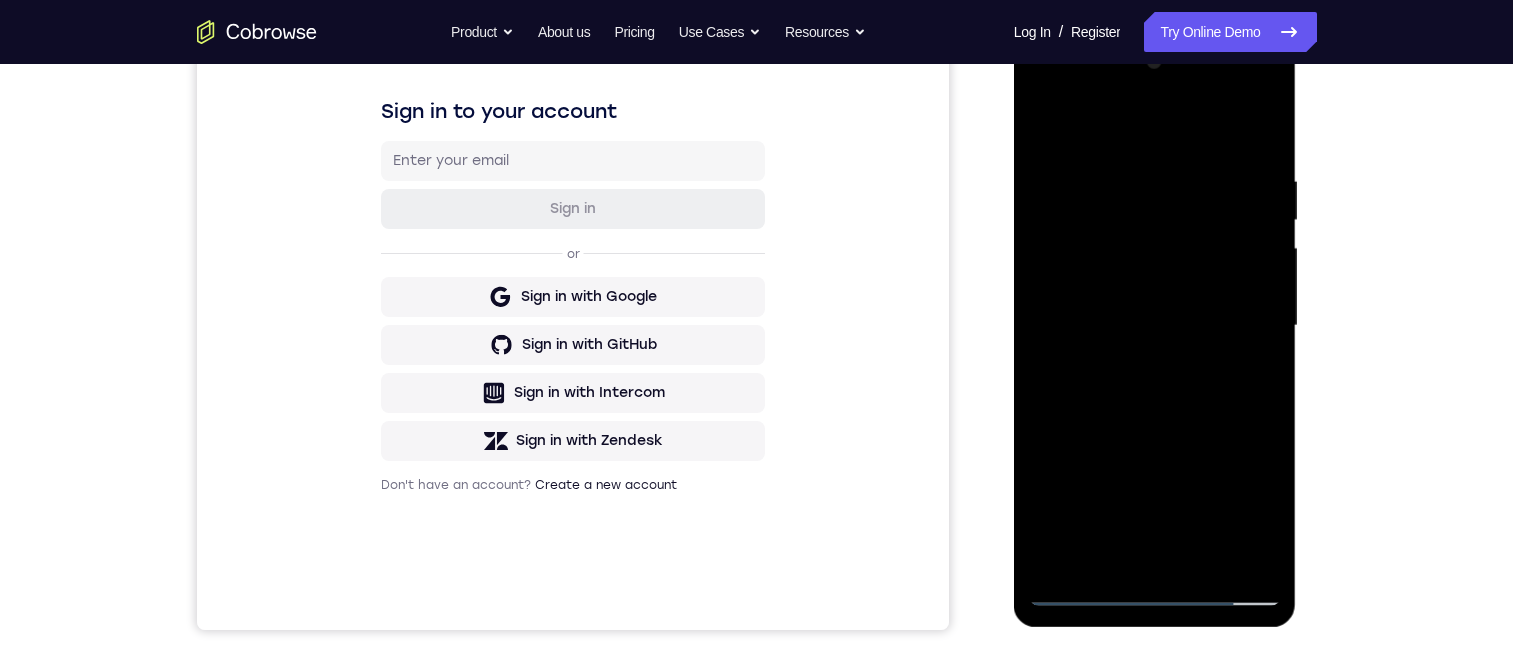 click at bounding box center [1155, 326] 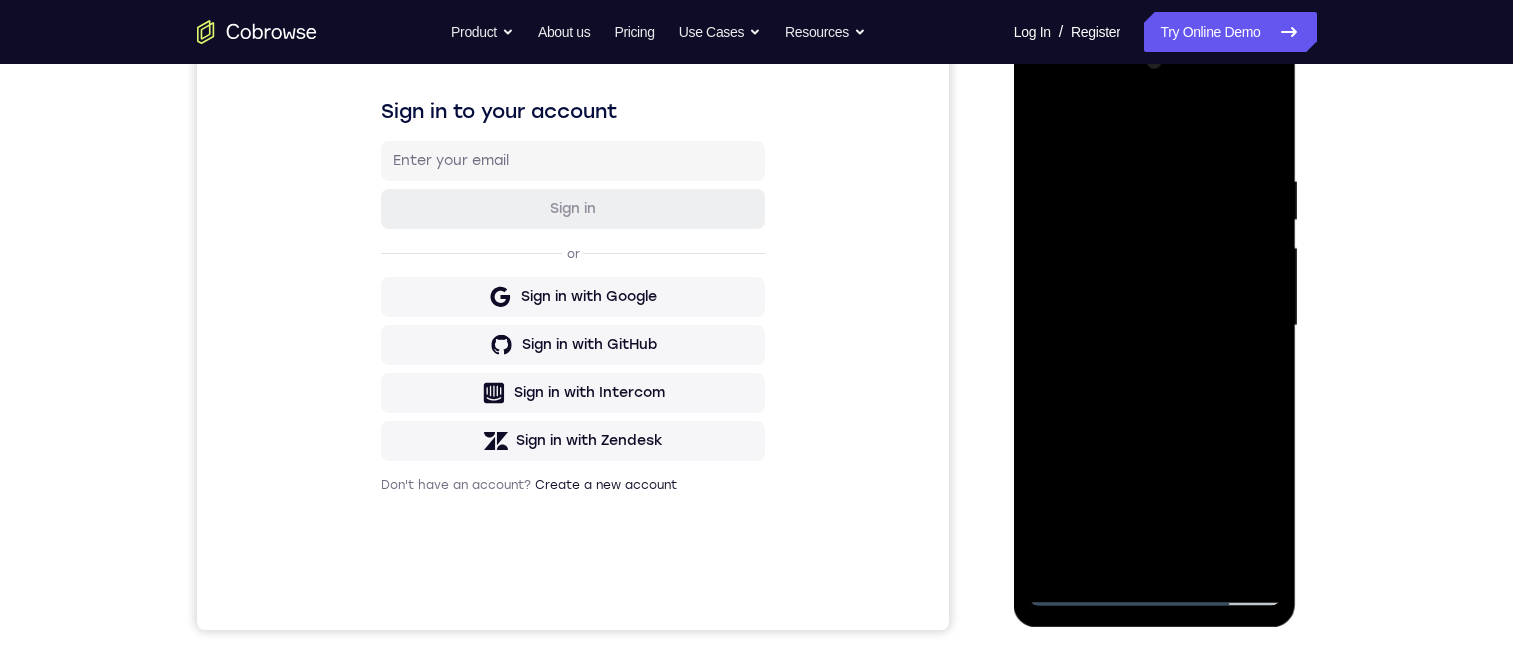 click at bounding box center [1155, 326] 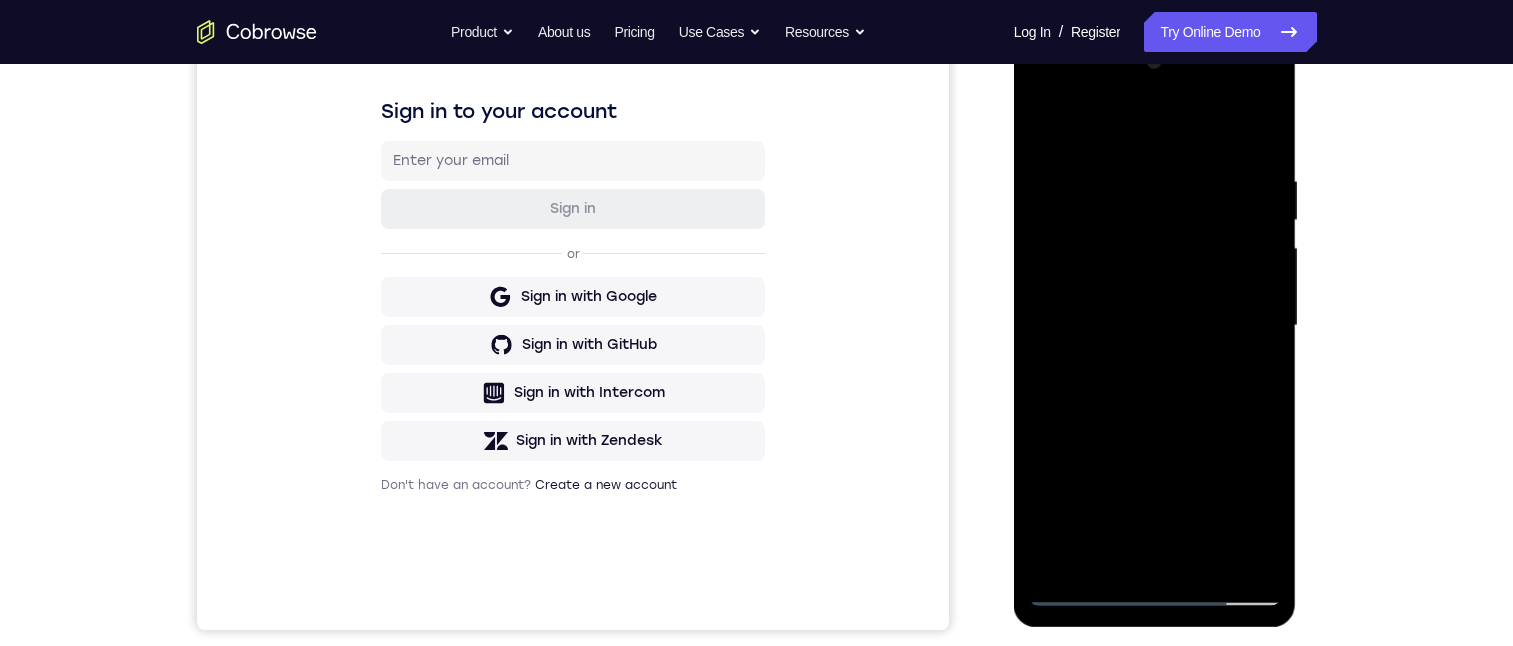 click at bounding box center [1155, 326] 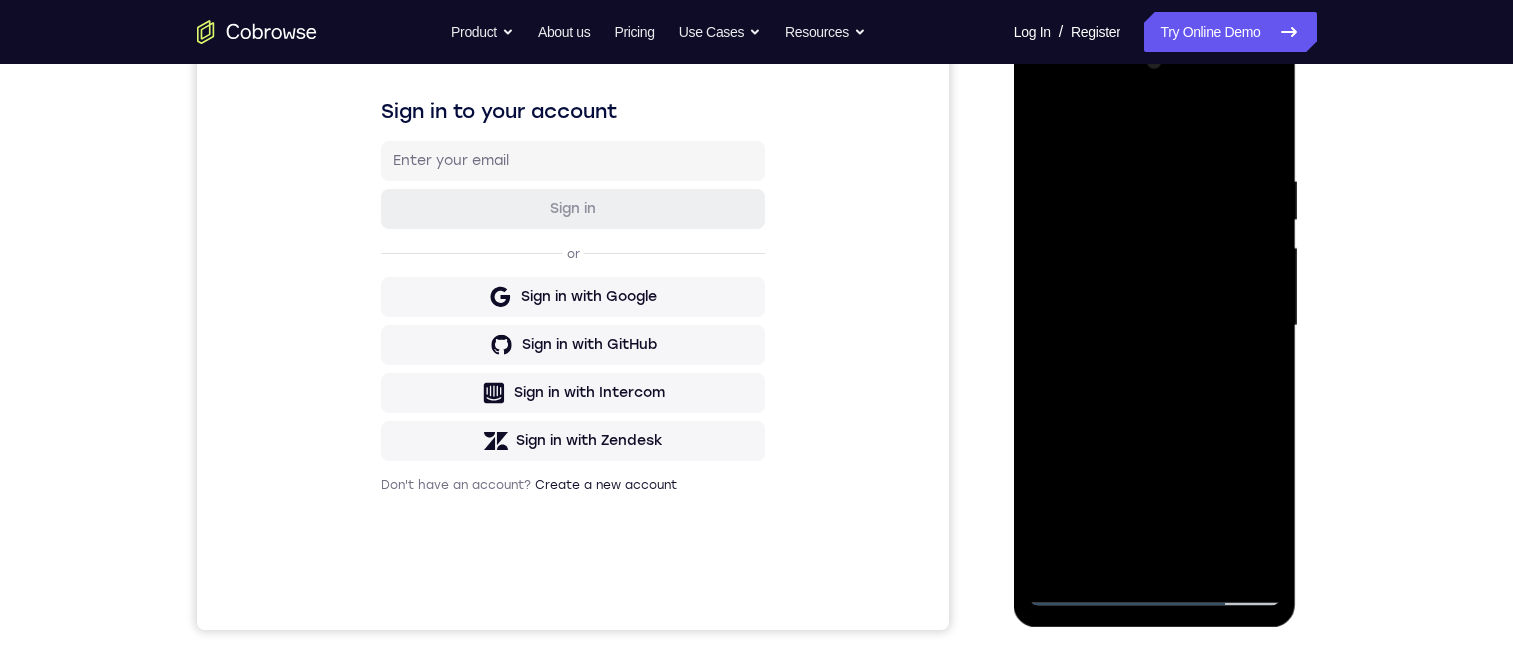 click at bounding box center [1155, 326] 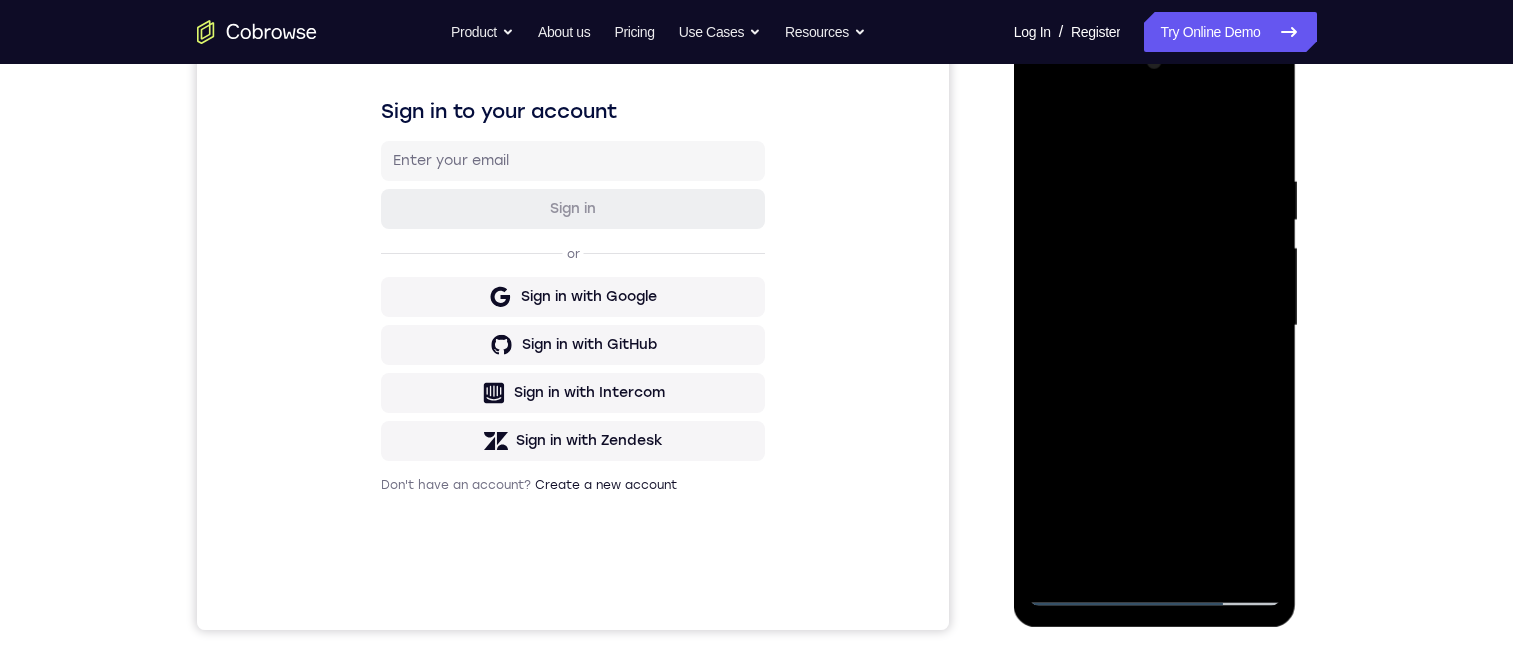 click at bounding box center (1155, 326) 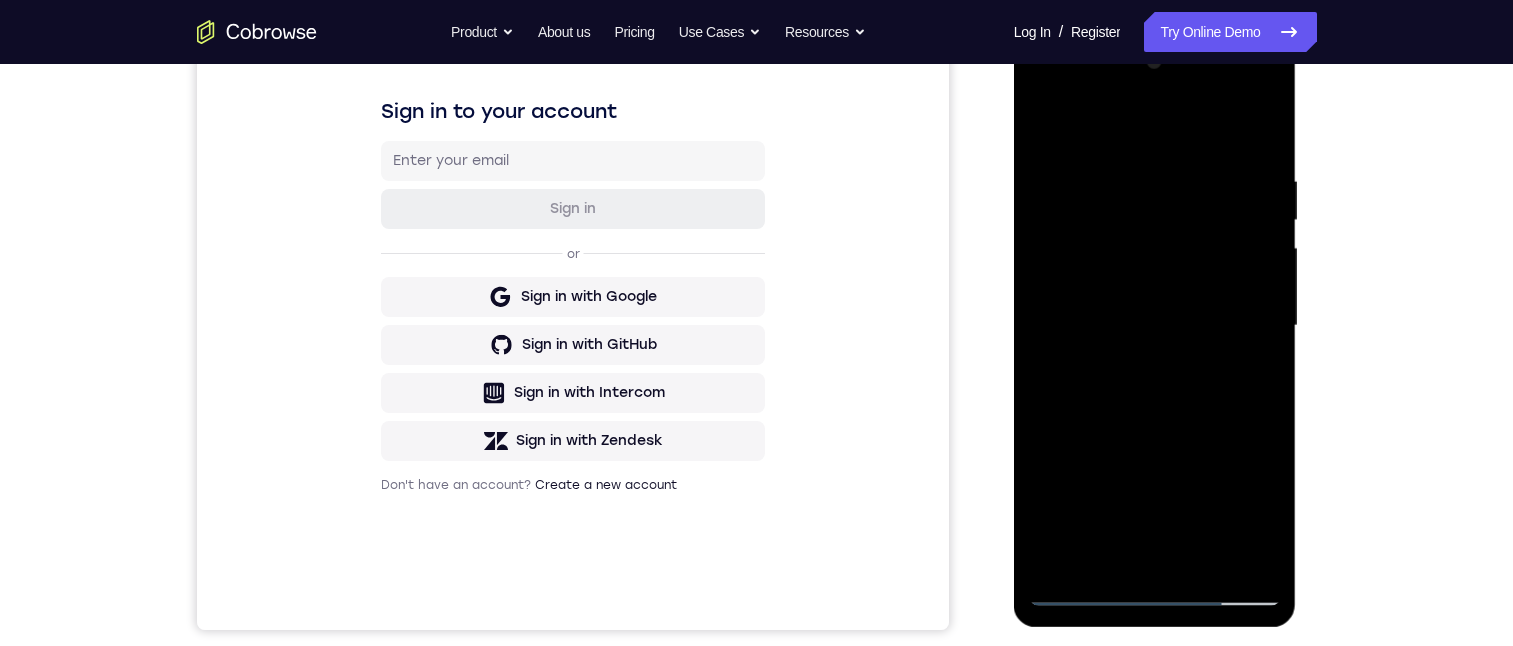 click at bounding box center [1155, 326] 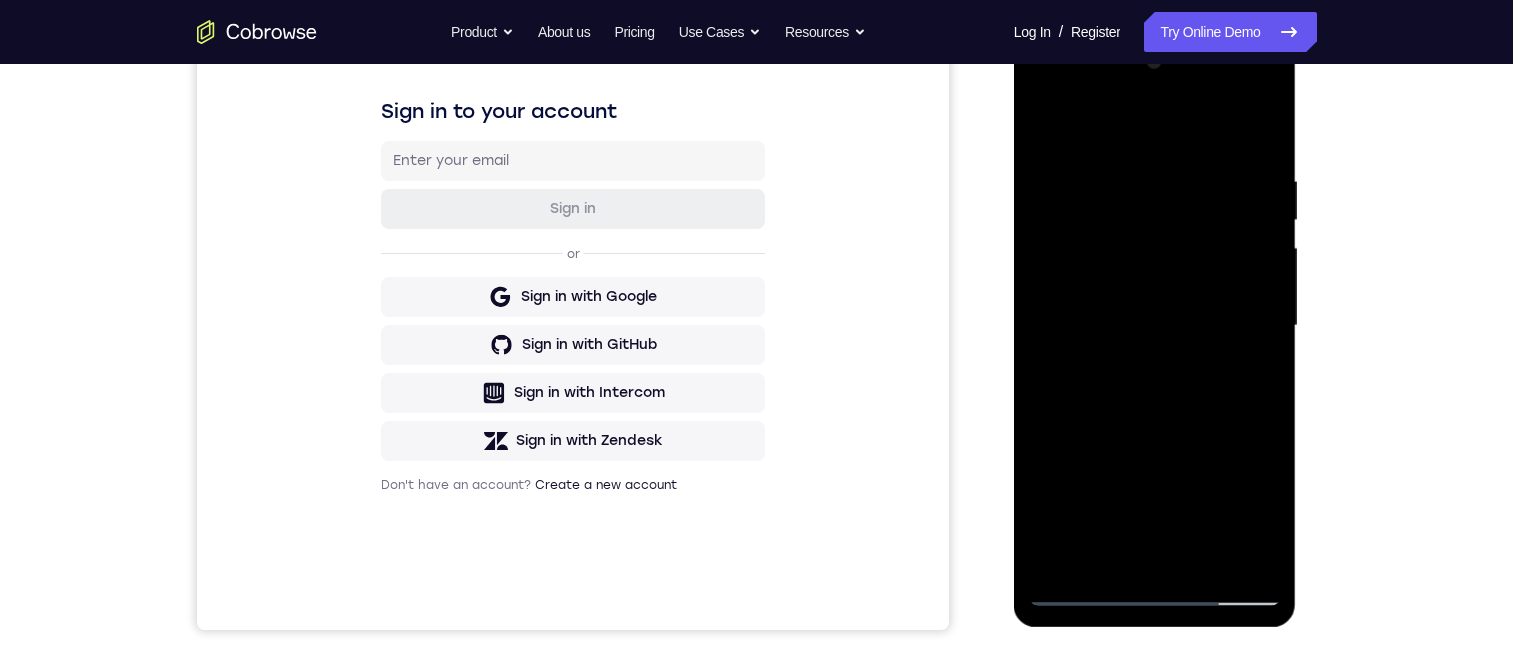 click at bounding box center [1155, 326] 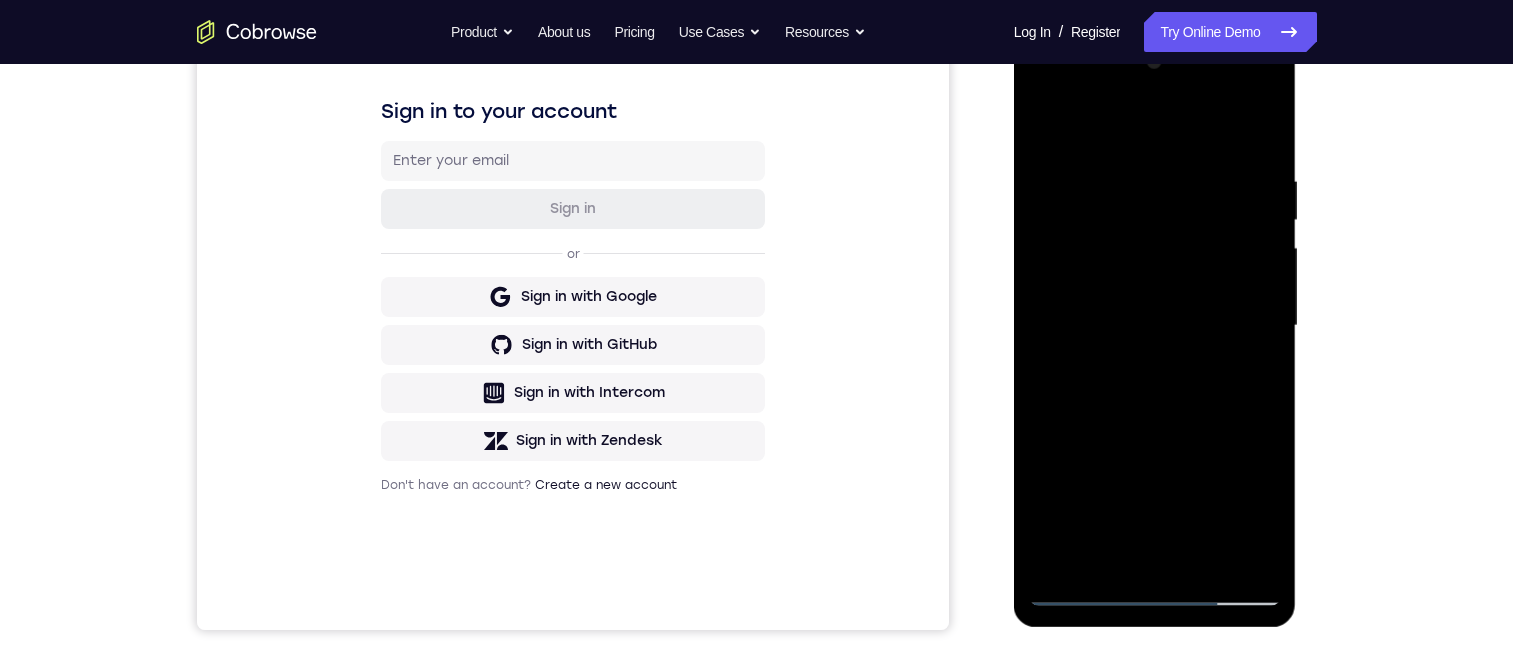 click at bounding box center [1155, 326] 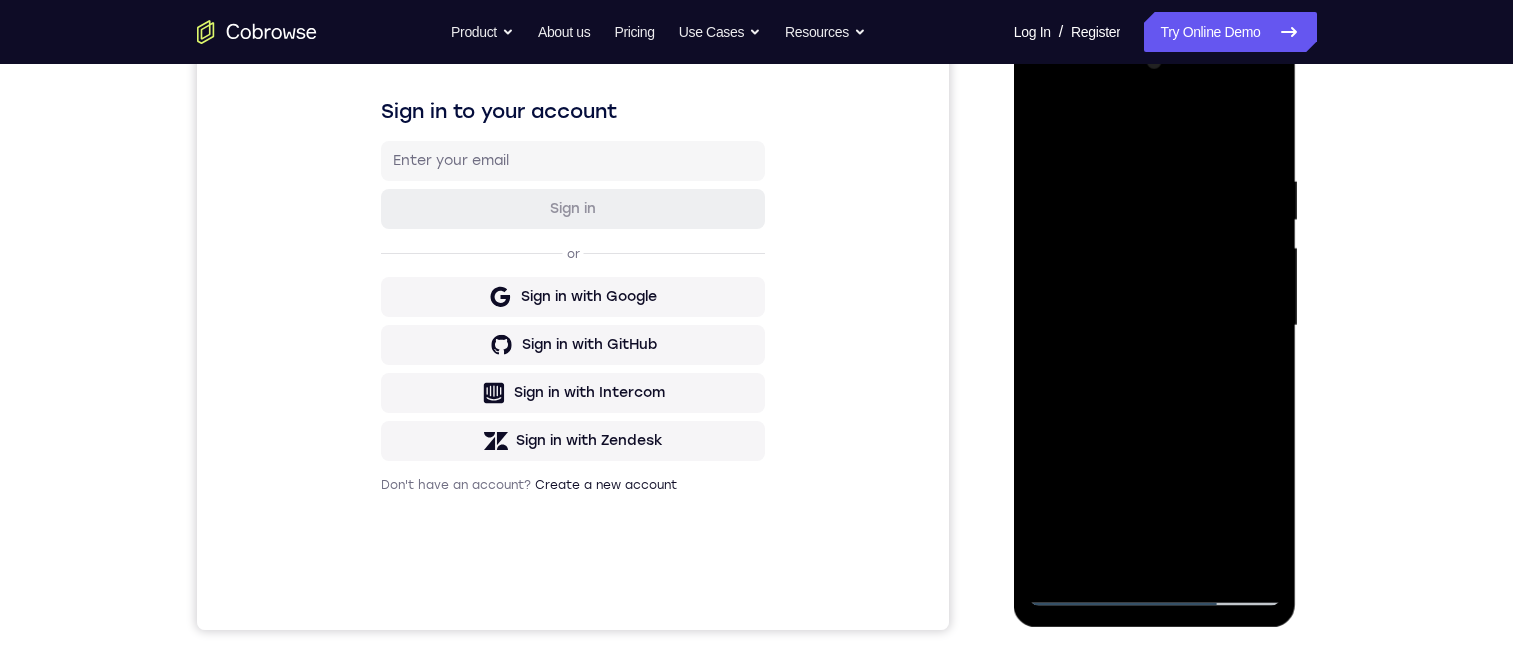 click at bounding box center [1155, 326] 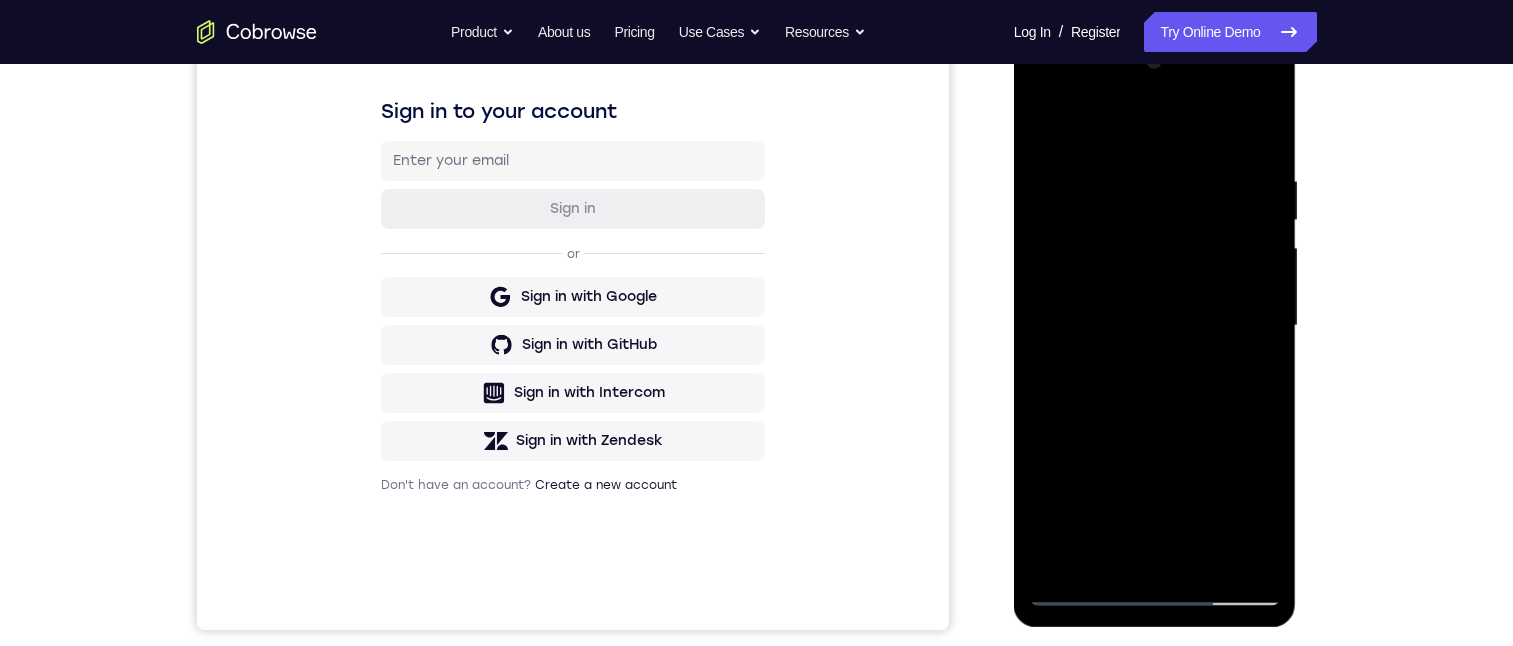 click at bounding box center (1155, 326) 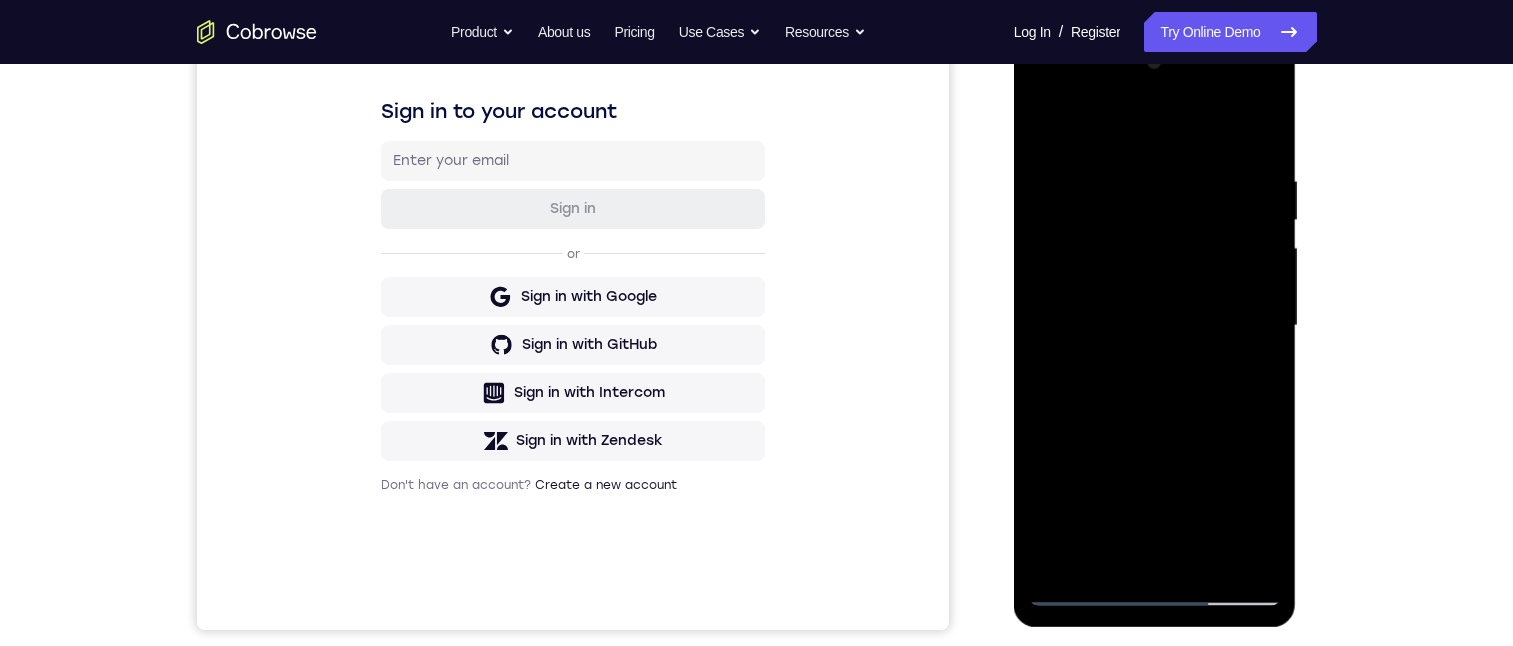 click at bounding box center (1155, 326) 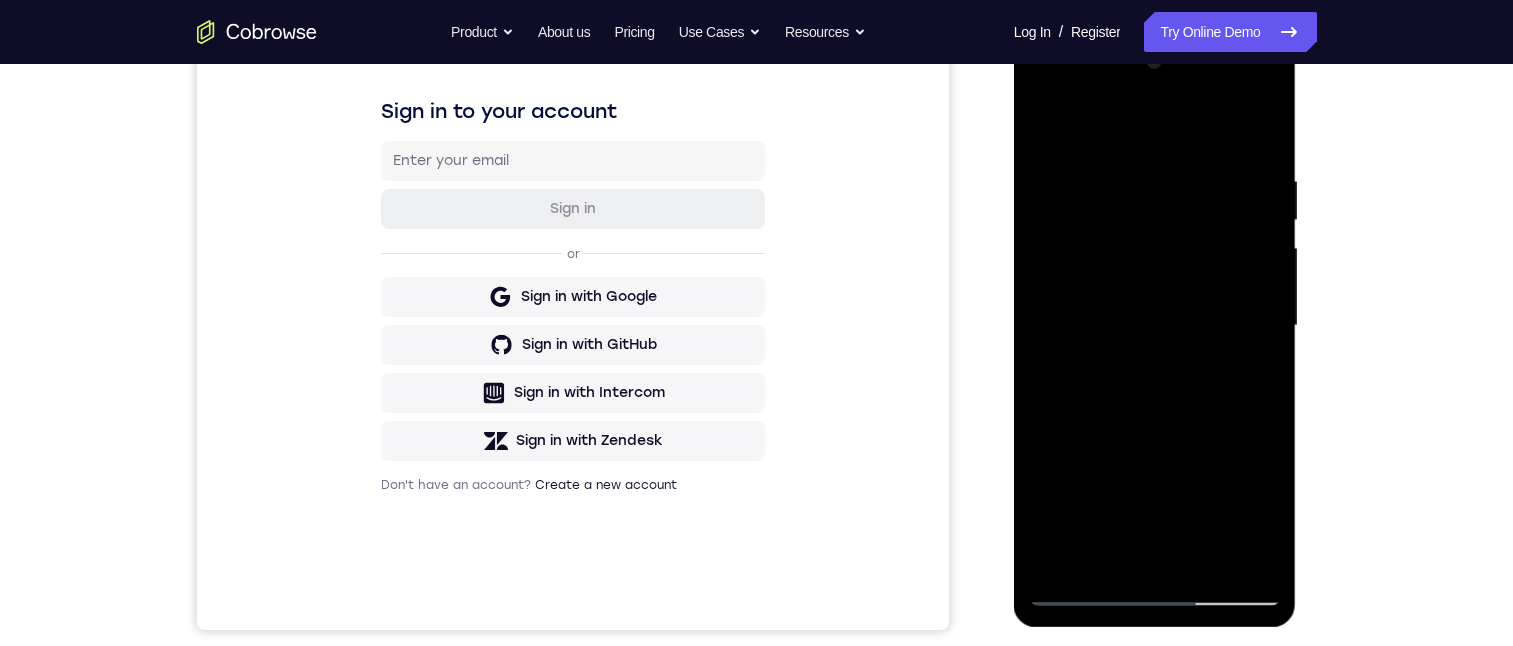 click at bounding box center [1155, 326] 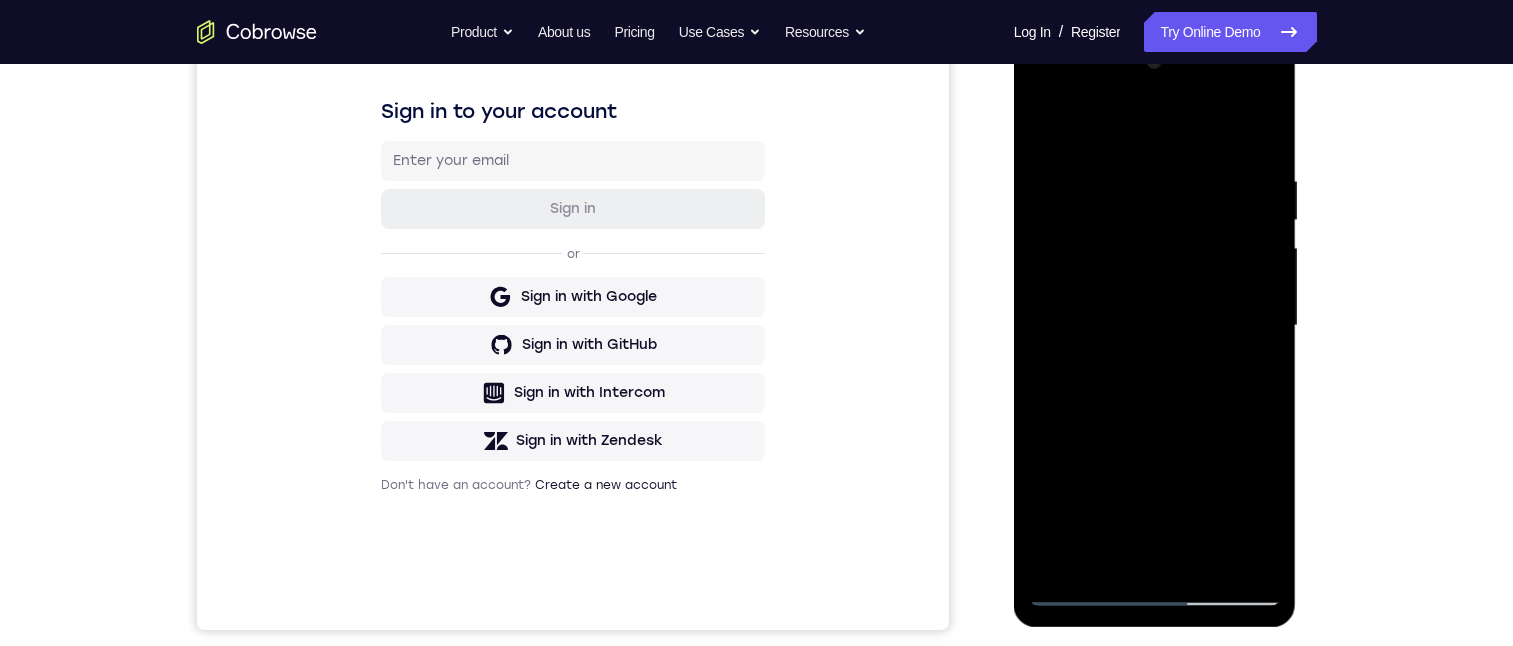 click at bounding box center [1155, 326] 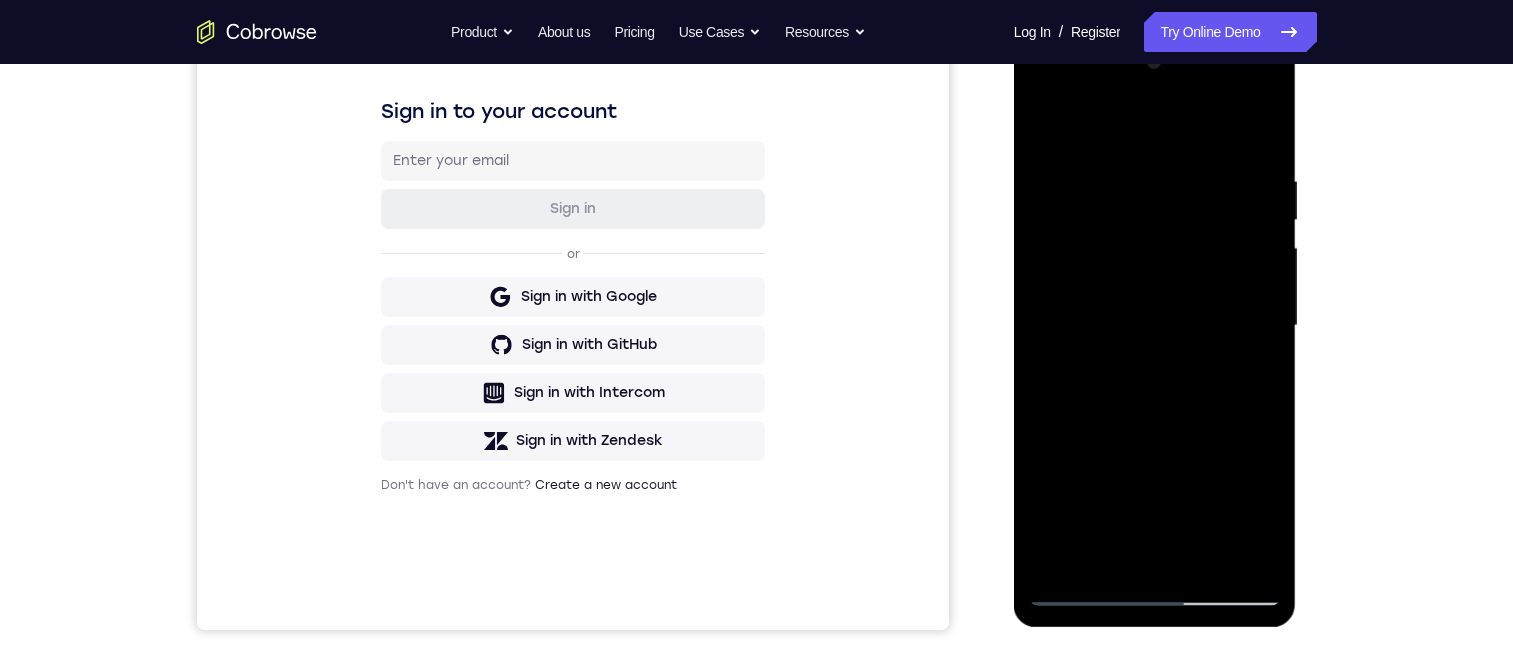 click at bounding box center (1155, 326) 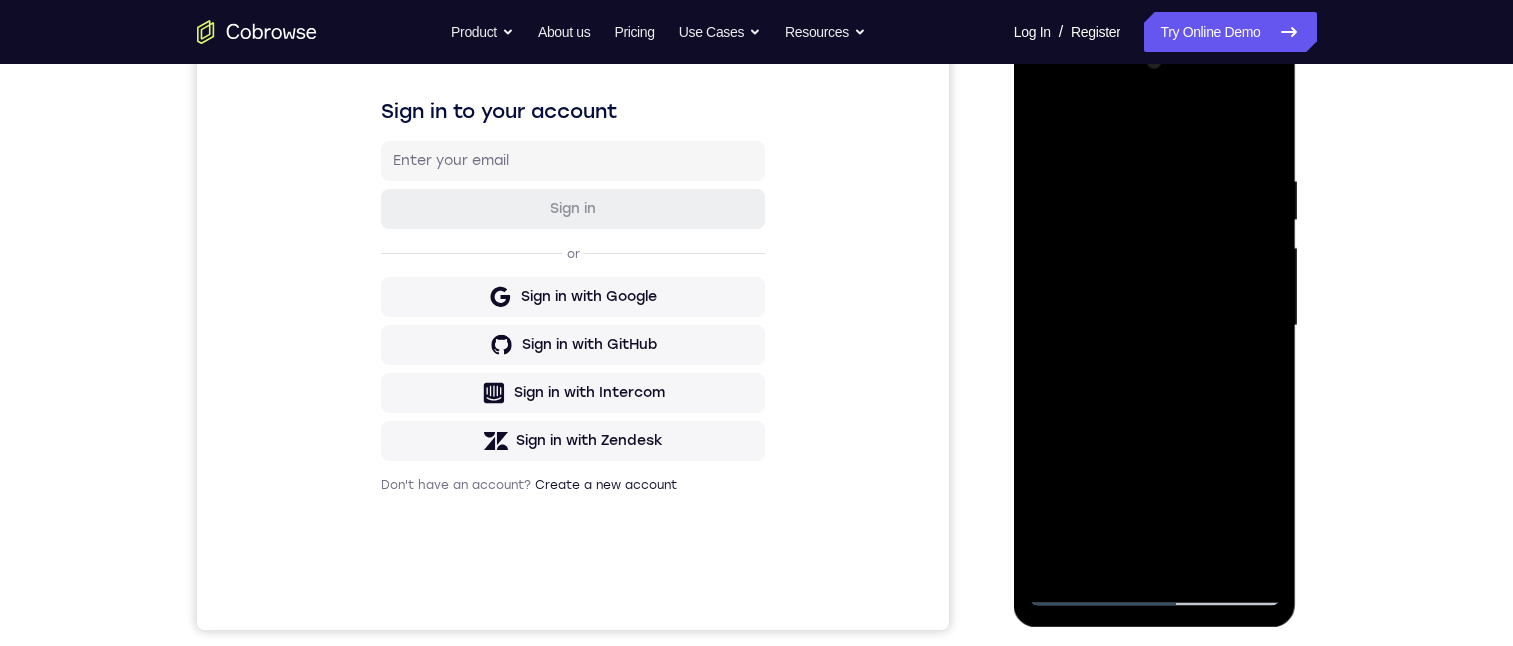 drag, startPoint x: 1153, startPoint y: 510, endPoint x: 1148, endPoint y: 421, distance: 89.140335 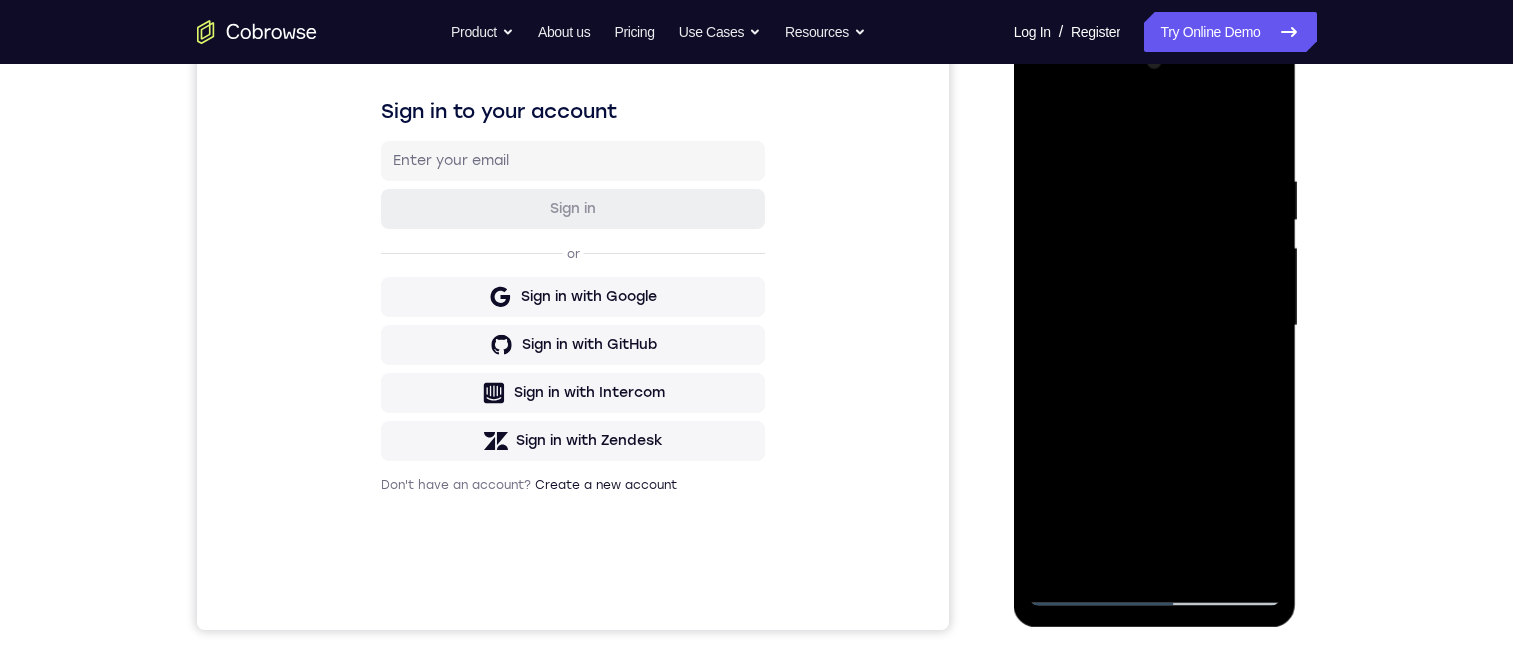 drag, startPoint x: 1145, startPoint y: 518, endPoint x: 1140, endPoint y: 409, distance: 109.11462 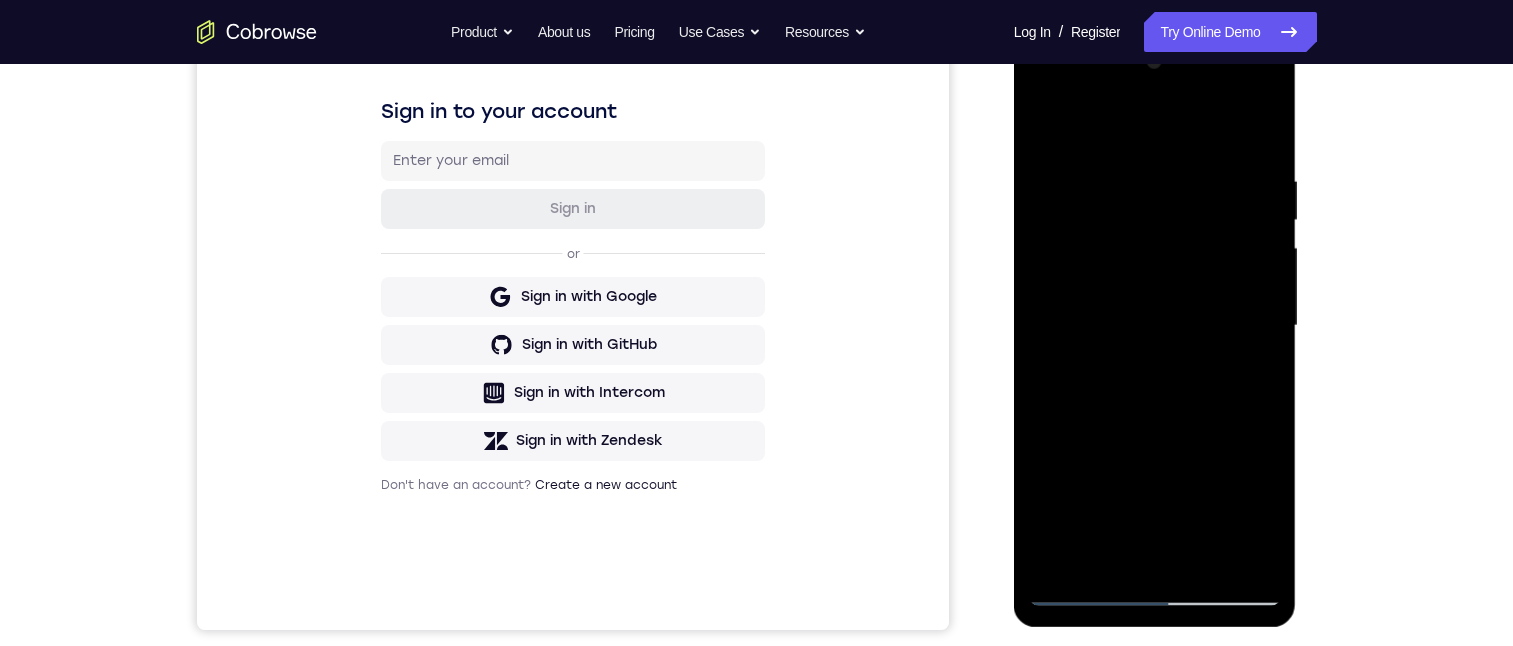 drag, startPoint x: 1156, startPoint y: 440, endPoint x: 1164, endPoint y: 358, distance: 82.38932 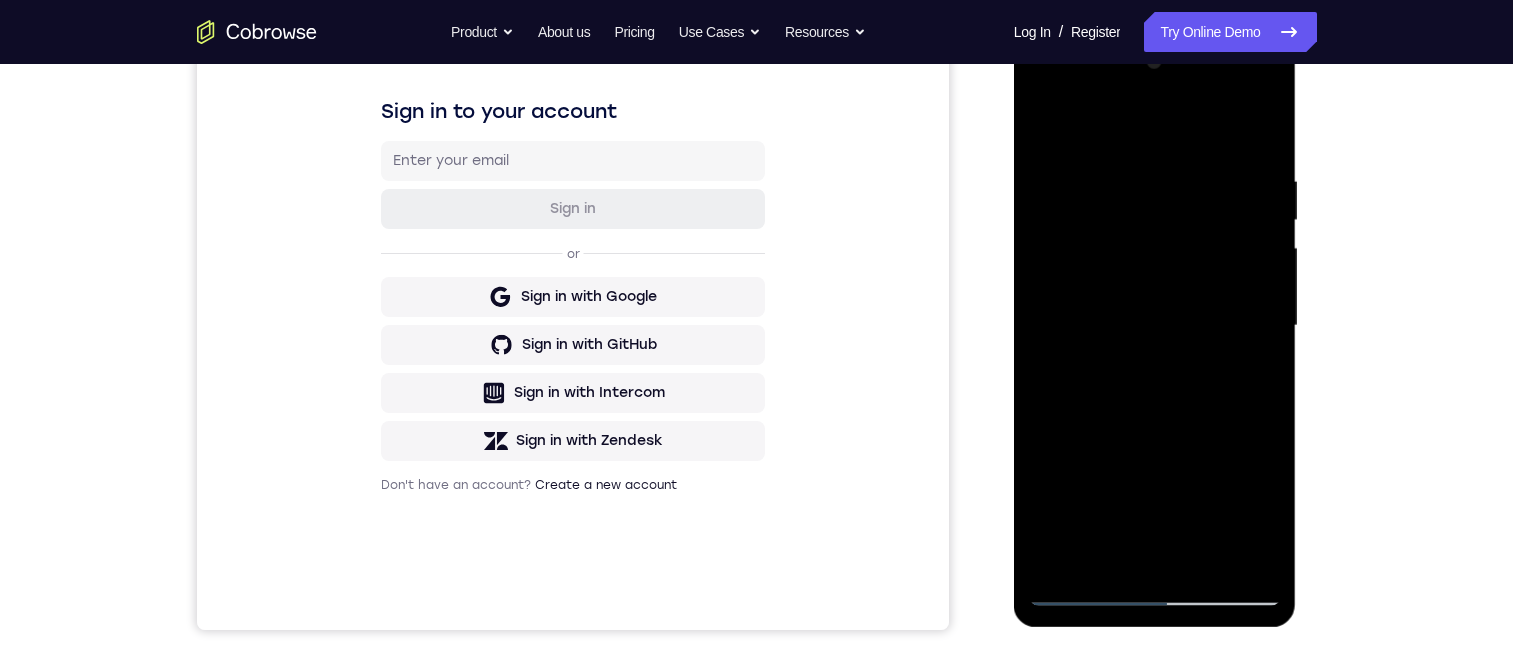 drag, startPoint x: 1138, startPoint y: 417, endPoint x: 1145, endPoint y: 348, distance: 69.354164 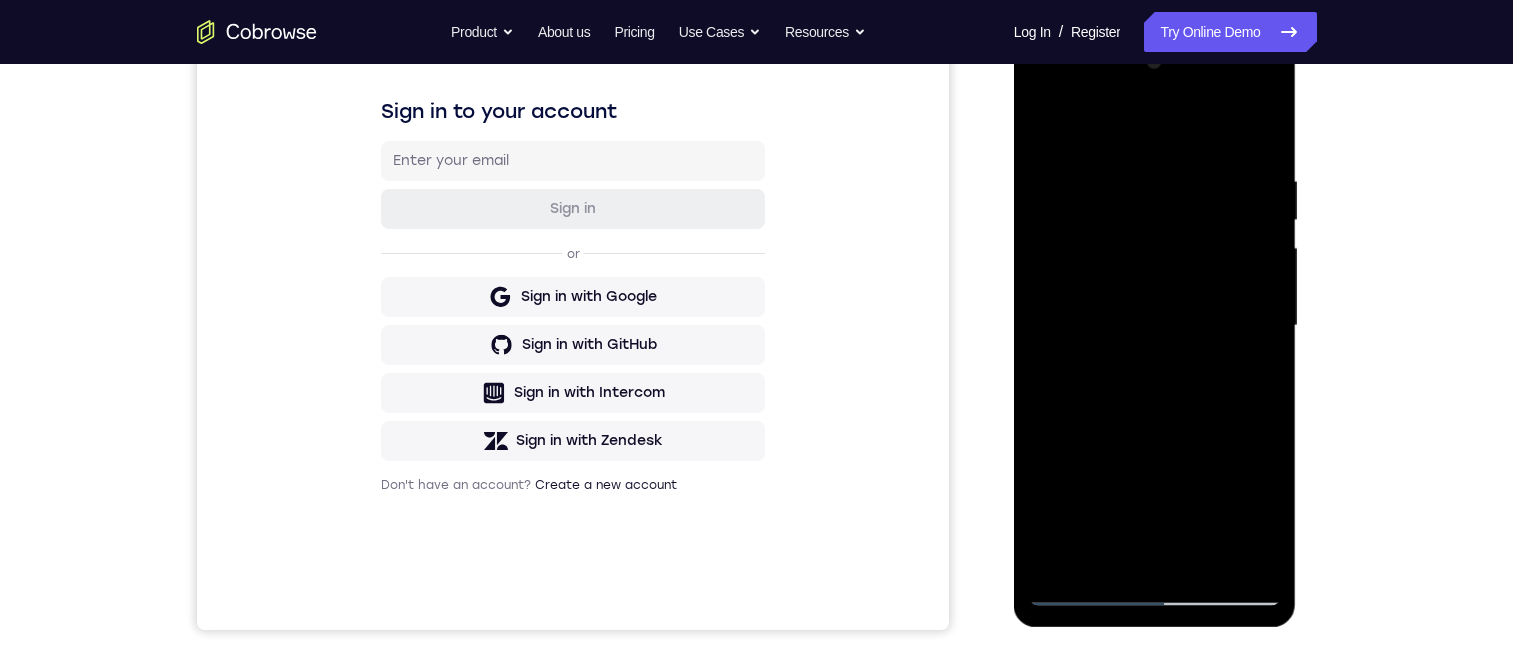 drag, startPoint x: 1150, startPoint y: 395, endPoint x: 1161, endPoint y: 512, distance: 117.51595 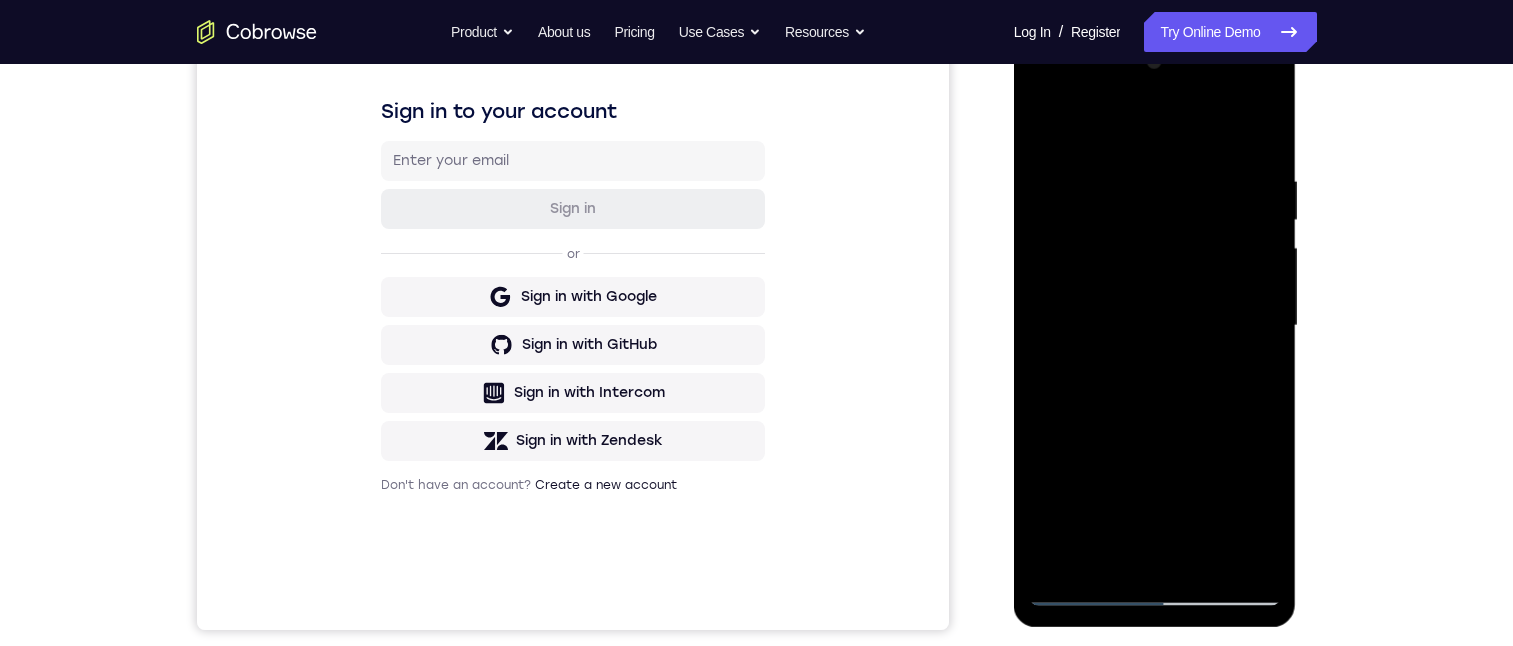 click at bounding box center (1155, 326) 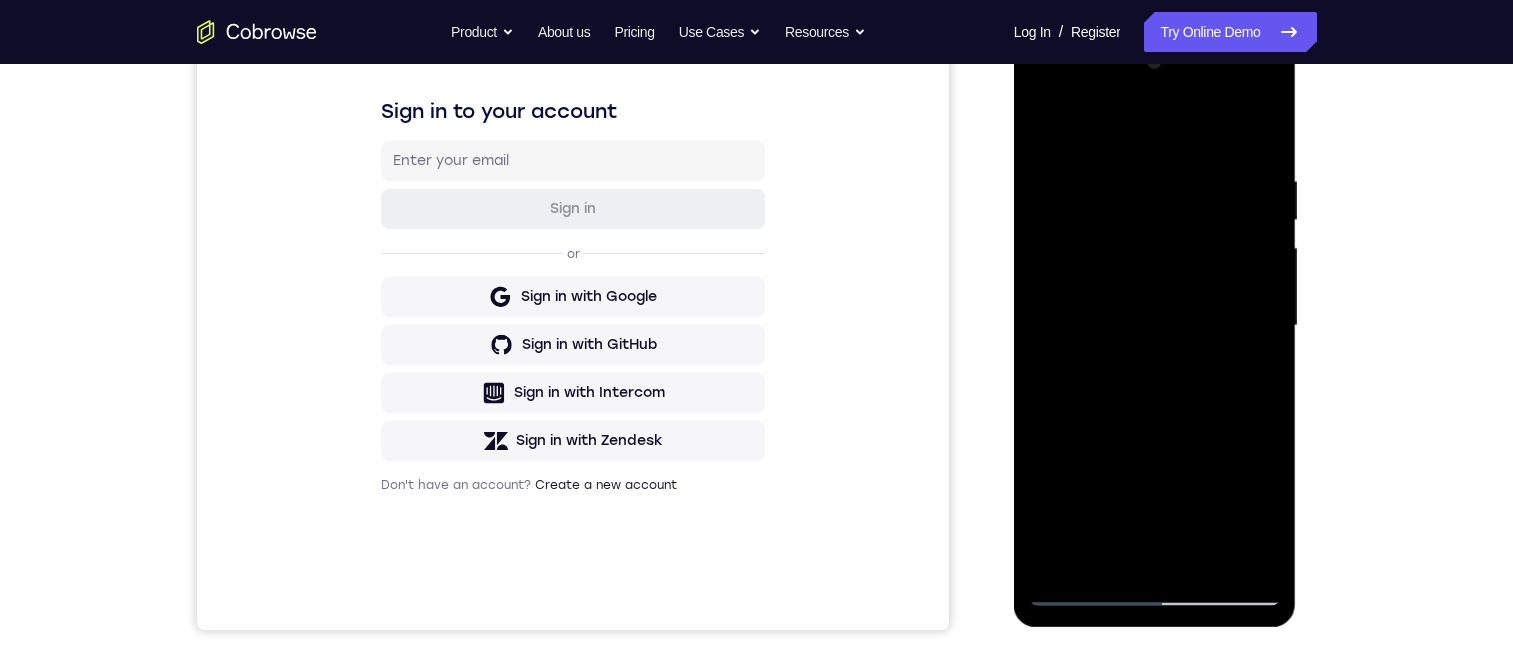 drag, startPoint x: 1132, startPoint y: 477, endPoint x: 1096, endPoint y: 401, distance: 84.095184 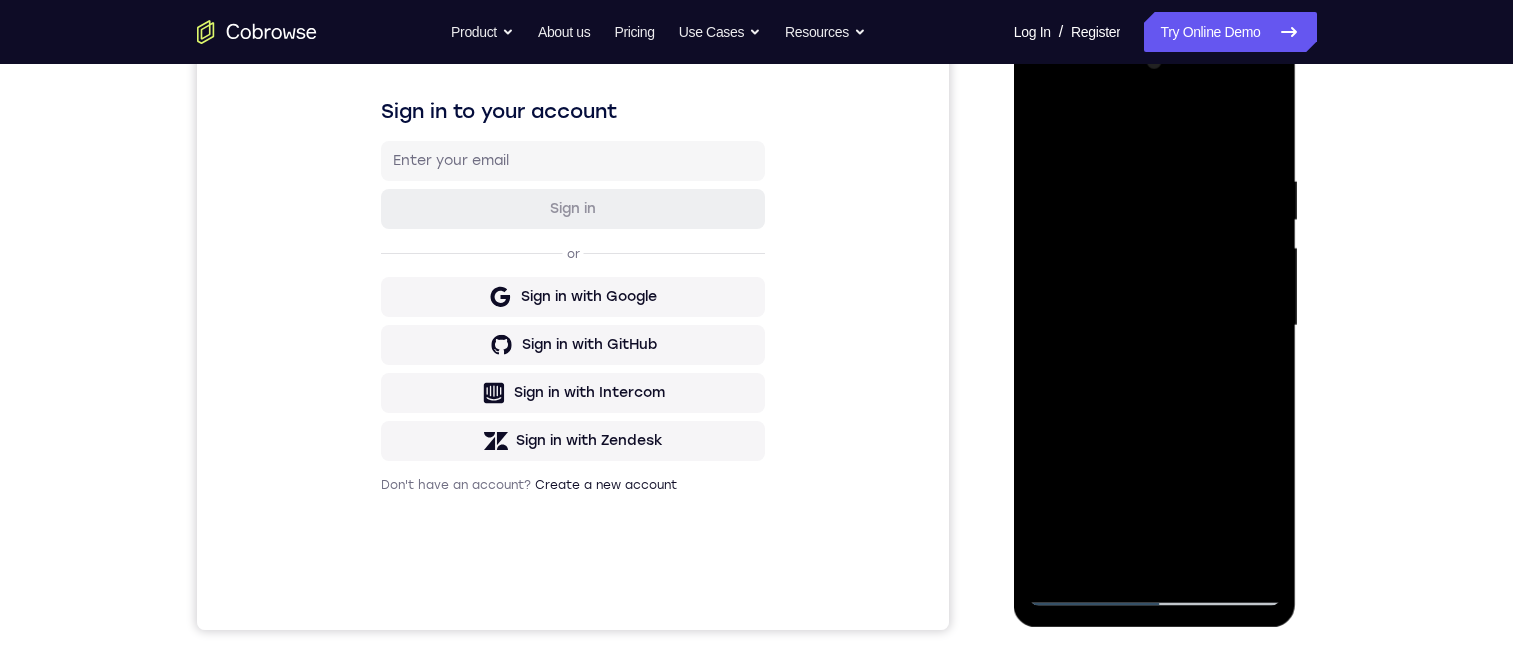 click at bounding box center [1155, 326] 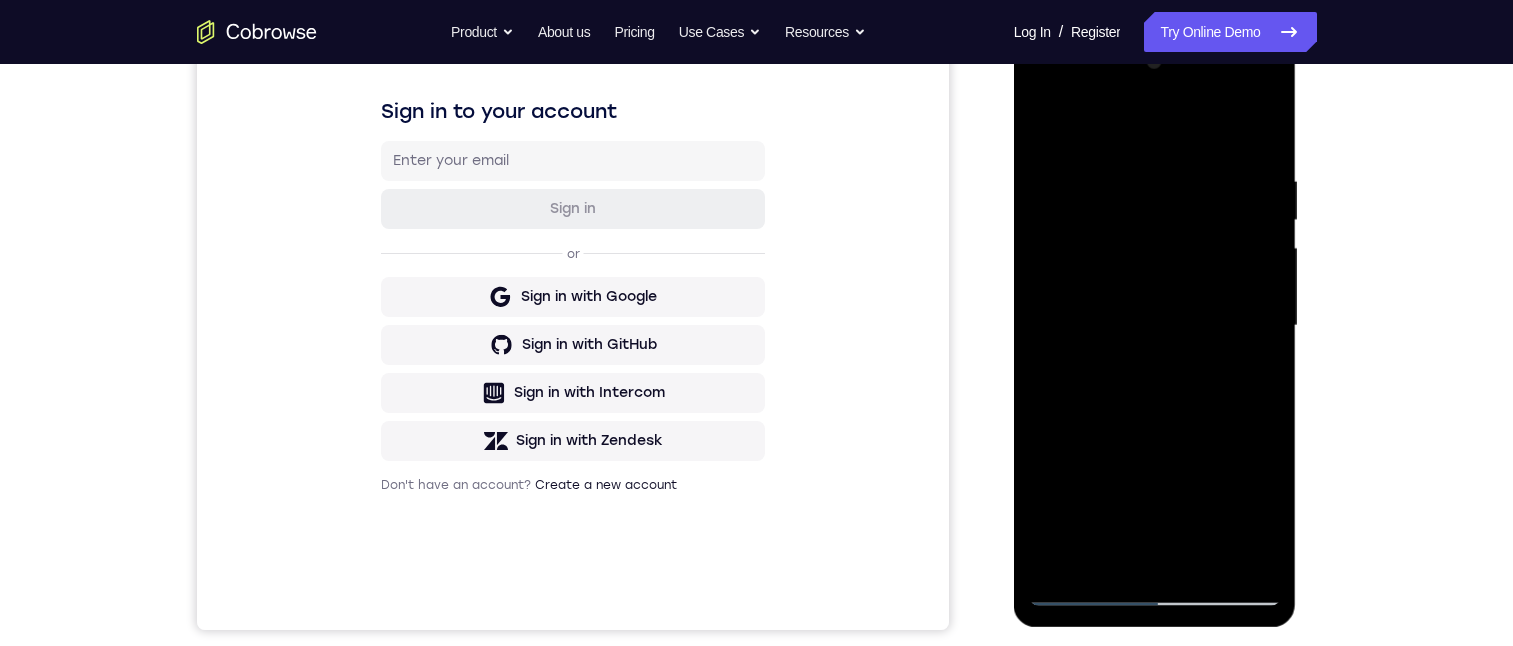 drag, startPoint x: 1167, startPoint y: 339, endPoint x: 1162, endPoint y: 471, distance: 132.09467 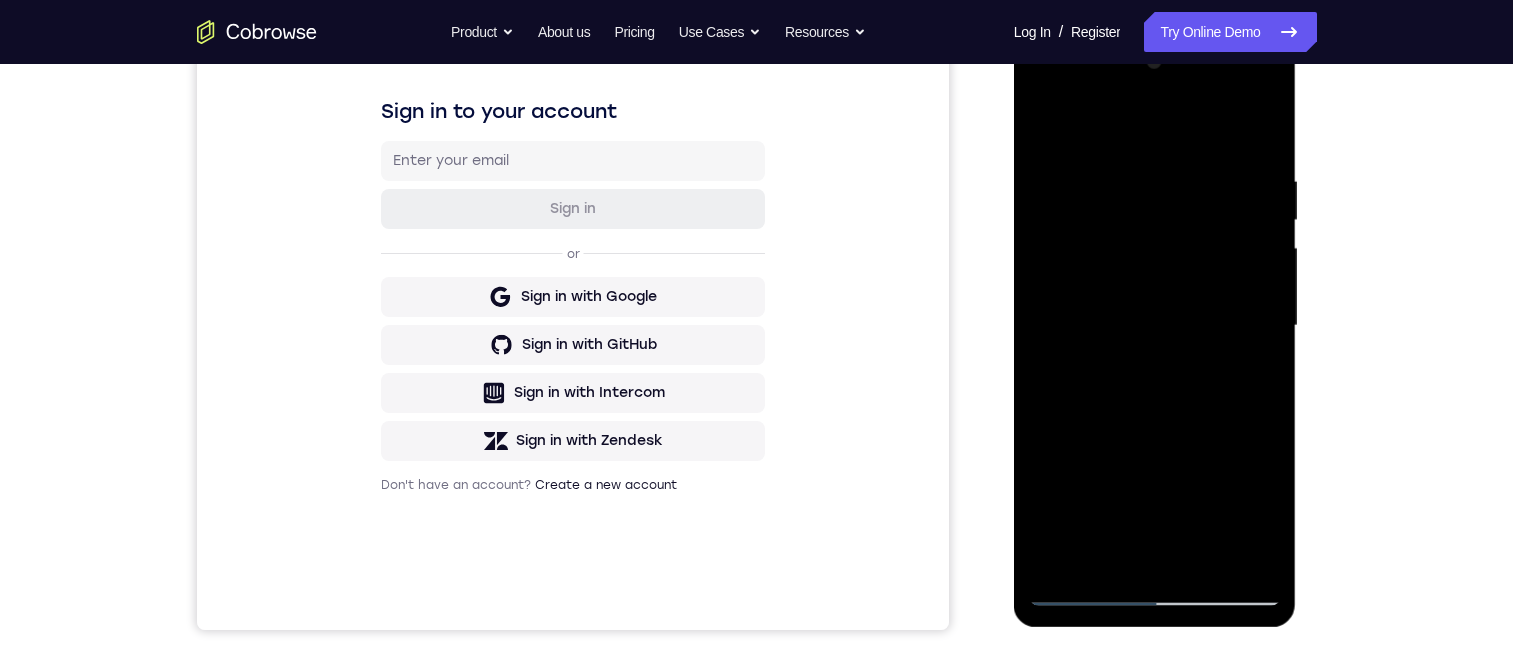drag, startPoint x: 1168, startPoint y: 419, endPoint x: 1175, endPoint y: 319, distance: 100.2447 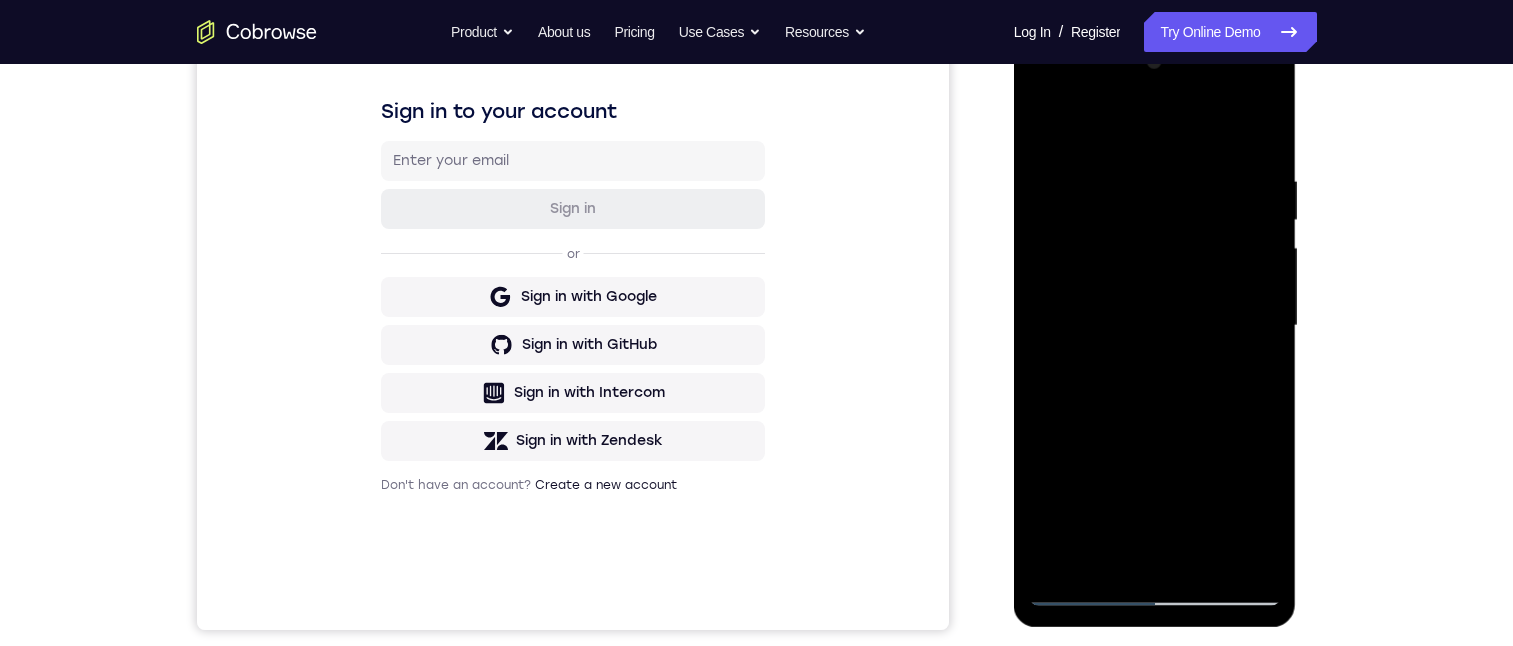 click at bounding box center (1155, 326) 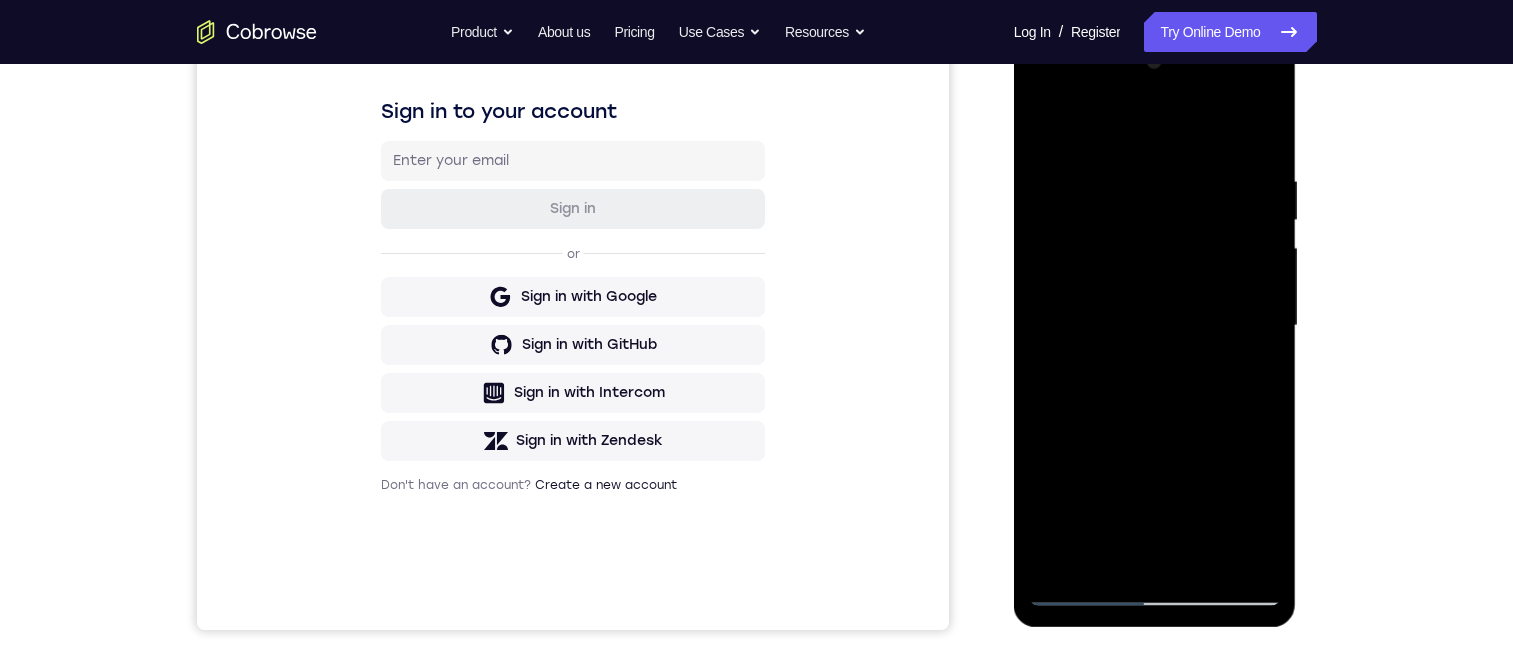 click at bounding box center (1155, 326) 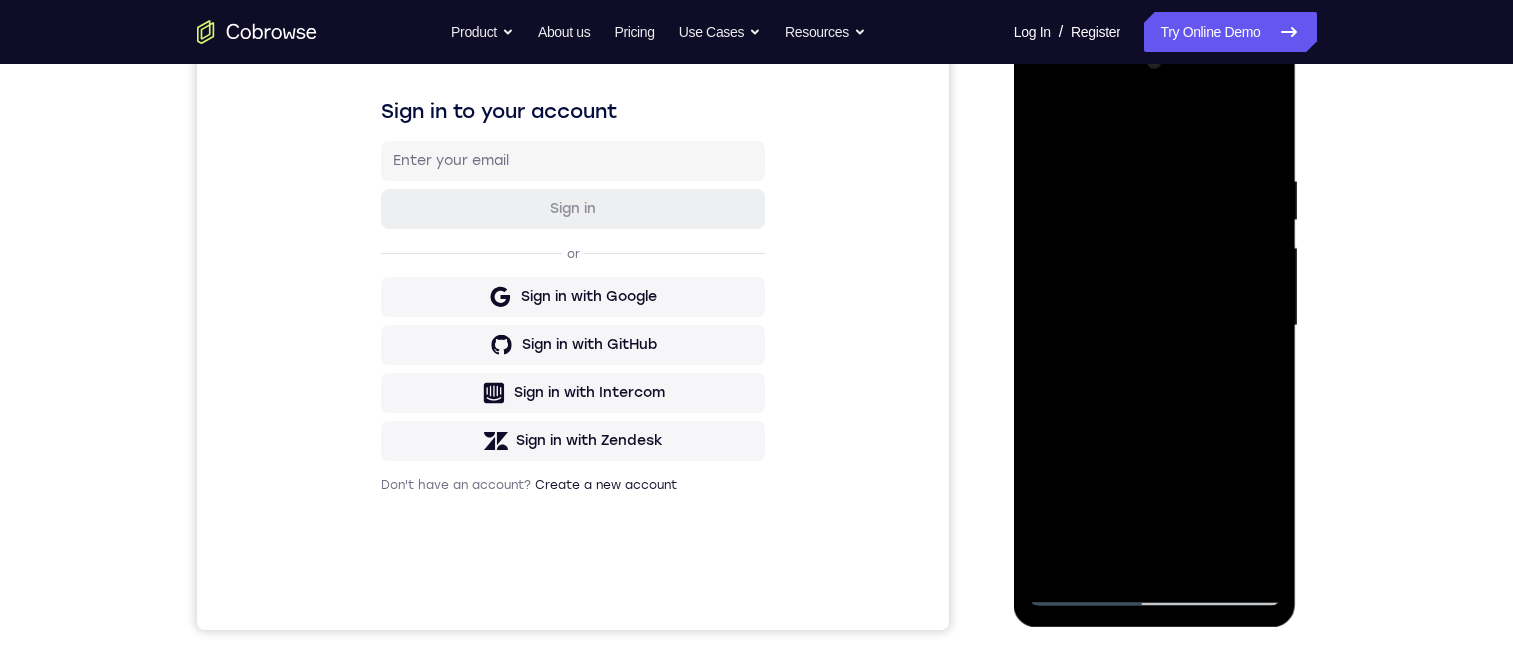 click at bounding box center (1155, 326) 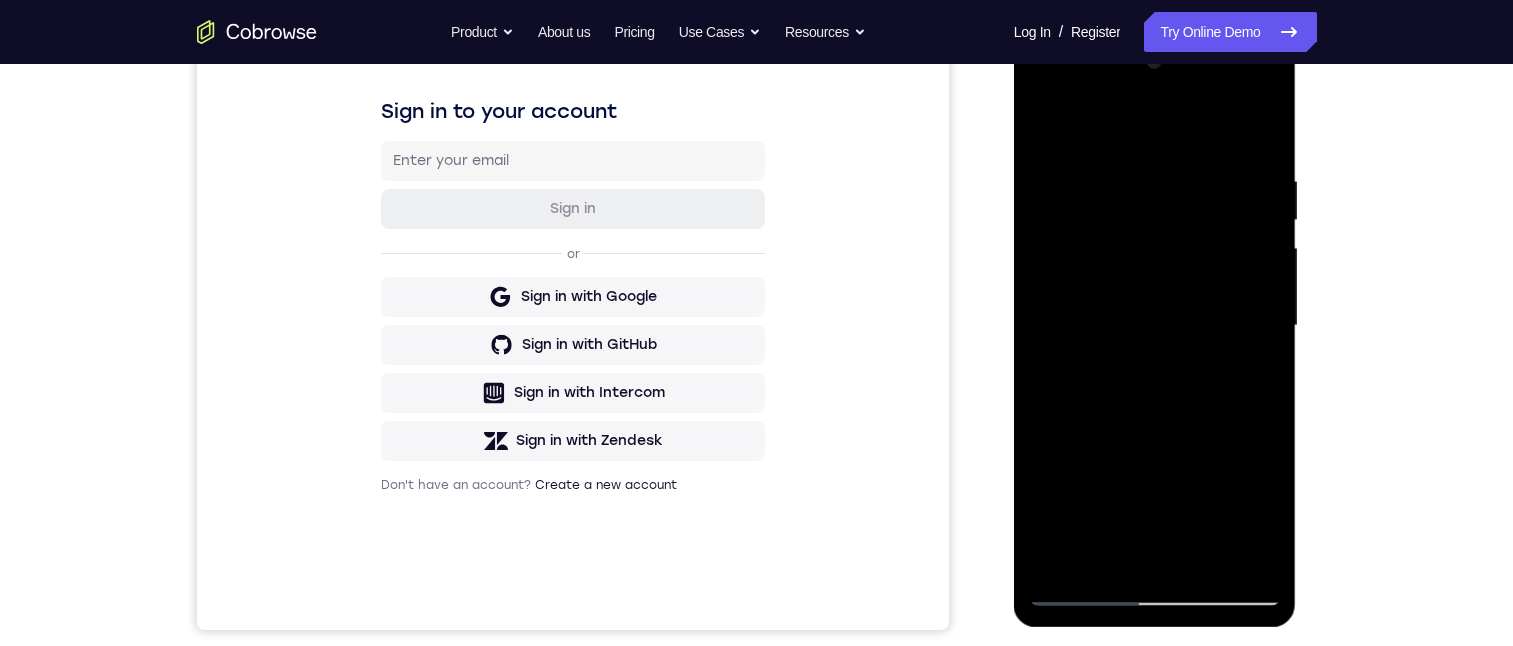 drag, startPoint x: 1137, startPoint y: 366, endPoint x: 1131, endPoint y: 485, distance: 119.15116 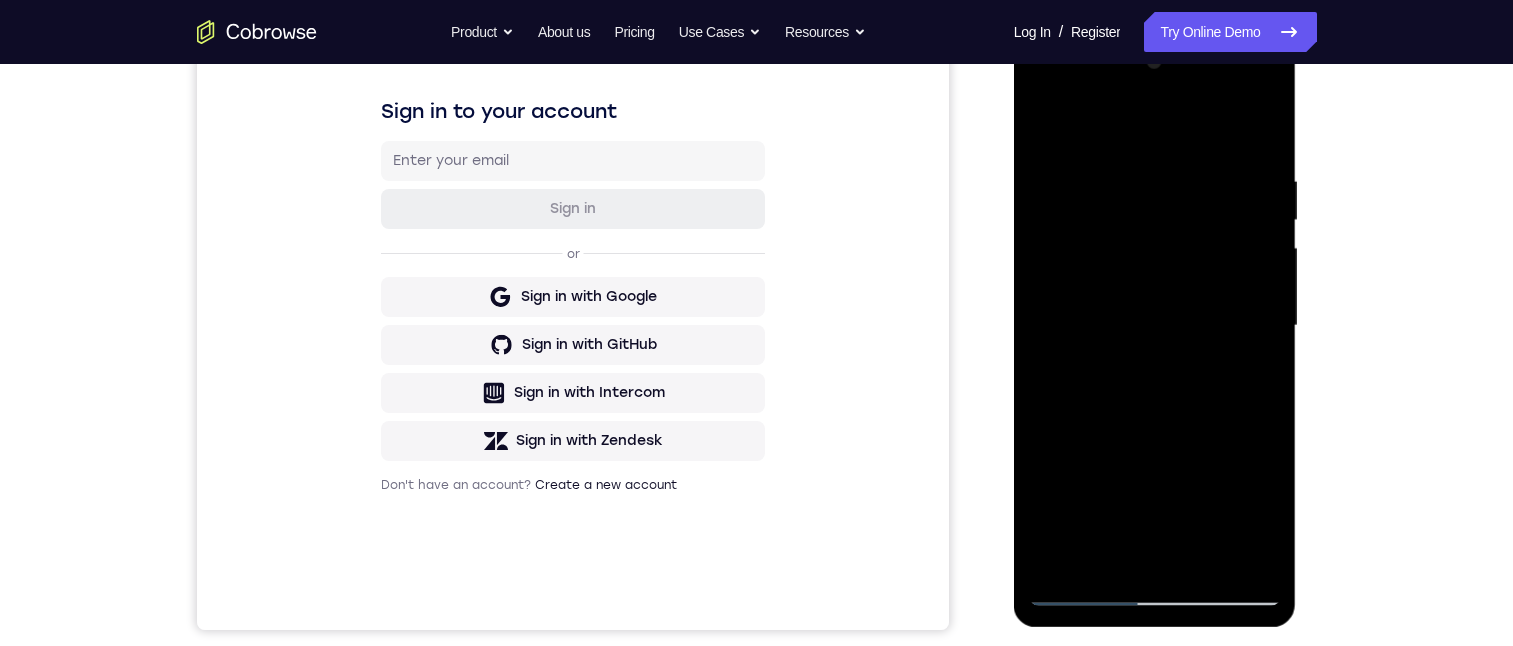 click at bounding box center [1155, 326] 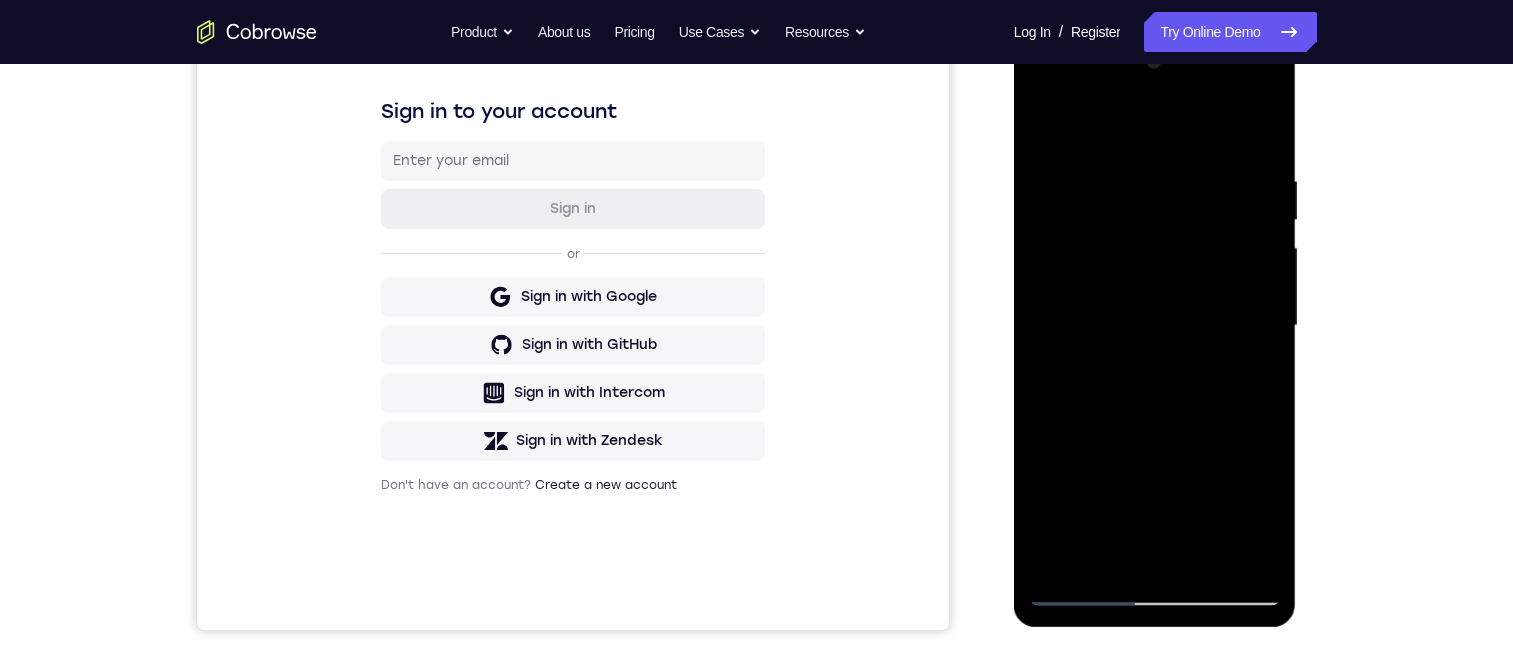 click at bounding box center (1155, 326) 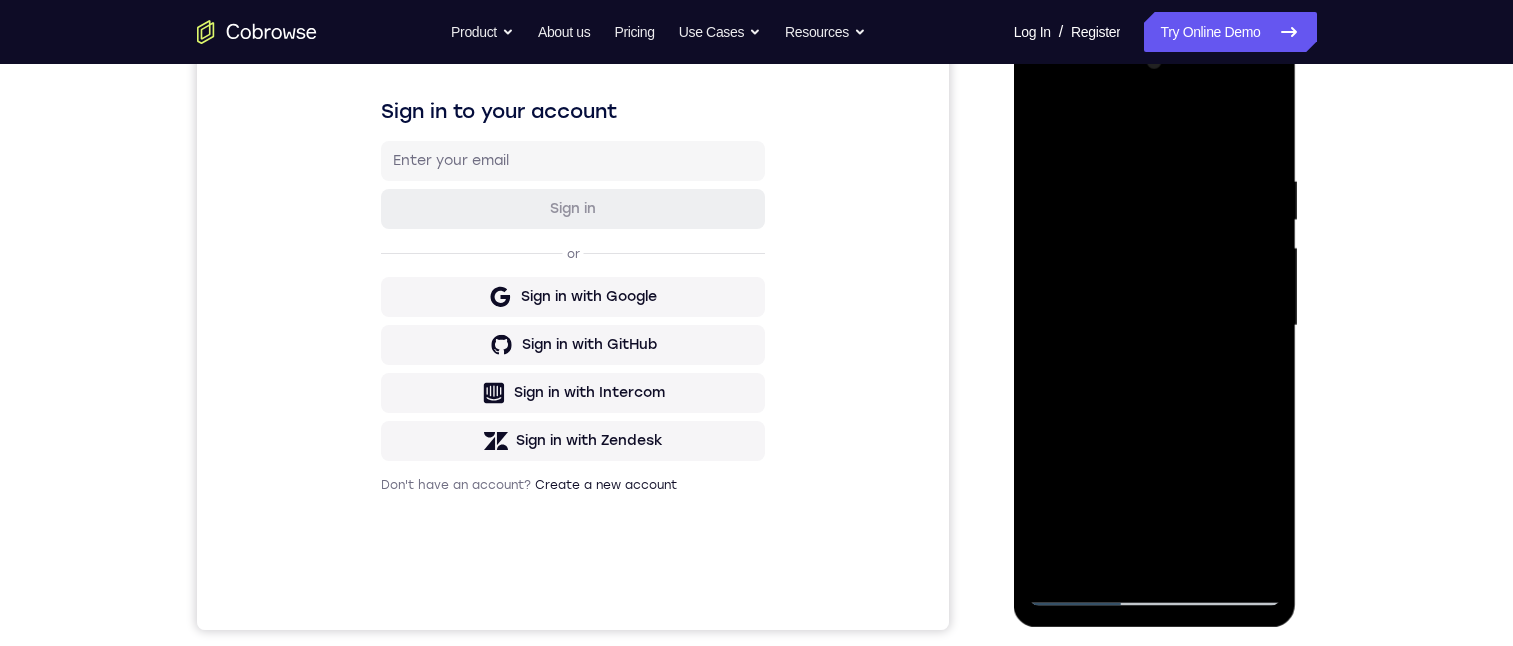 click at bounding box center (1155, 326) 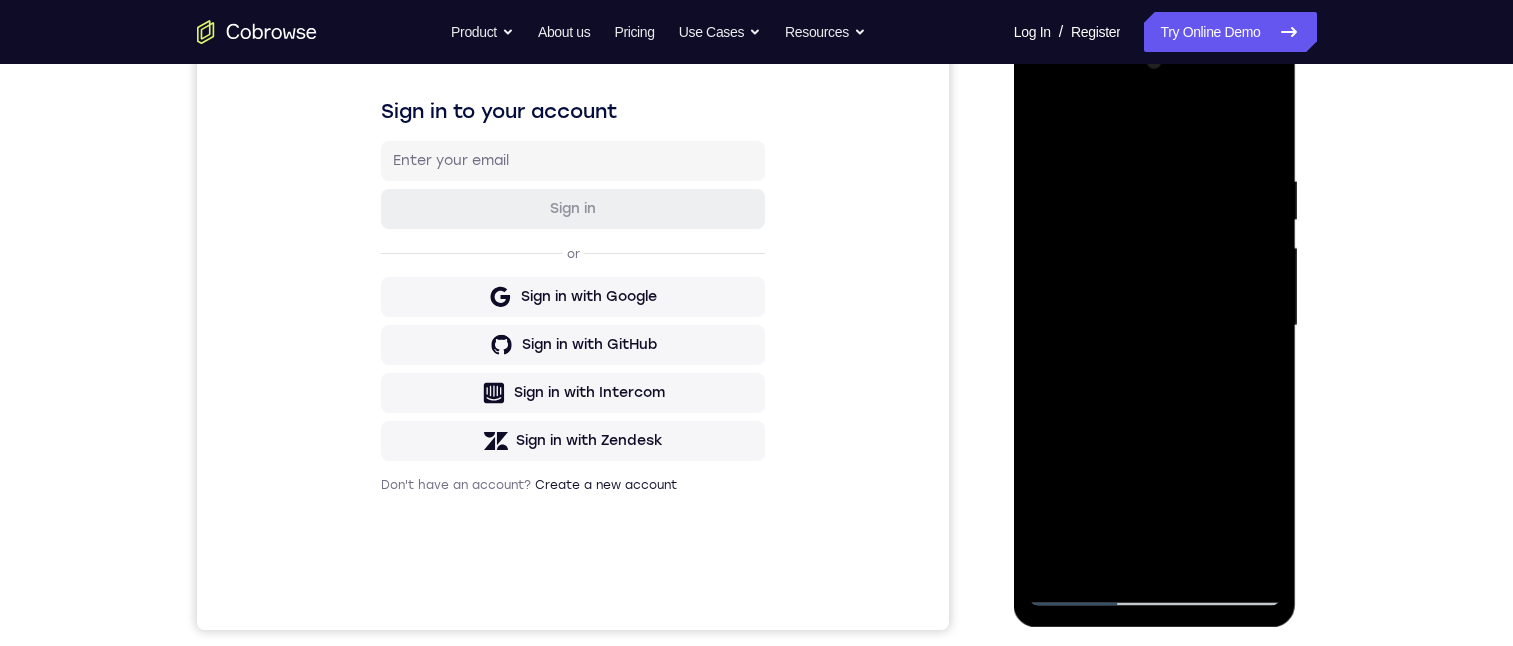 click at bounding box center [1155, 326] 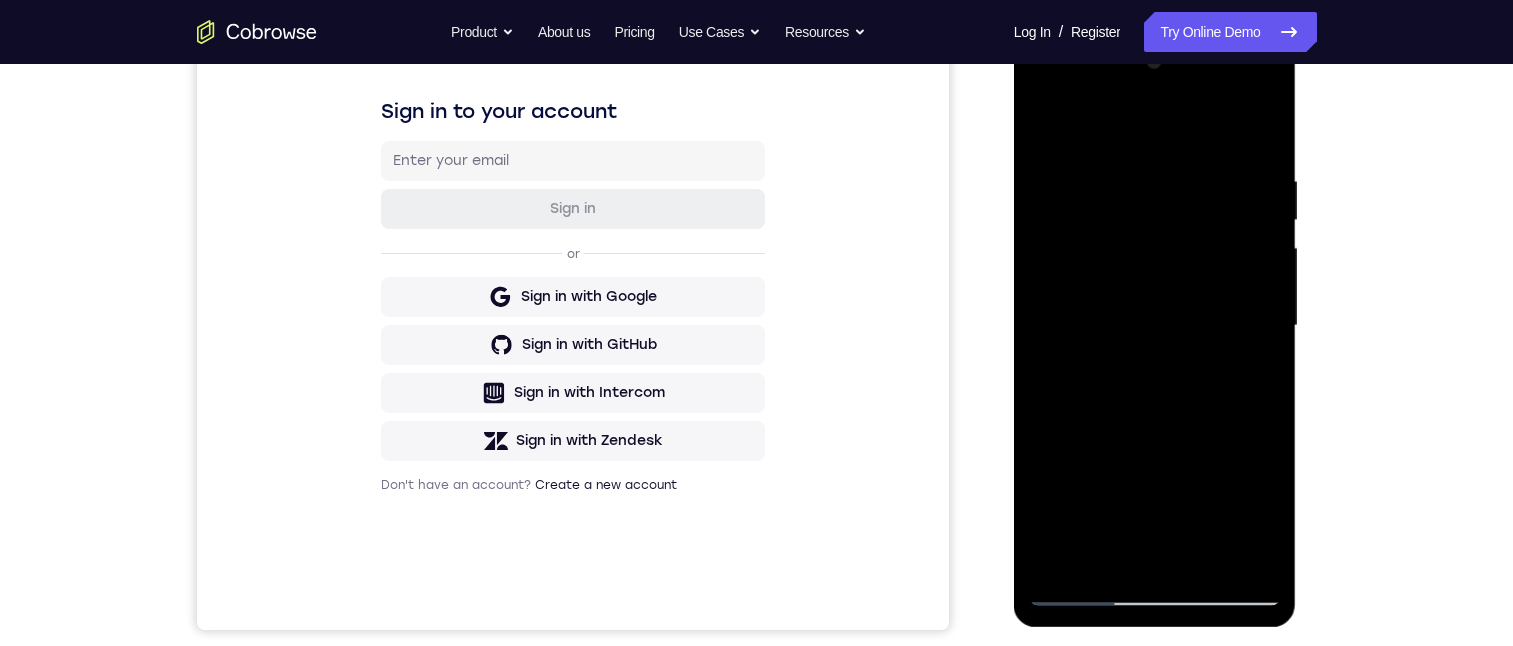 click at bounding box center (1155, 326) 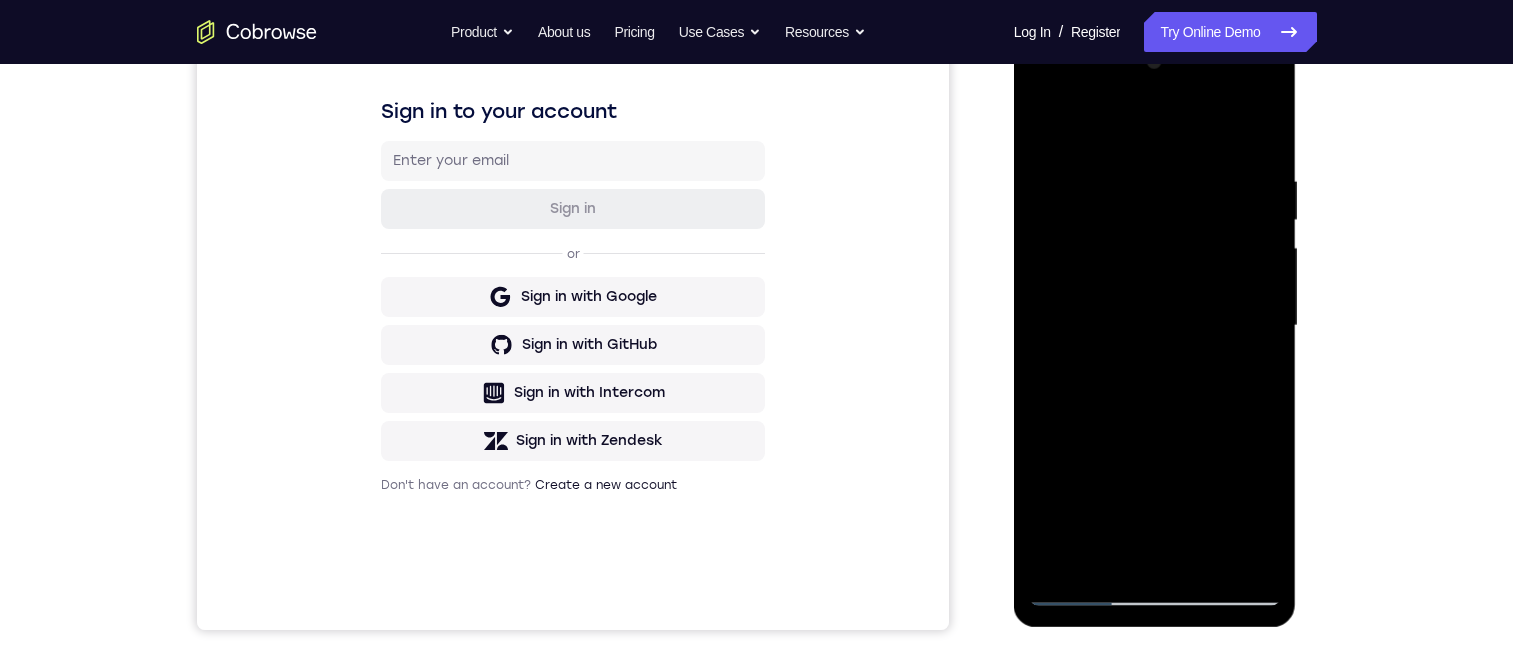 click at bounding box center (1155, 326) 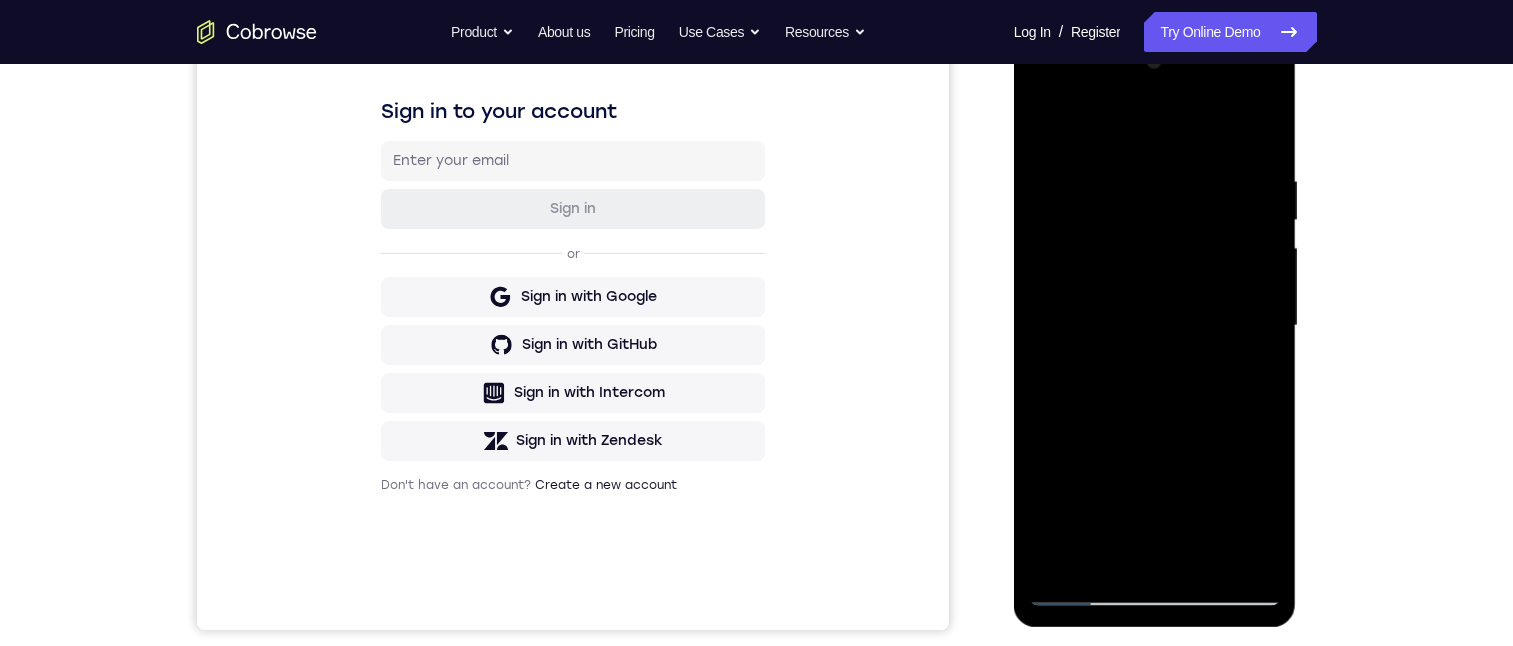 click at bounding box center [1155, 326] 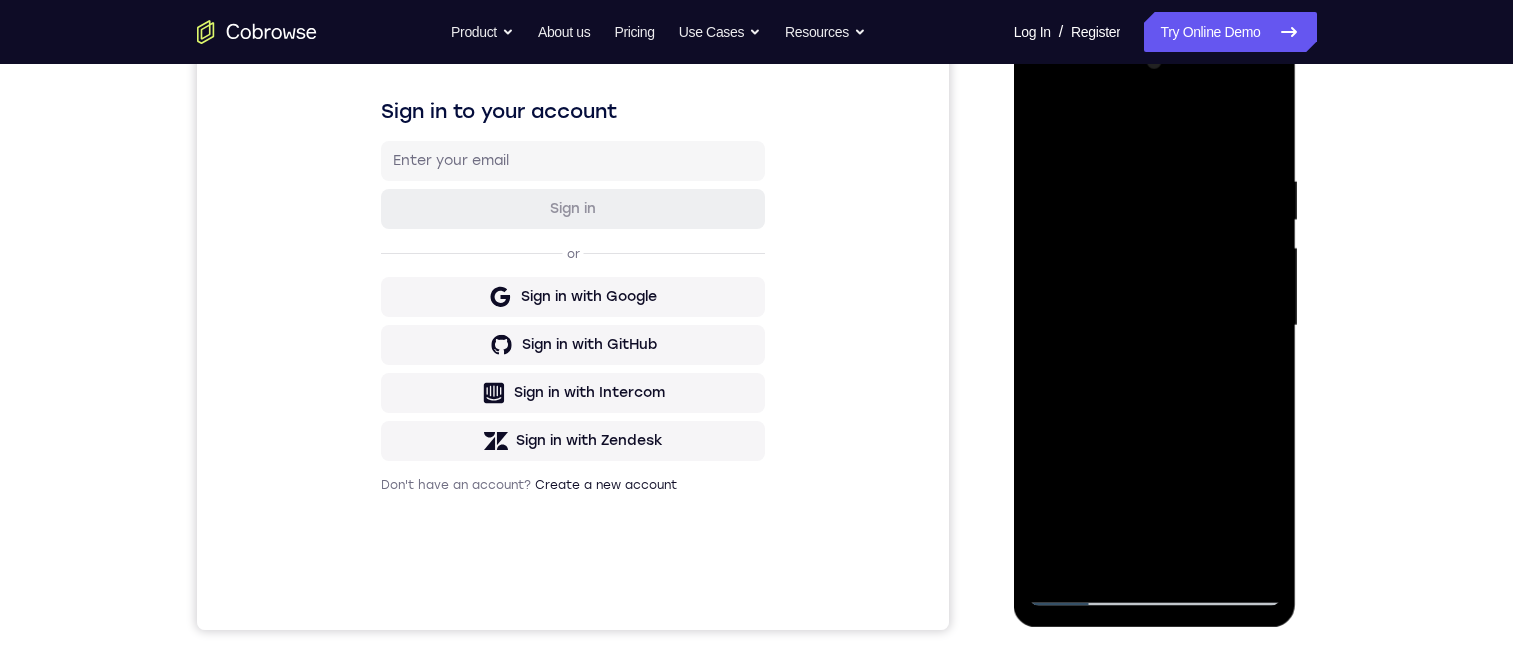 click at bounding box center [1155, 326] 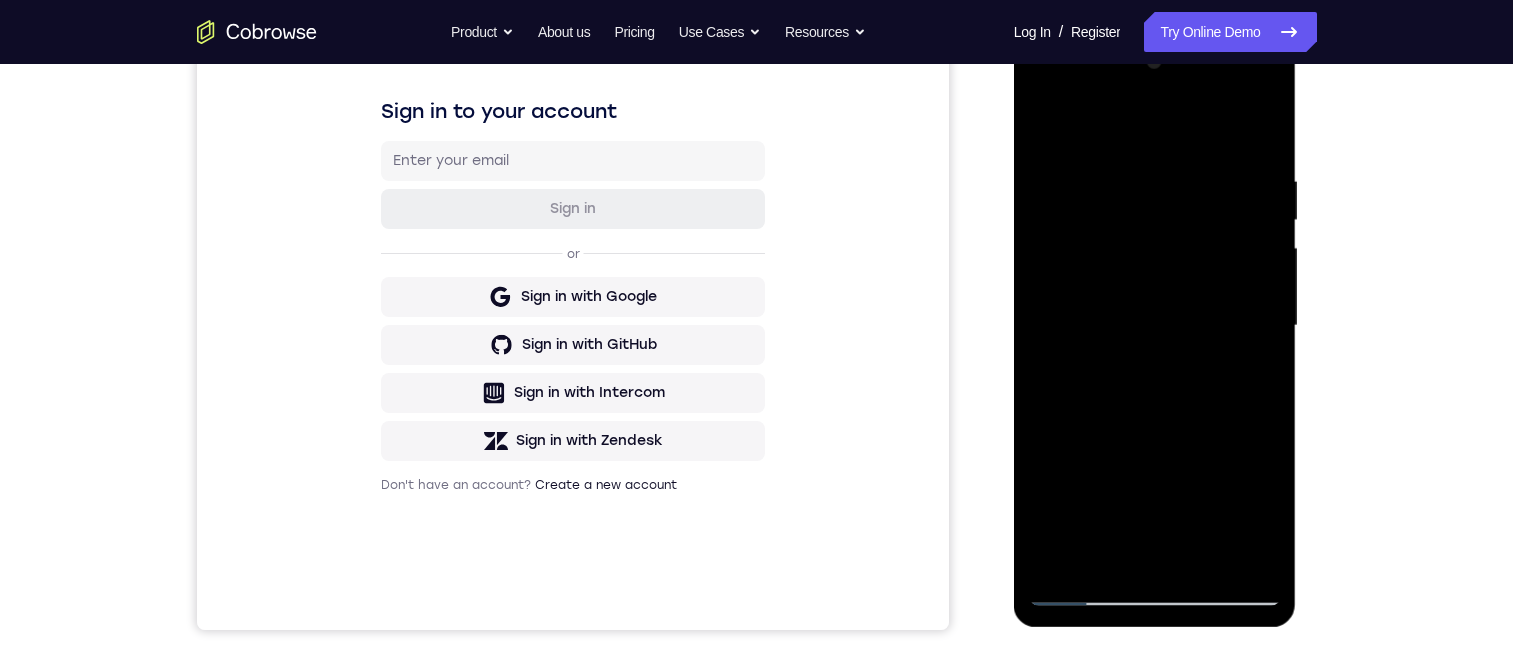 click at bounding box center [1155, 326] 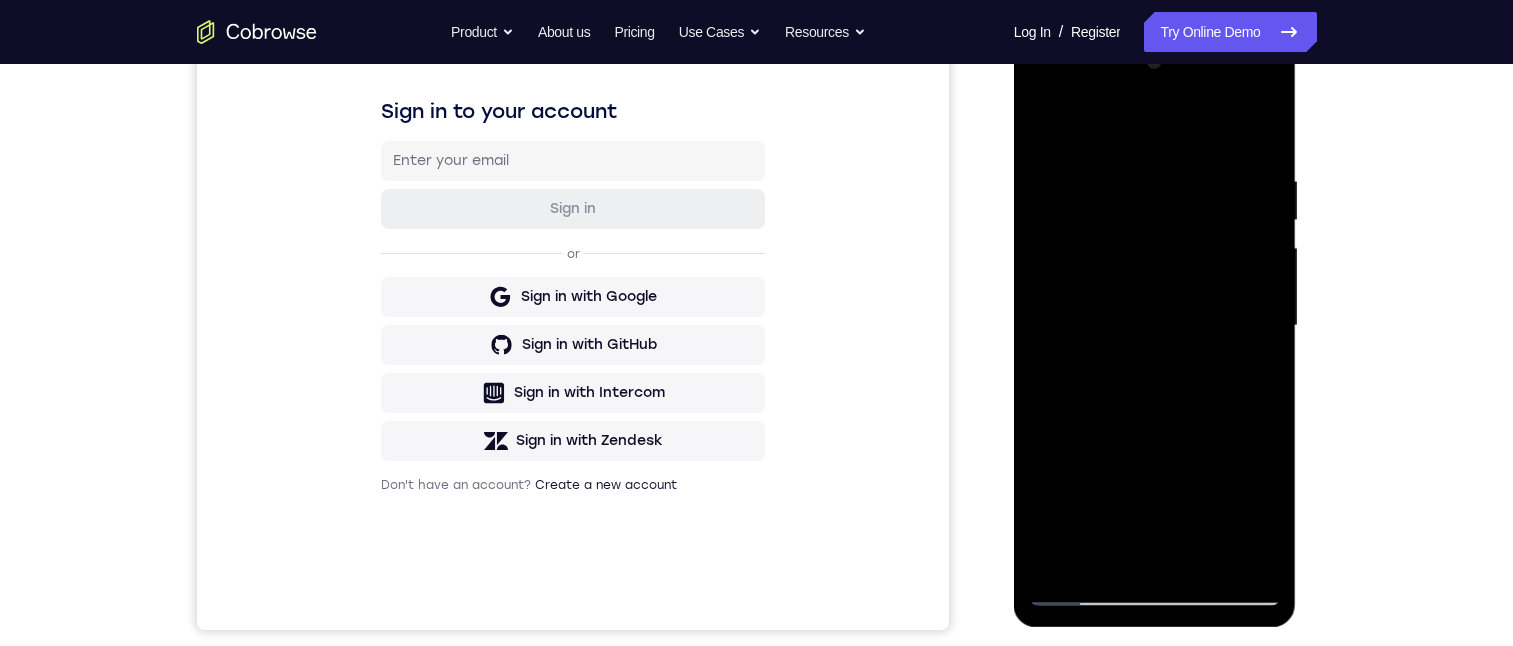 click at bounding box center (1155, 326) 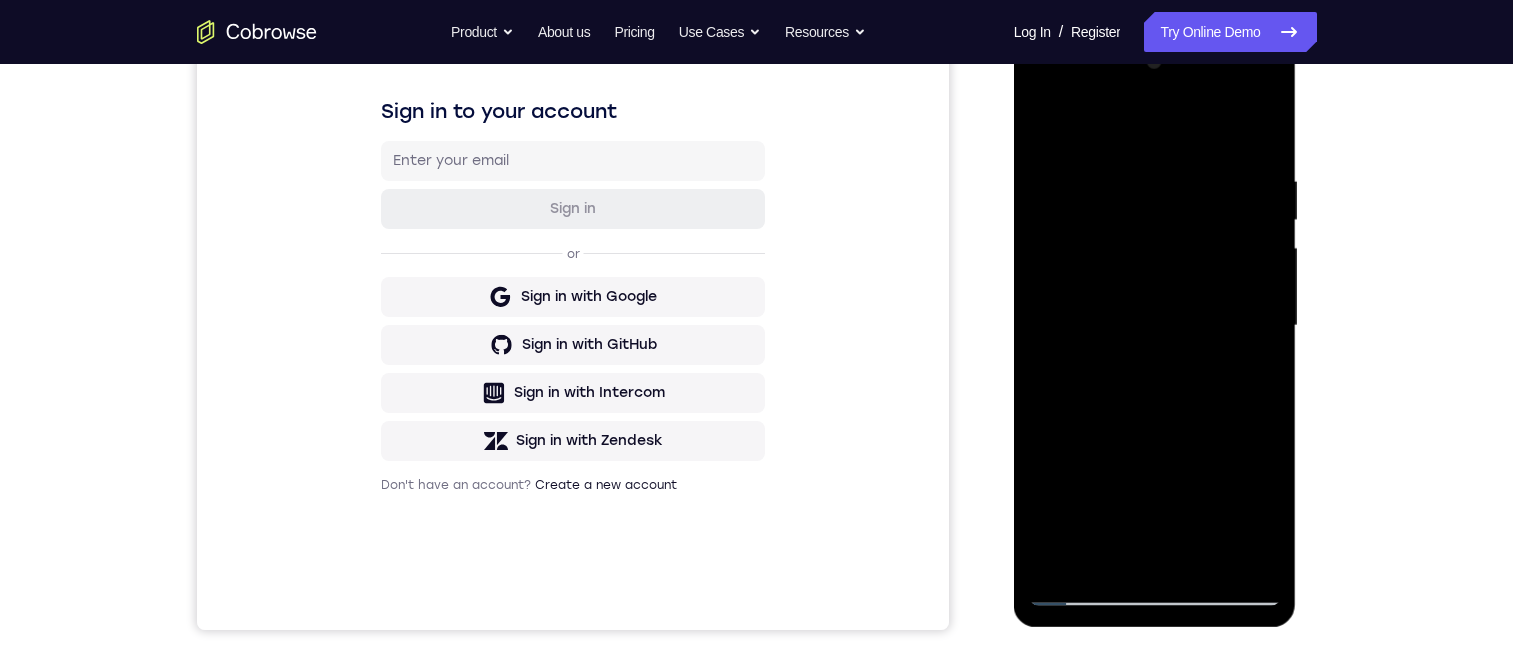 click at bounding box center (1155, 326) 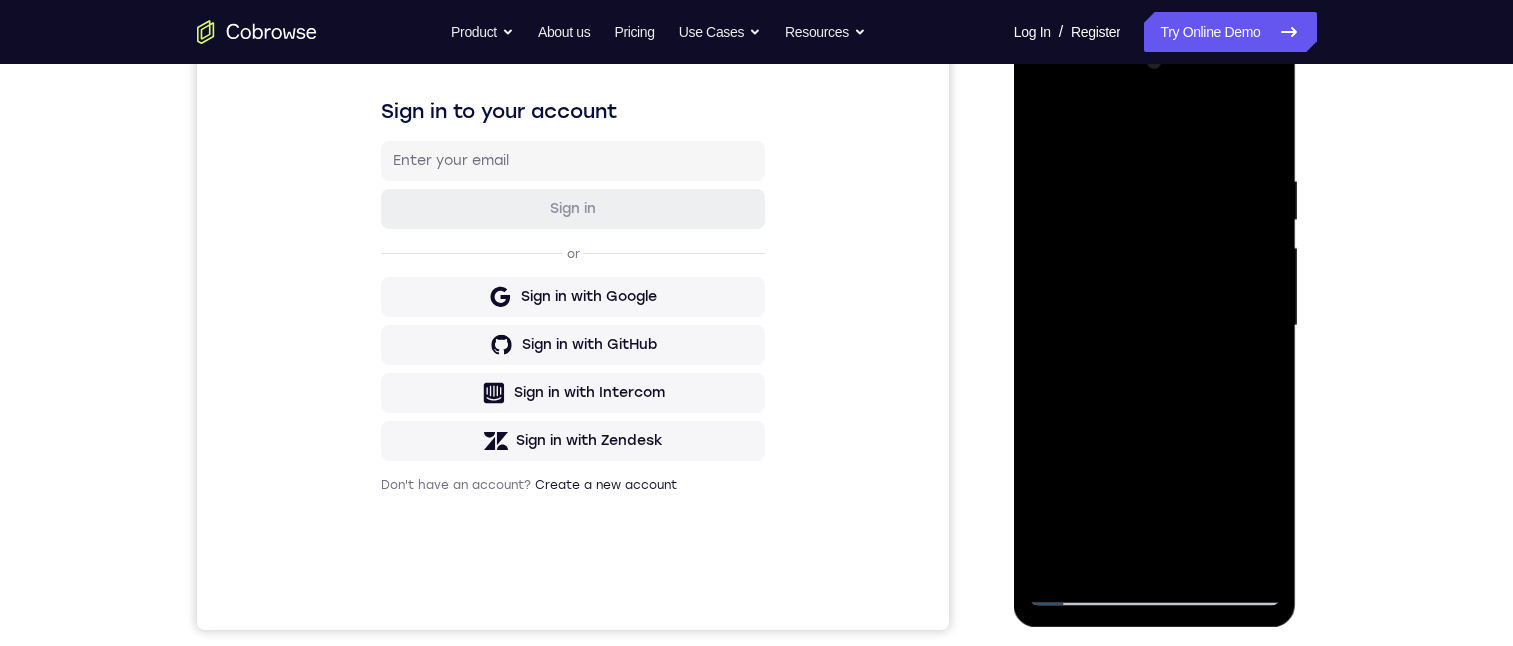 click at bounding box center [1155, 326] 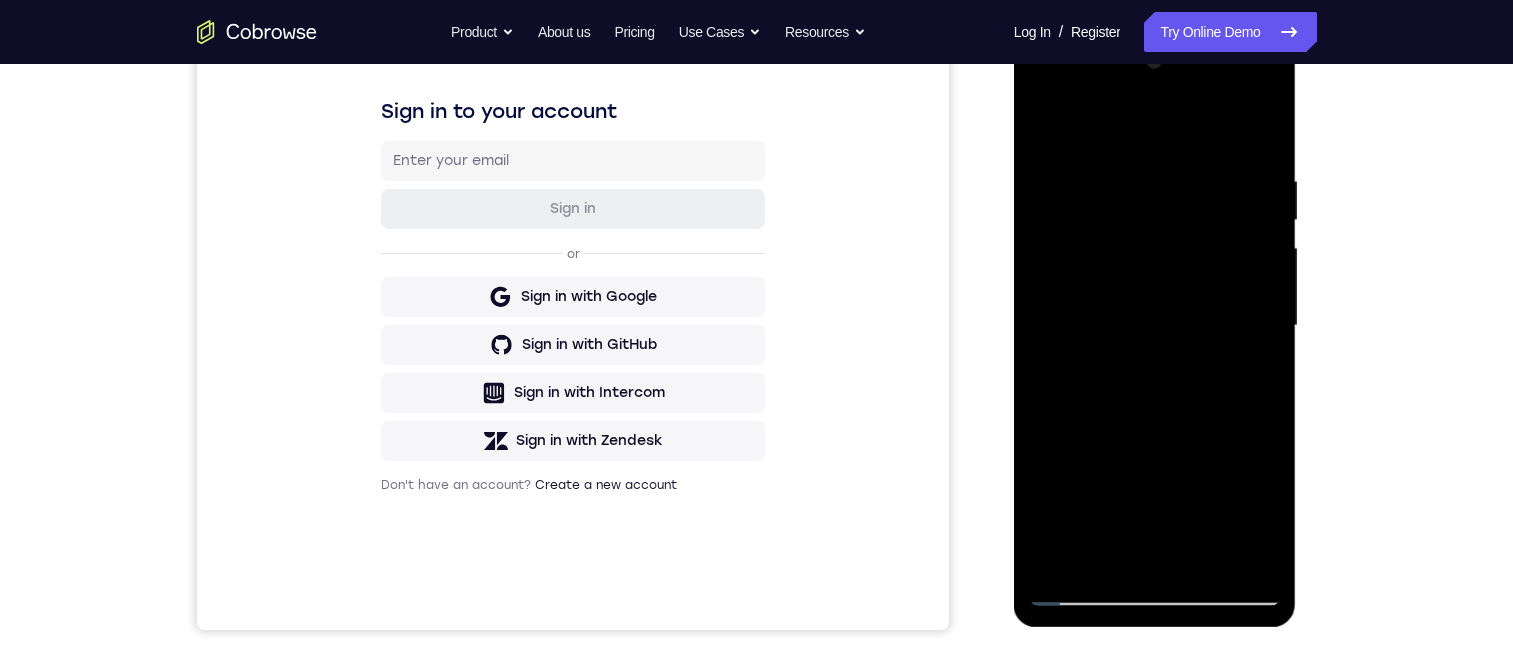 click at bounding box center [1155, 326] 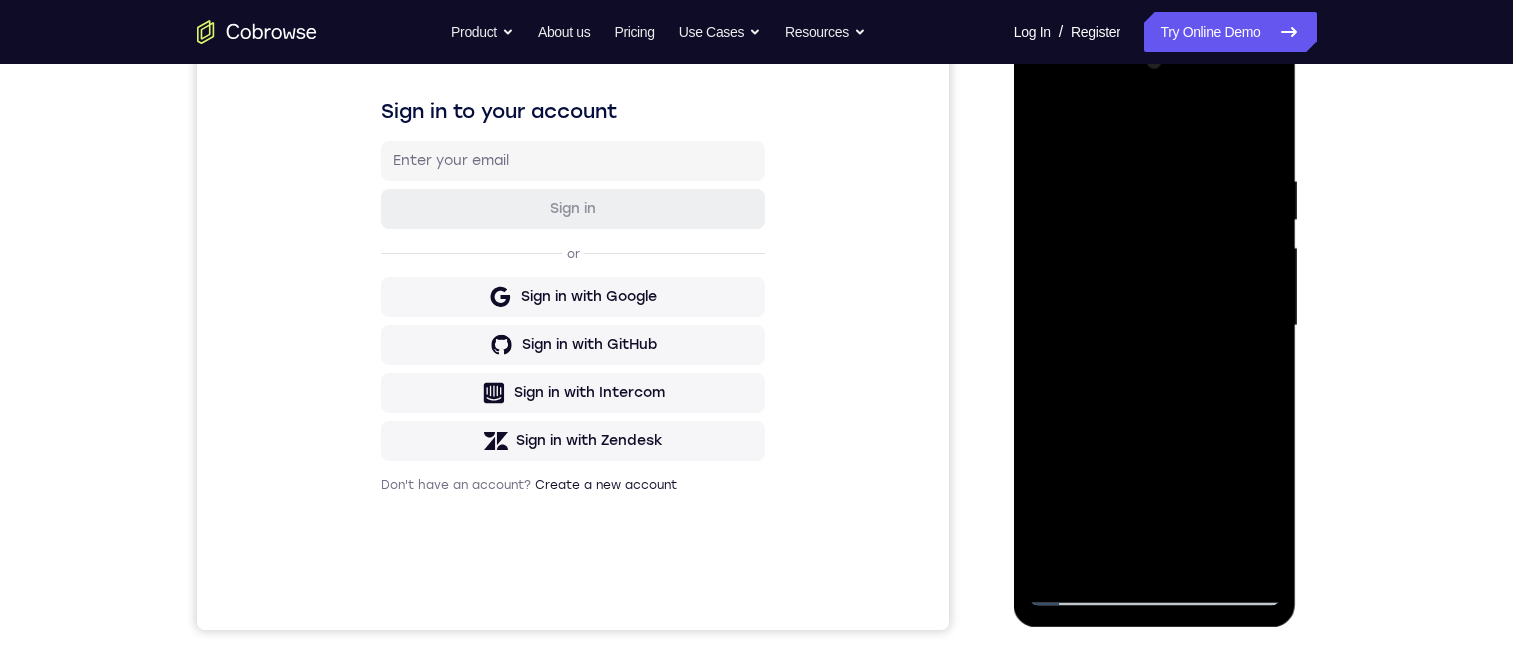 click at bounding box center [1155, 326] 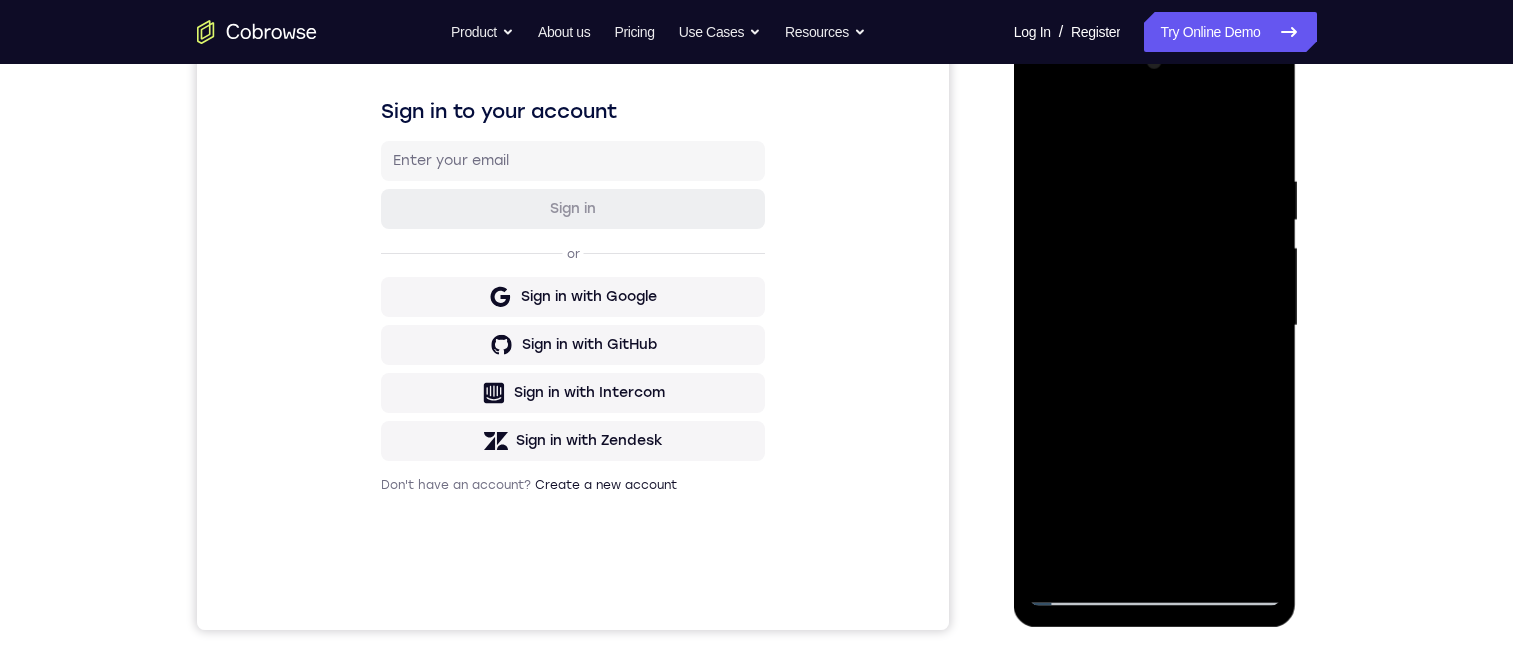 click at bounding box center (1155, 326) 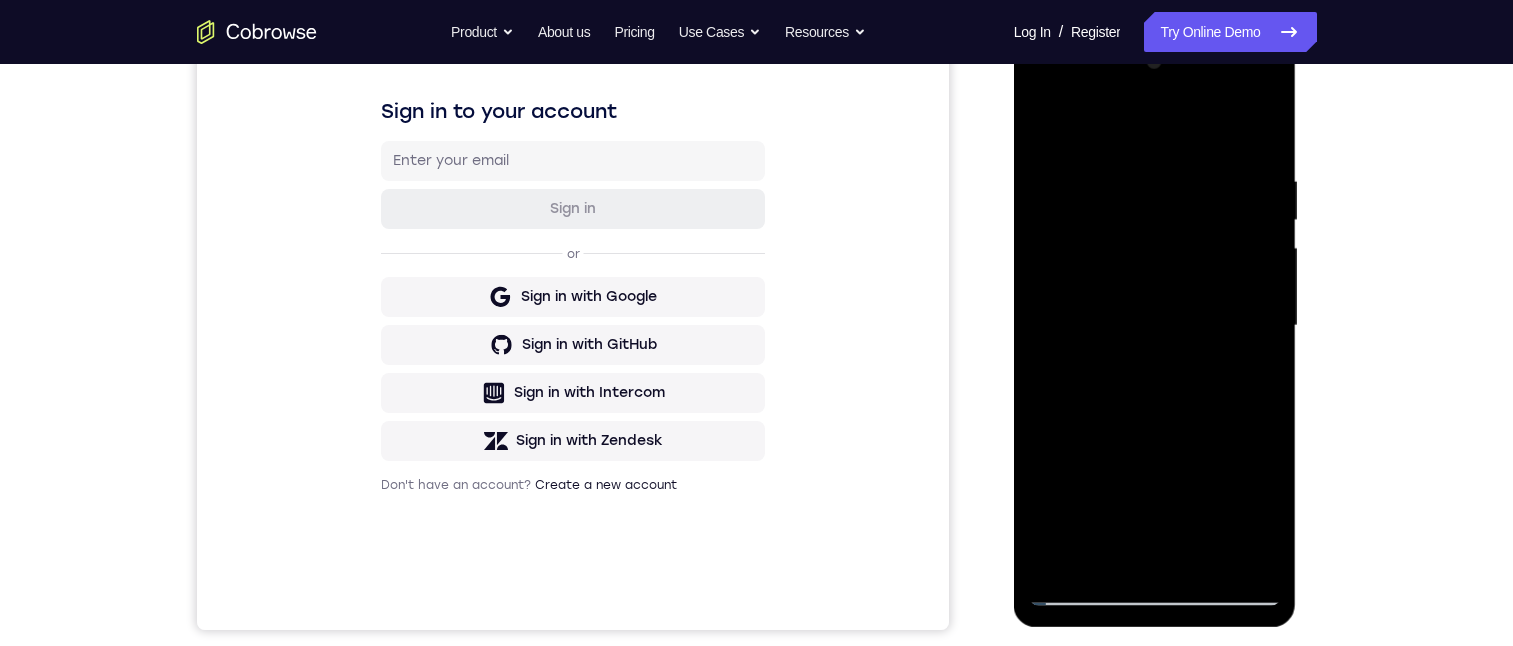 click at bounding box center (1155, 326) 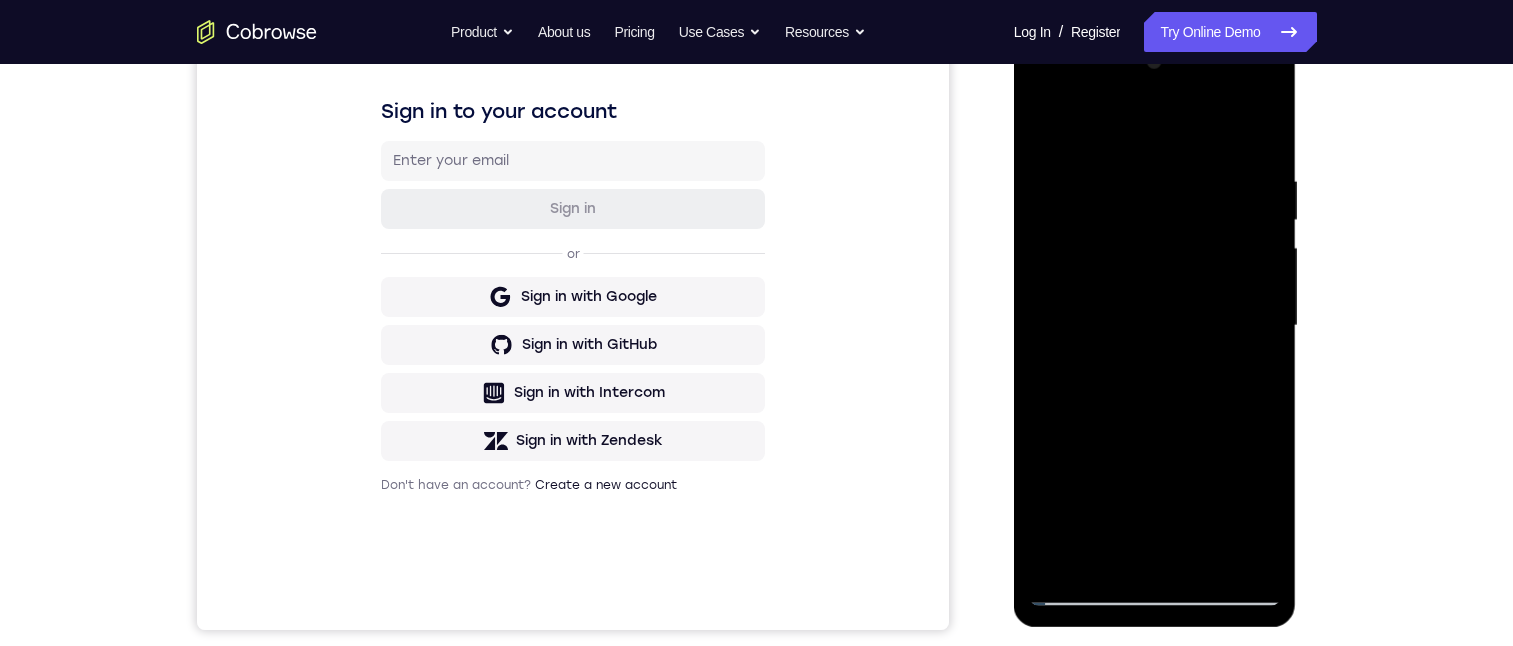 click at bounding box center (1155, 326) 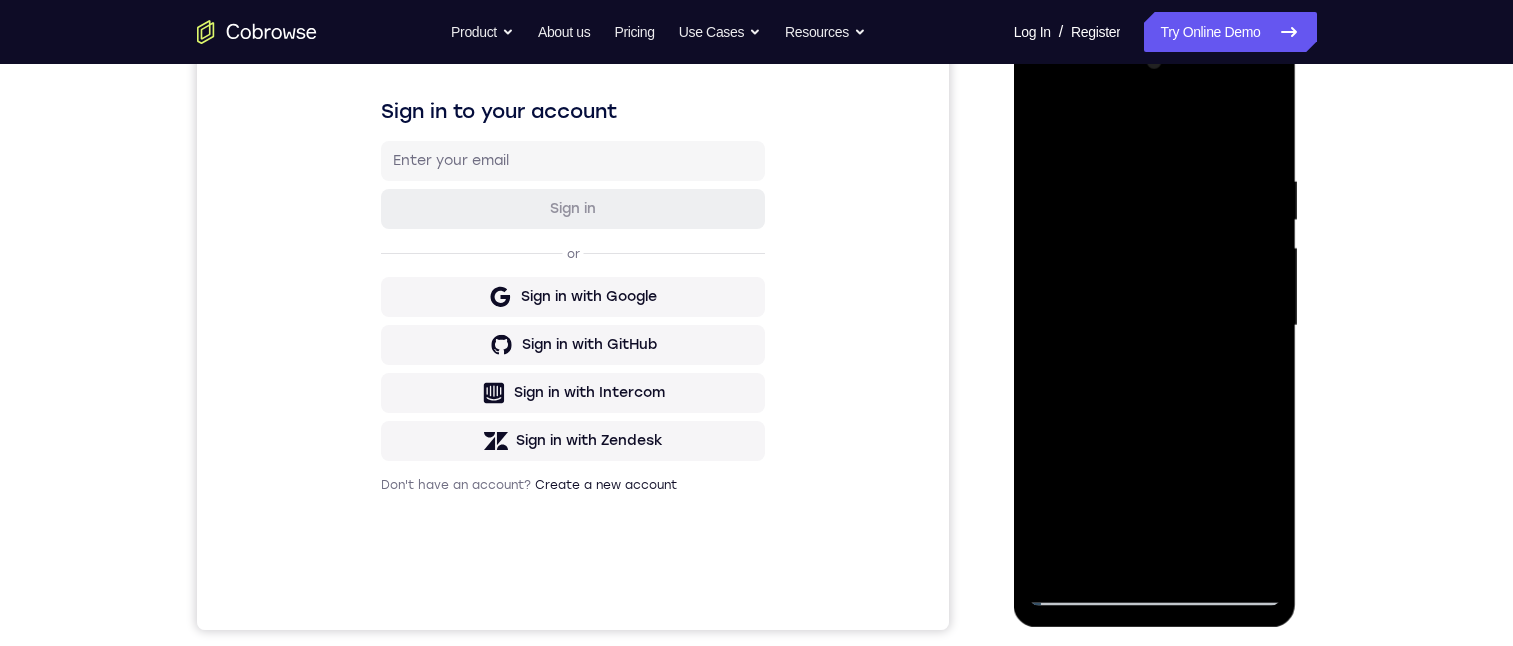 drag, startPoint x: 1162, startPoint y: 437, endPoint x: 1164, endPoint y: 457, distance: 20.09975 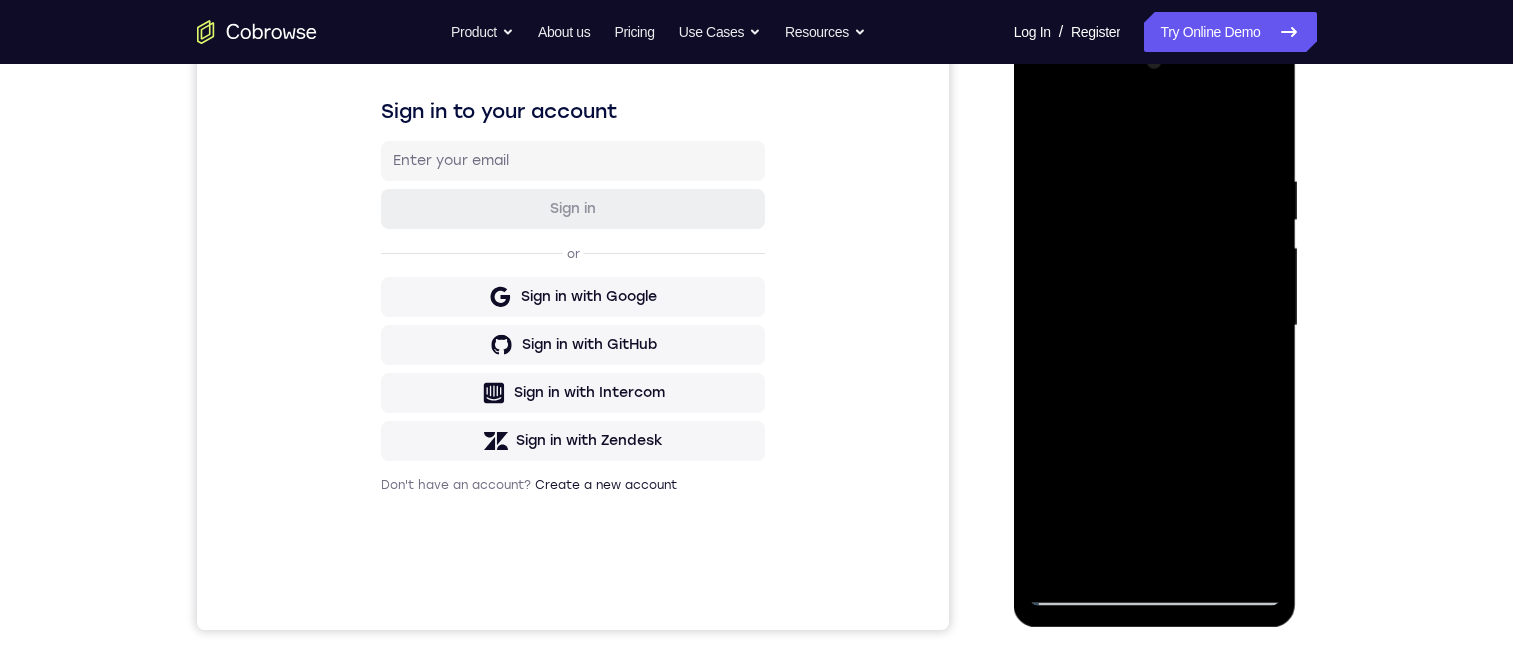 drag, startPoint x: 1158, startPoint y: 399, endPoint x: 1150, endPoint y: 467, distance: 68.46897 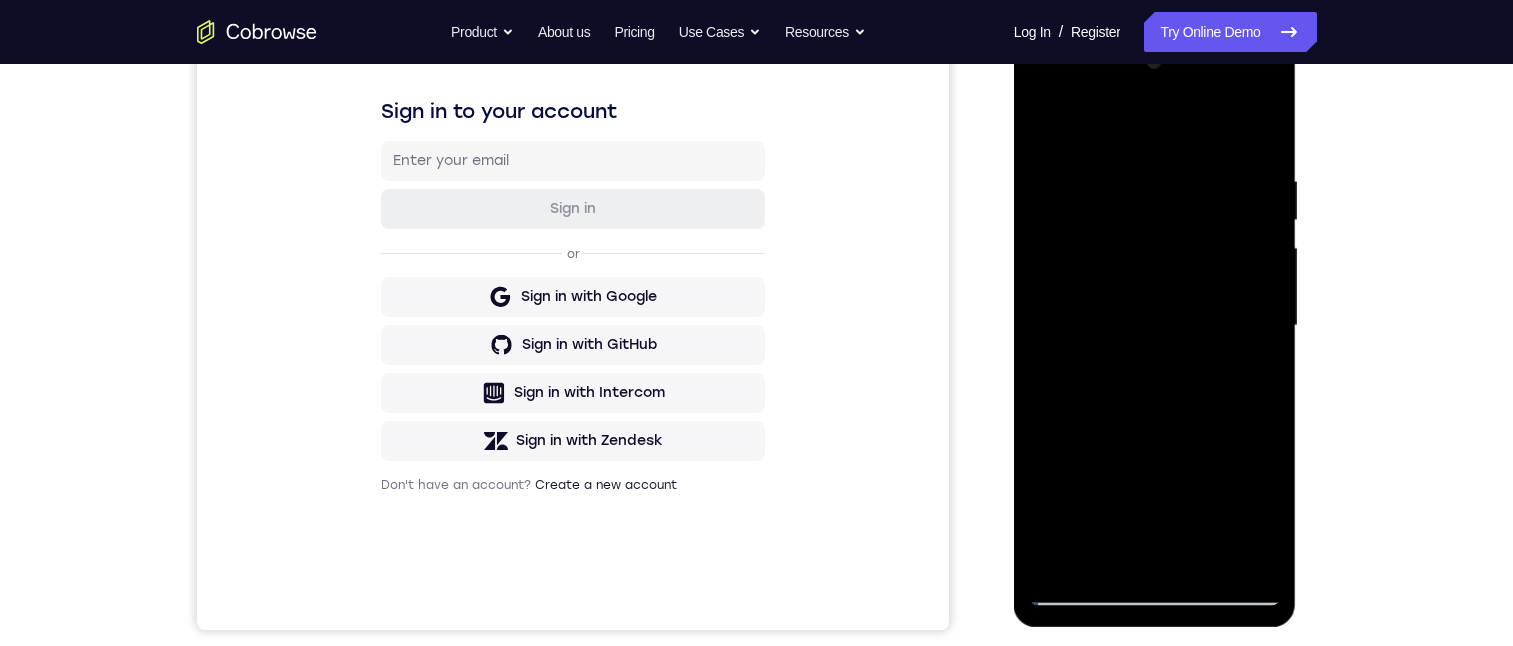 drag, startPoint x: 1171, startPoint y: 359, endPoint x: 1180, endPoint y: 503, distance: 144.28098 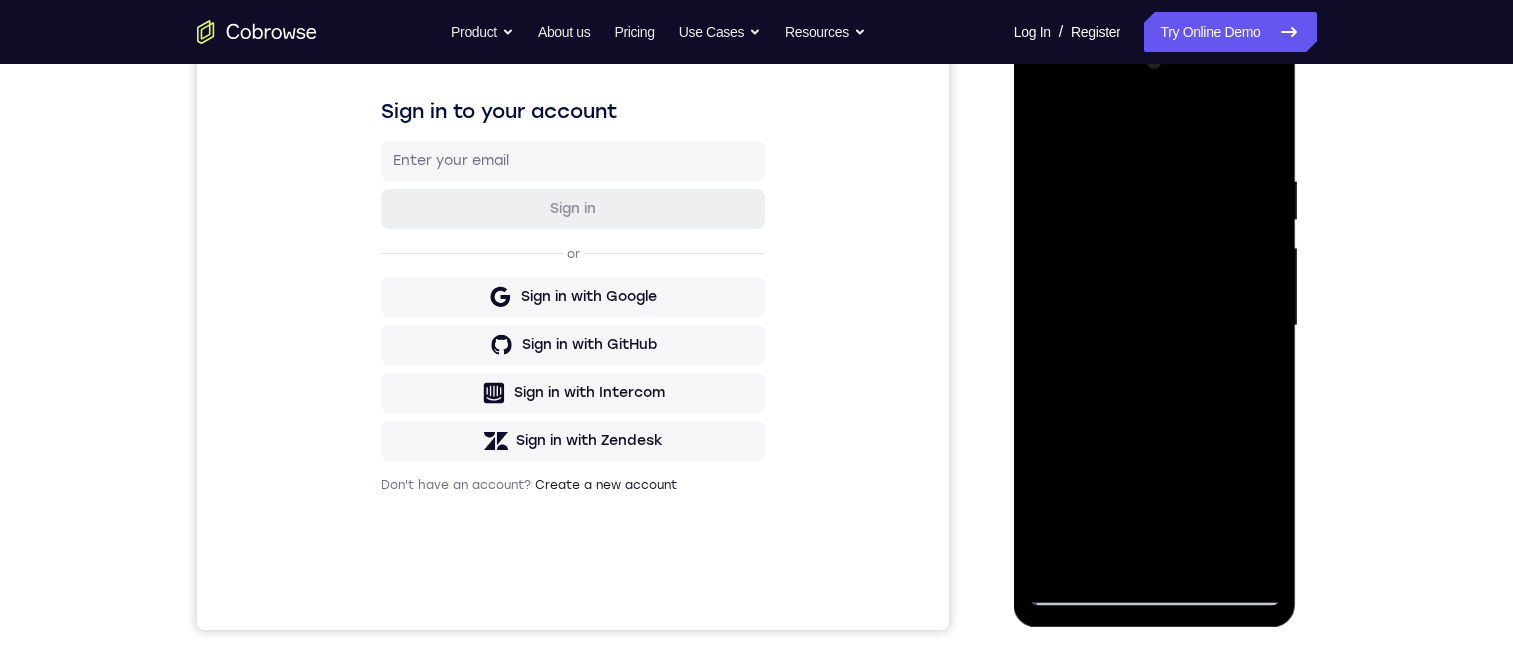 drag, startPoint x: 1185, startPoint y: 343, endPoint x: 1169, endPoint y: 400, distance: 59.20304 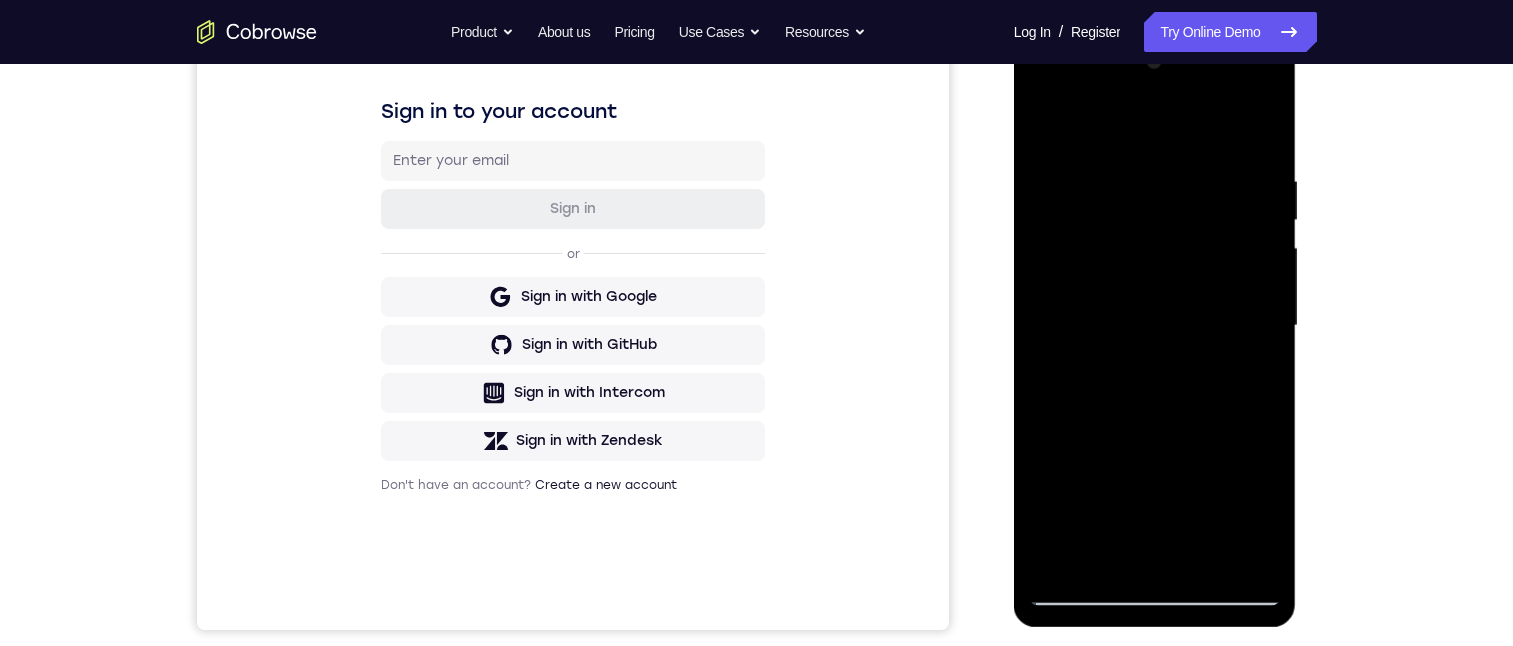 click at bounding box center (1155, 326) 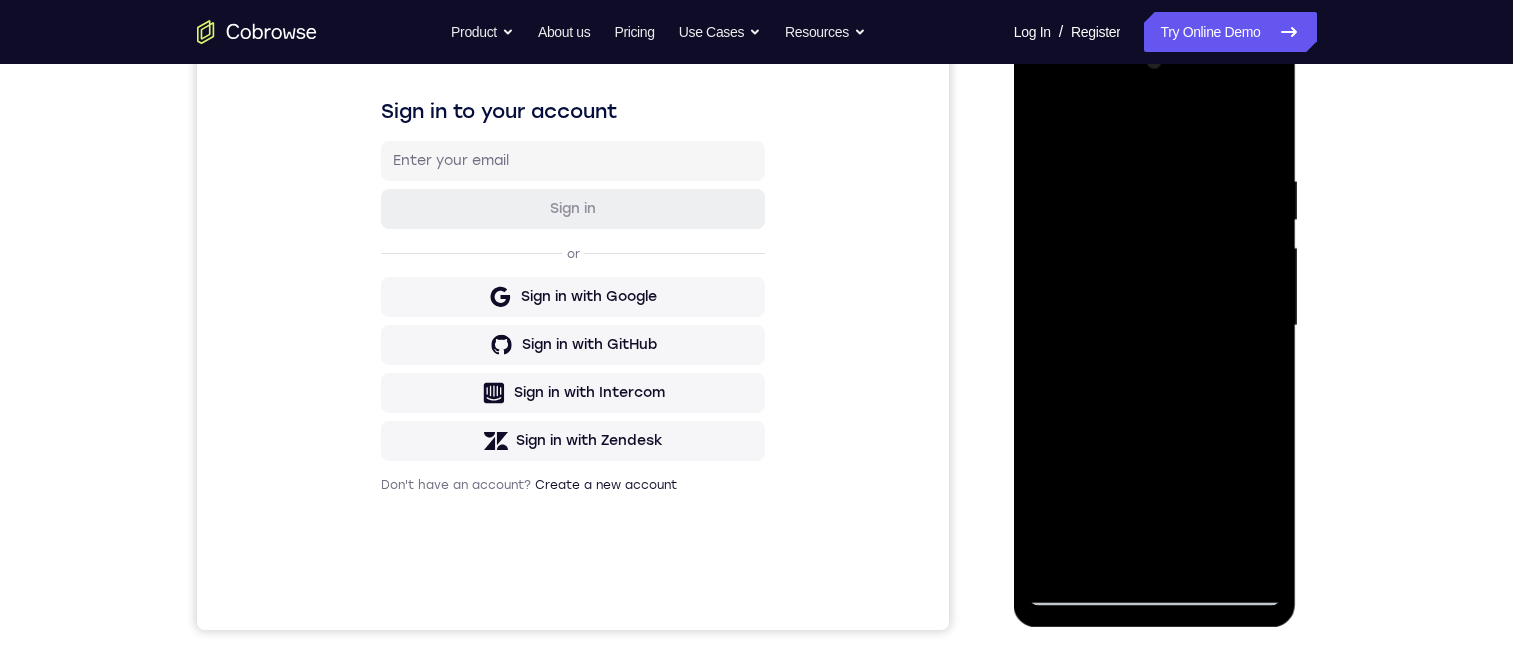 click at bounding box center [1155, 326] 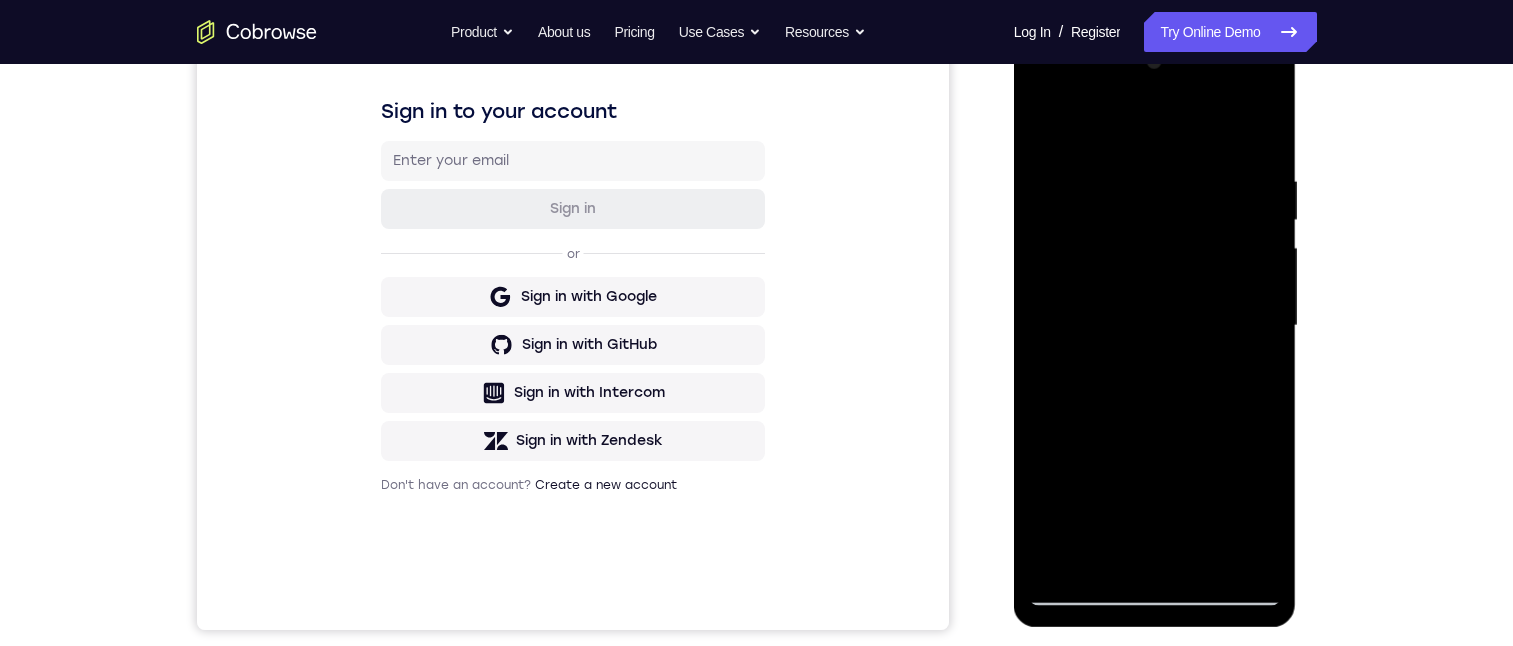 click at bounding box center (1155, 31) 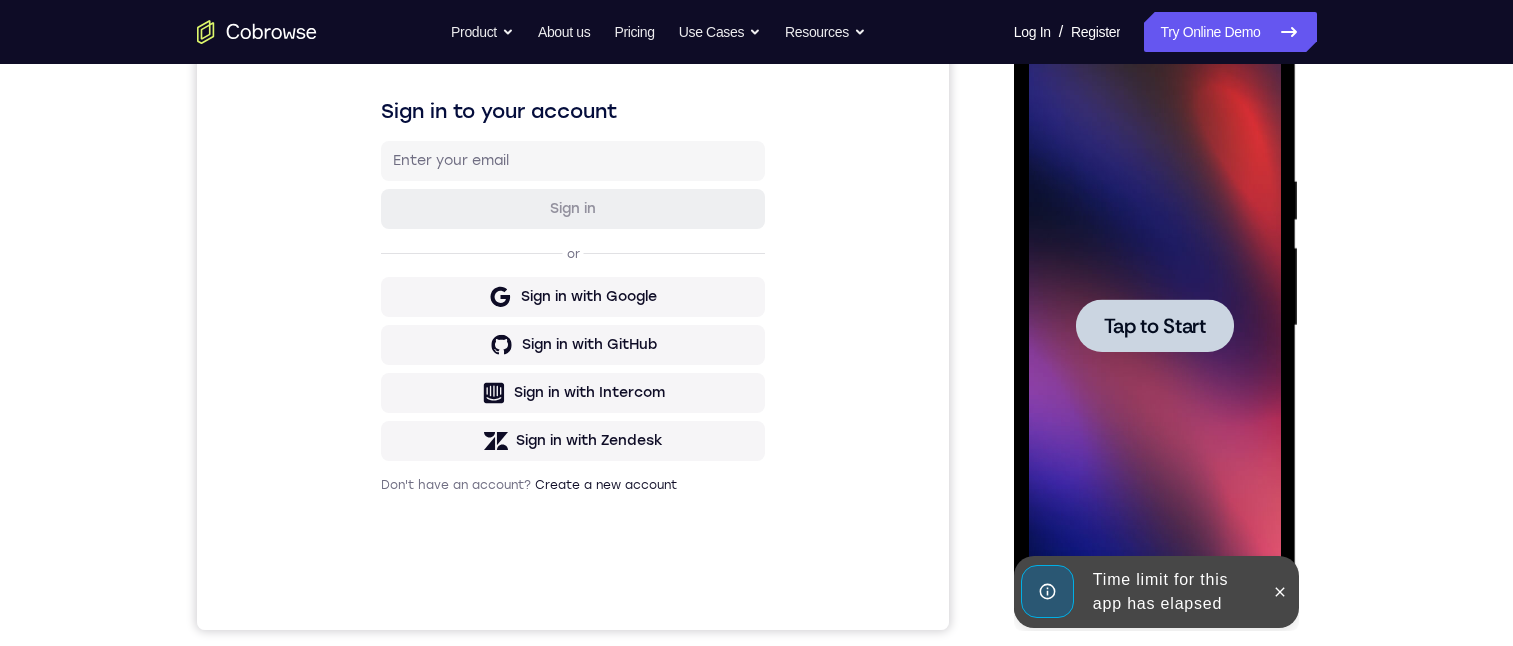 drag, startPoint x: 1174, startPoint y: 327, endPoint x: 1181, endPoint y: 335, distance: 10.630146 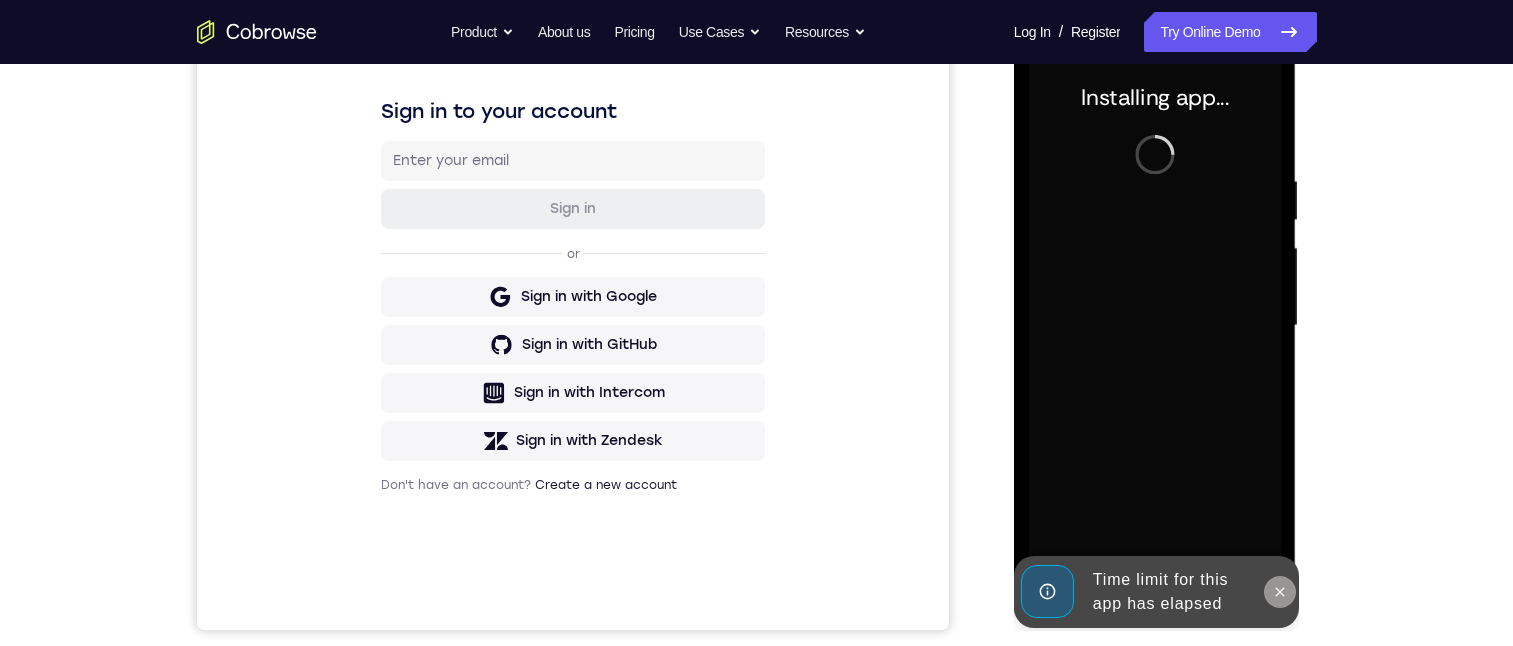 click 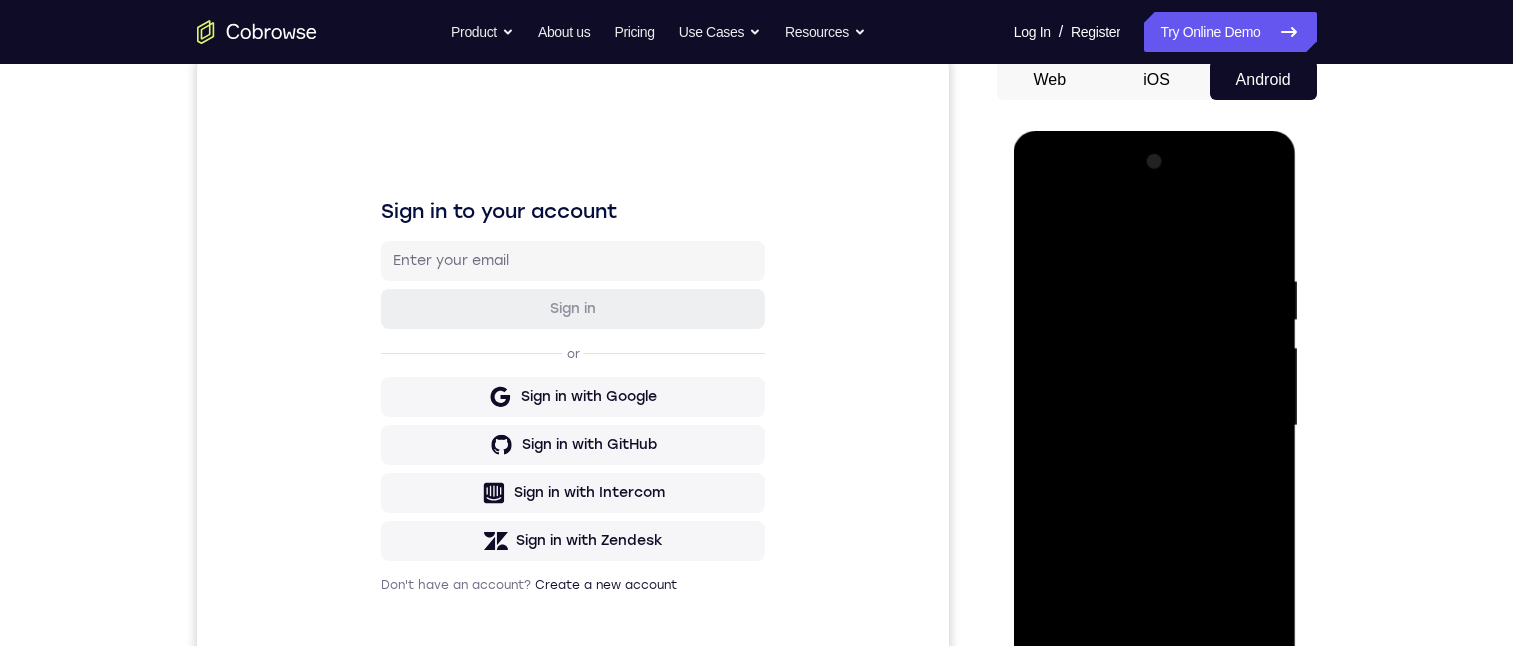 scroll, scrollTop: 500, scrollLeft: 0, axis: vertical 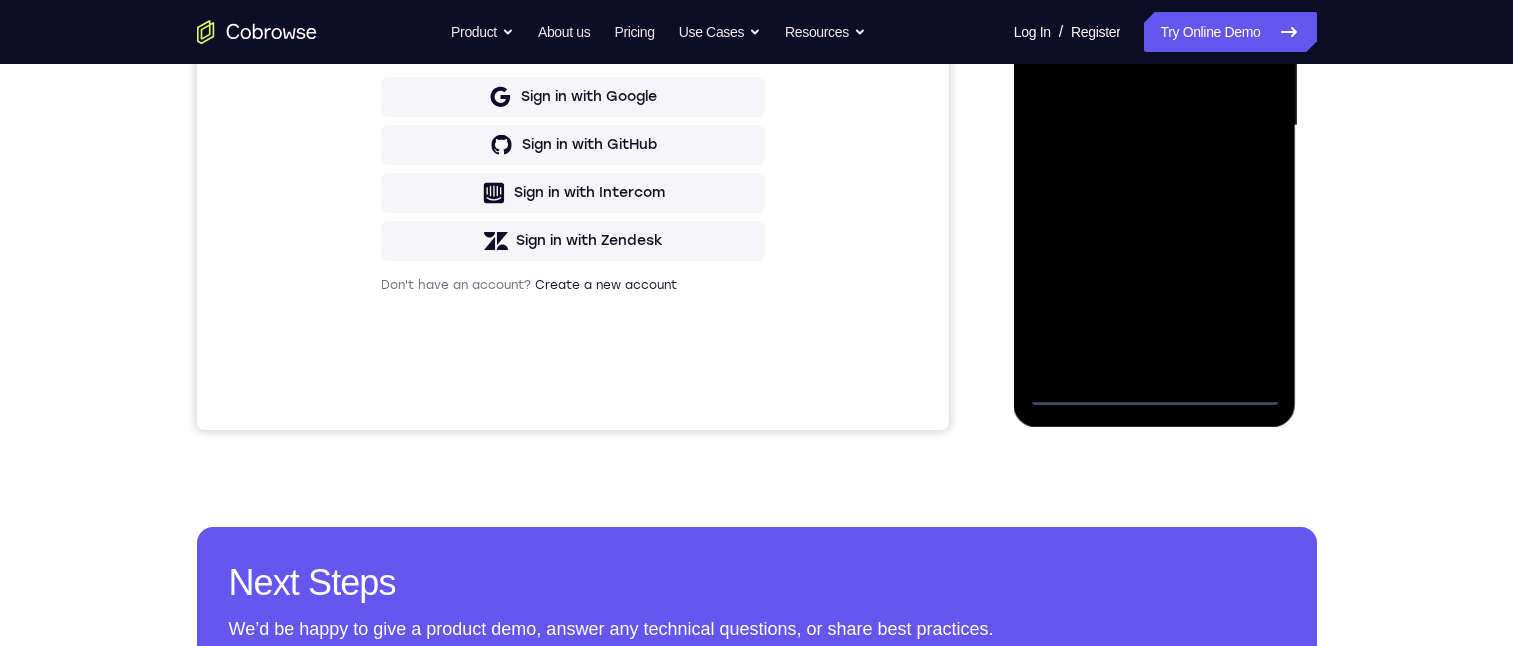 drag, startPoint x: 1155, startPoint y: 391, endPoint x: 2183, endPoint y: 262, distance: 1036.0623 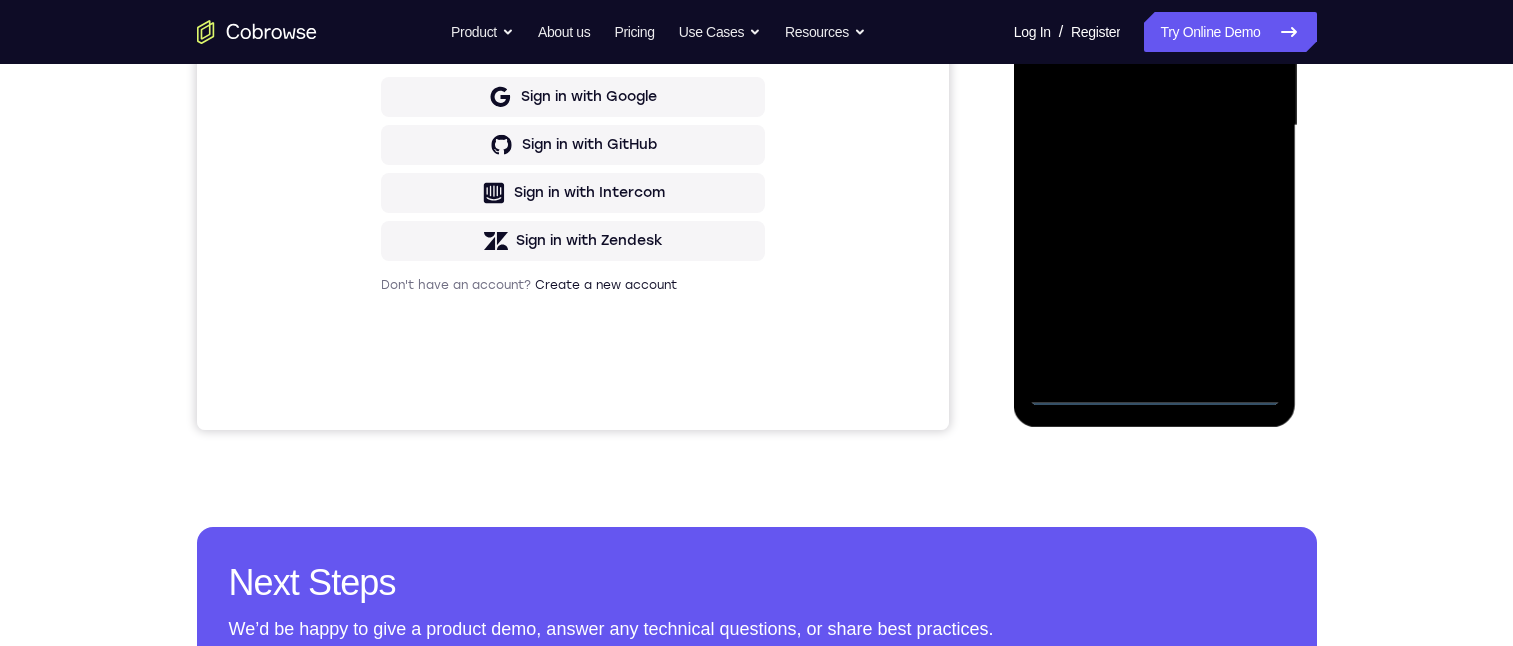 scroll, scrollTop: 300, scrollLeft: 0, axis: vertical 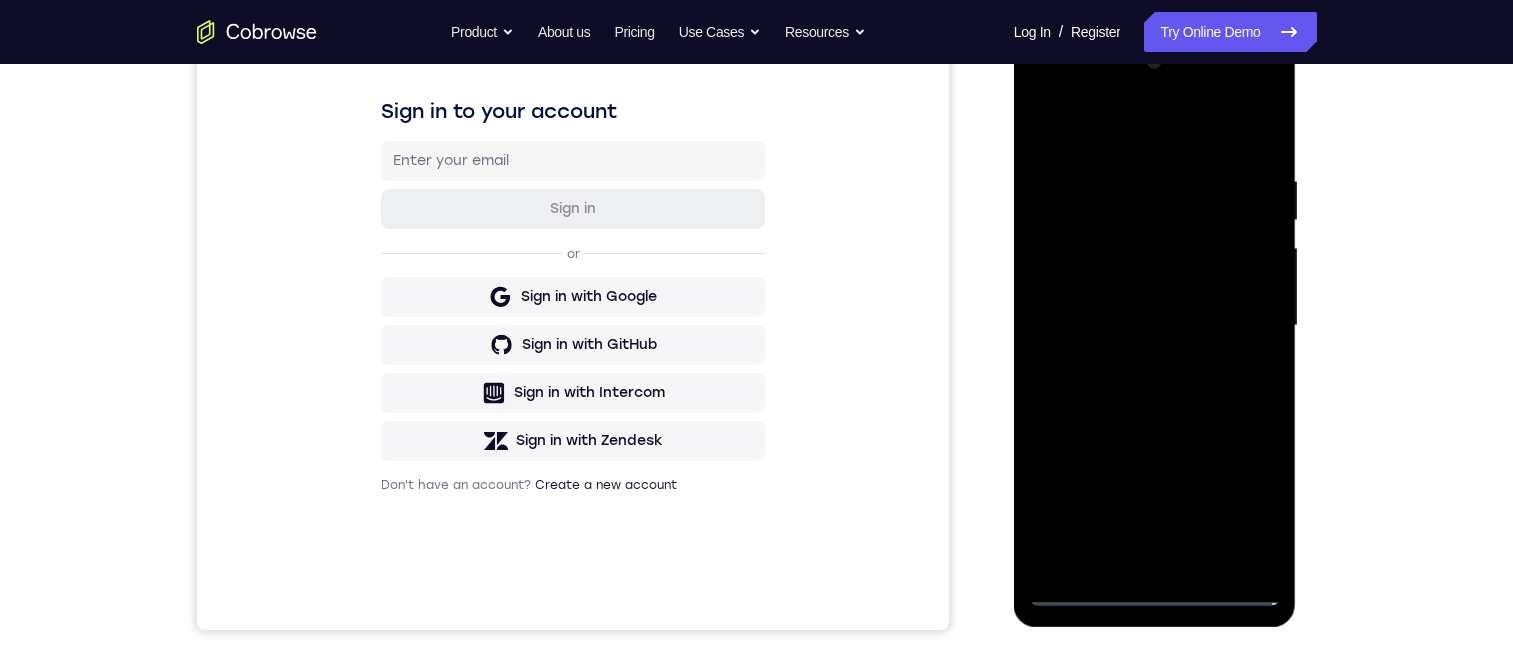 click at bounding box center [1155, 326] 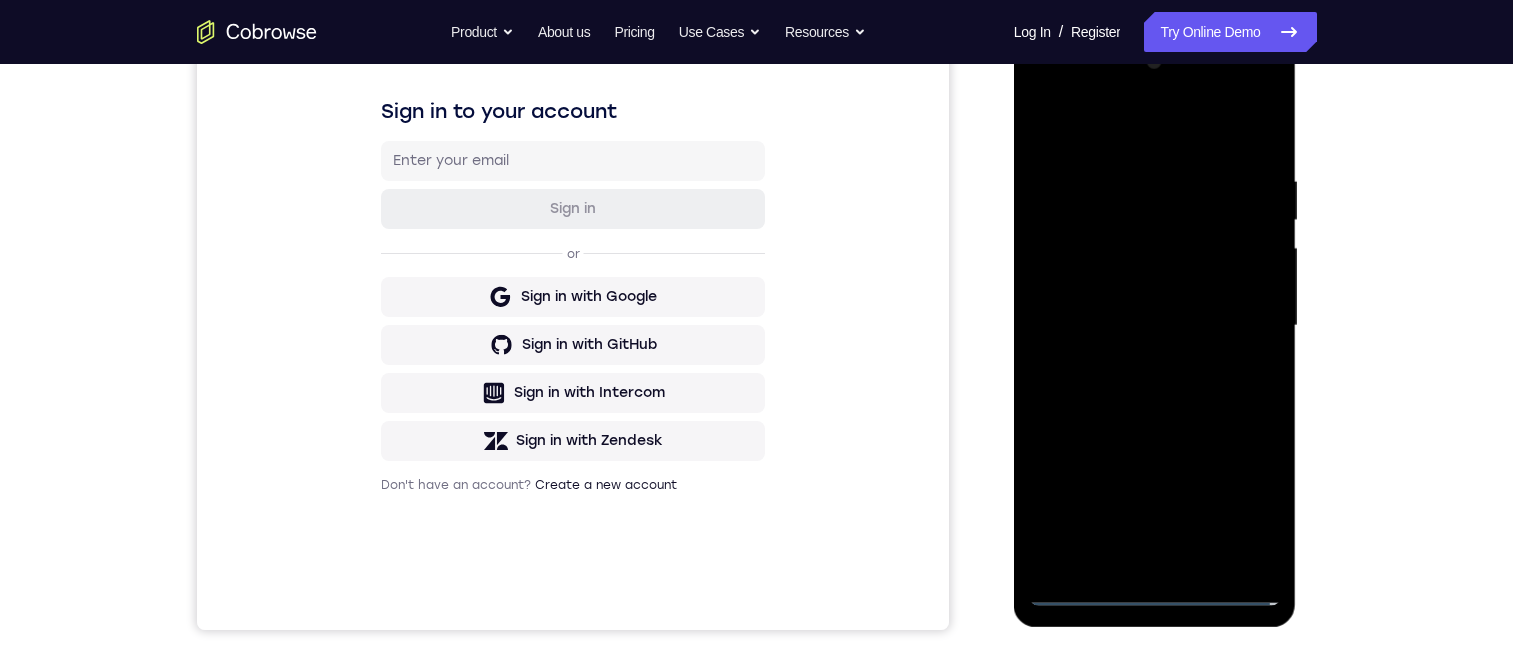 click at bounding box center [1155, 326] 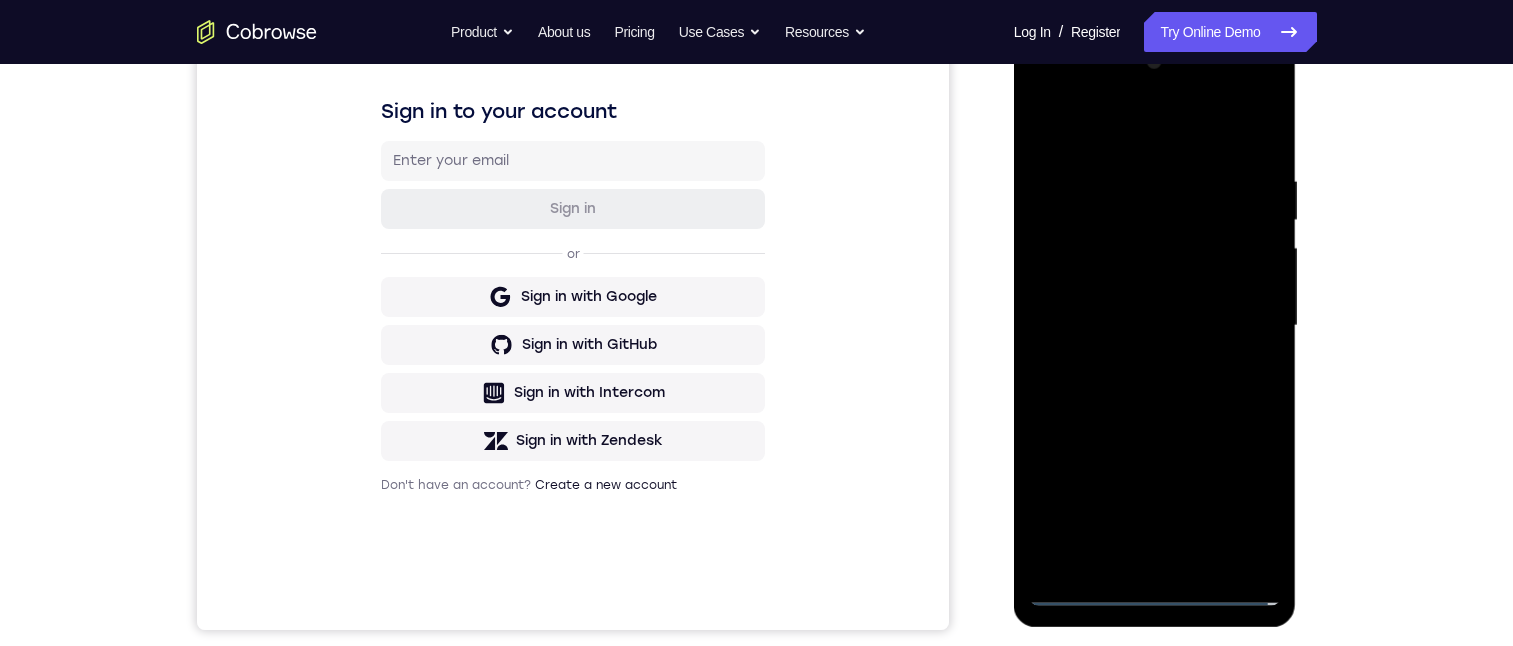 click at bounding box center (1155, 326) 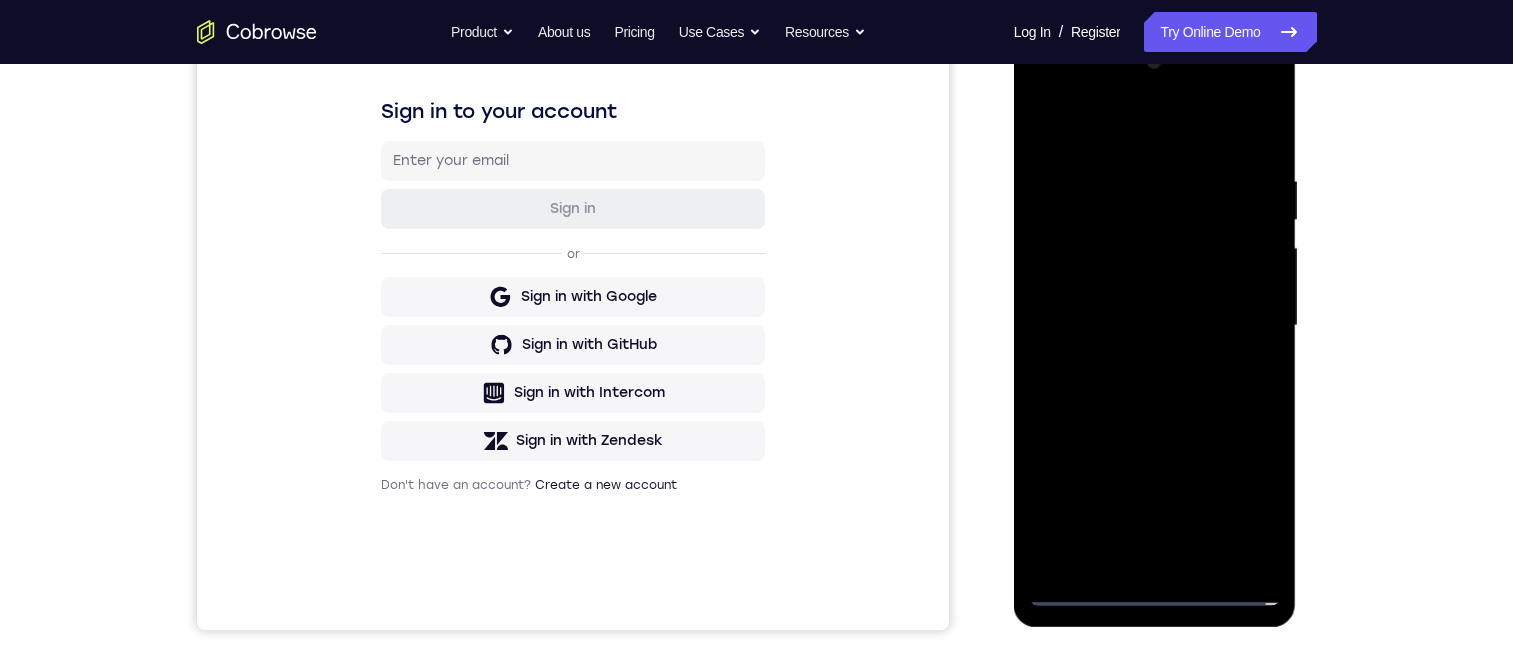 click at bounding box center [1155, 326] 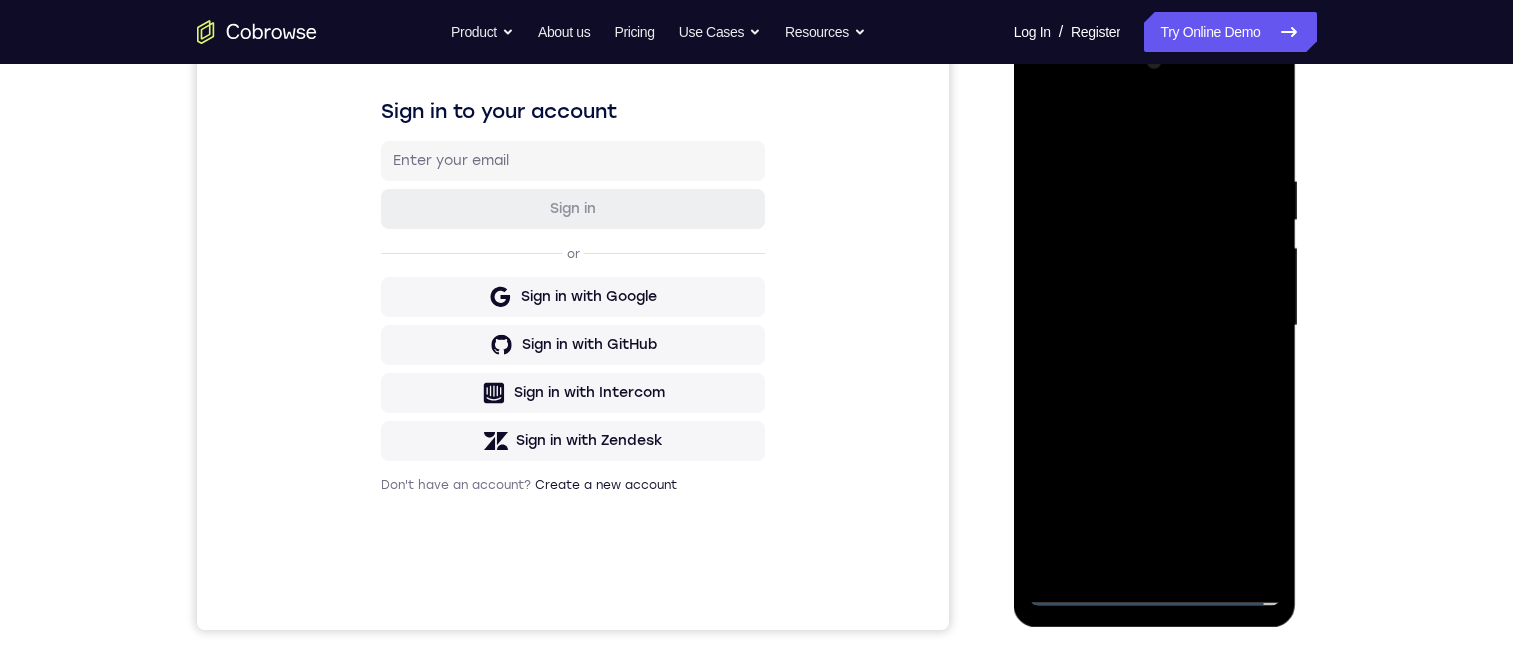 scroll, scrollTop: 200, scrollLeft: 0, axis: vertical 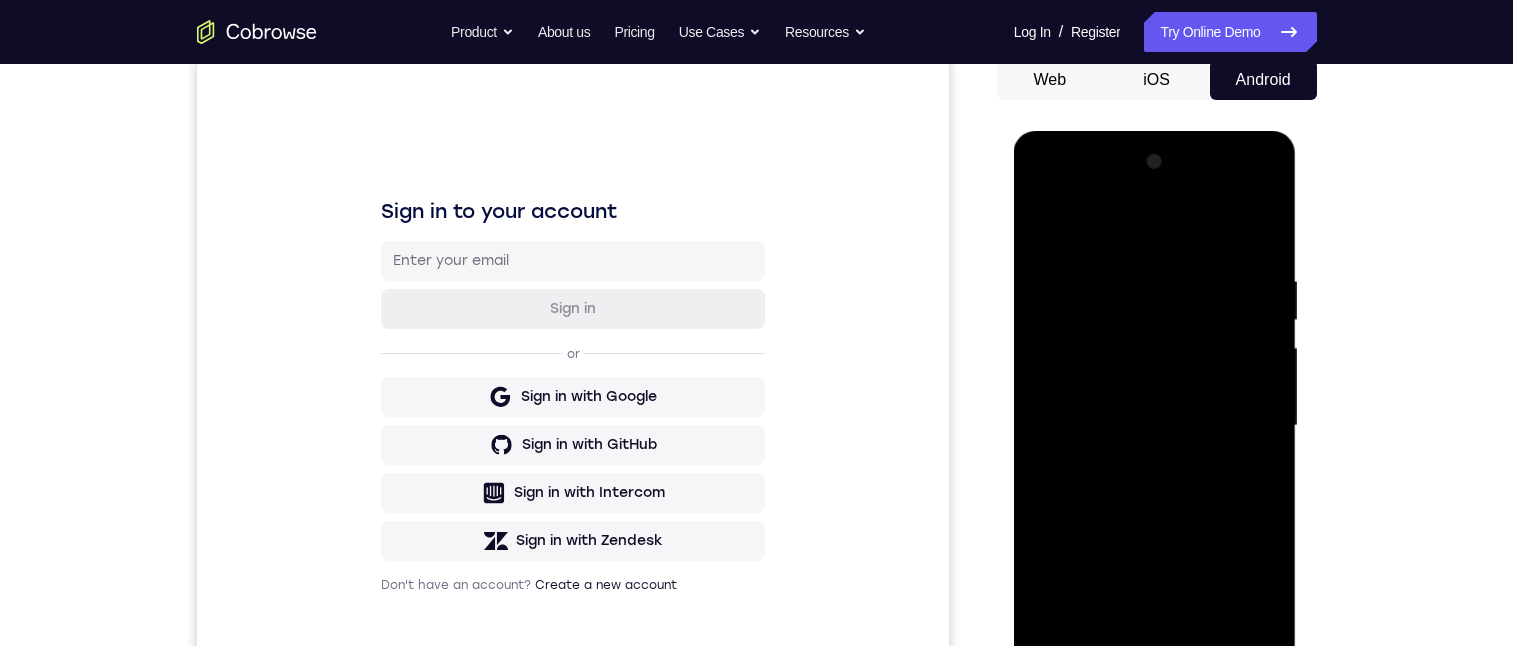 click at bounding box center [1155, 426] 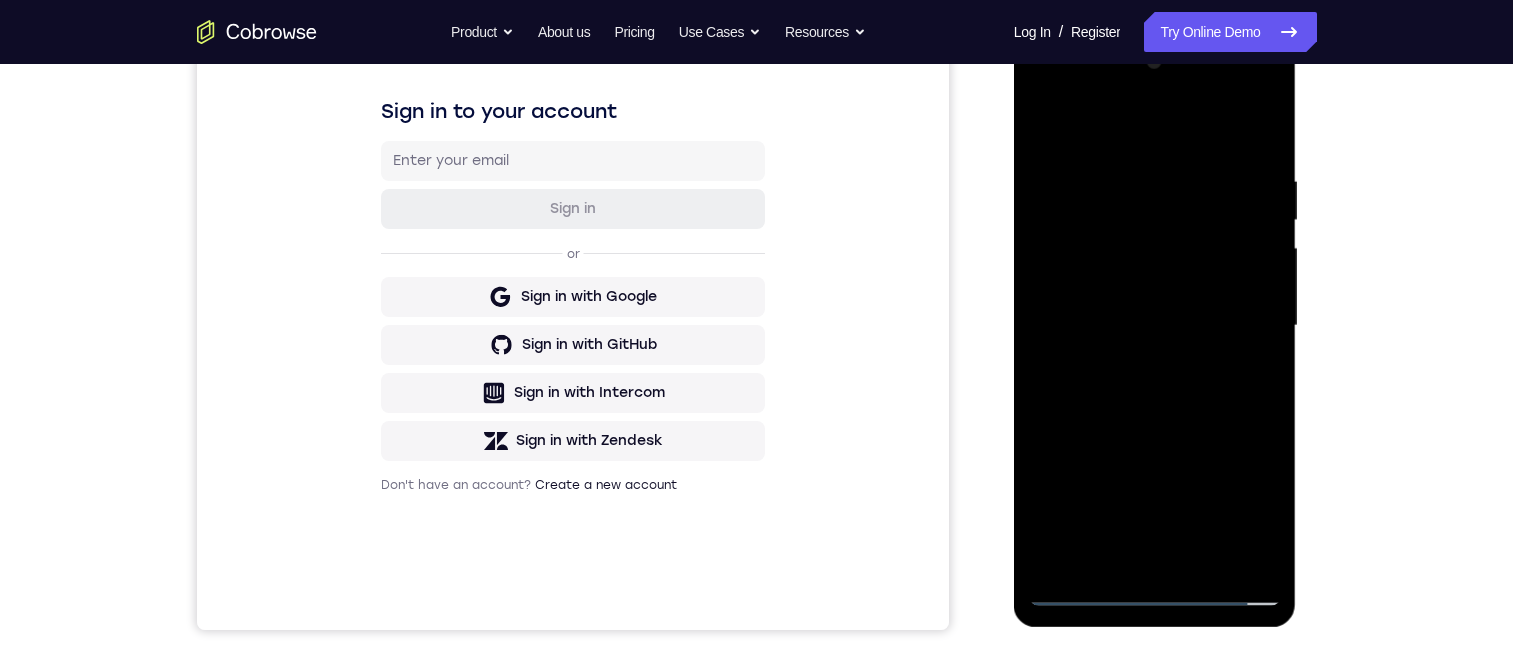 click at bounding box center (1155, 326) 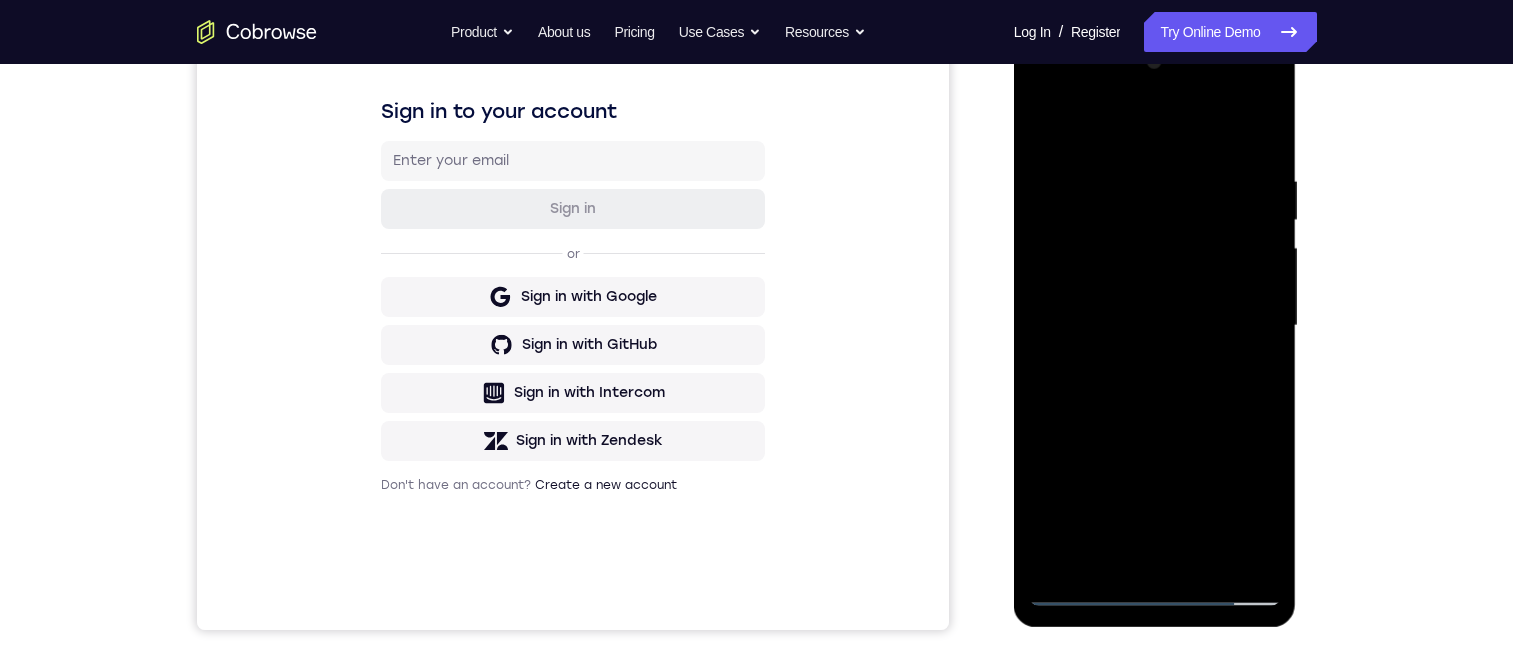 drag, startPoint x: 1117, startPoint y: 263, endPoint x: 1106, endPoint y: 276, distance: 17.029387 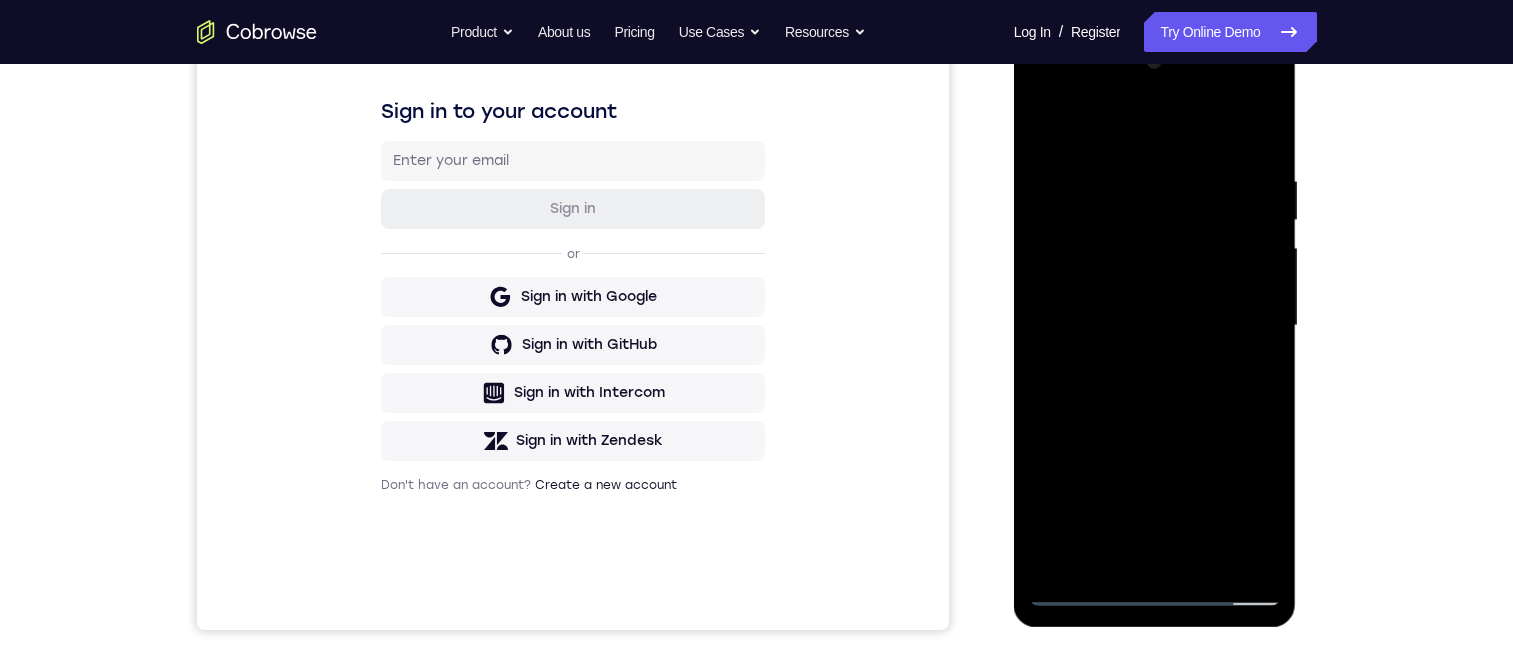 click at bounding box center [1155, 326] 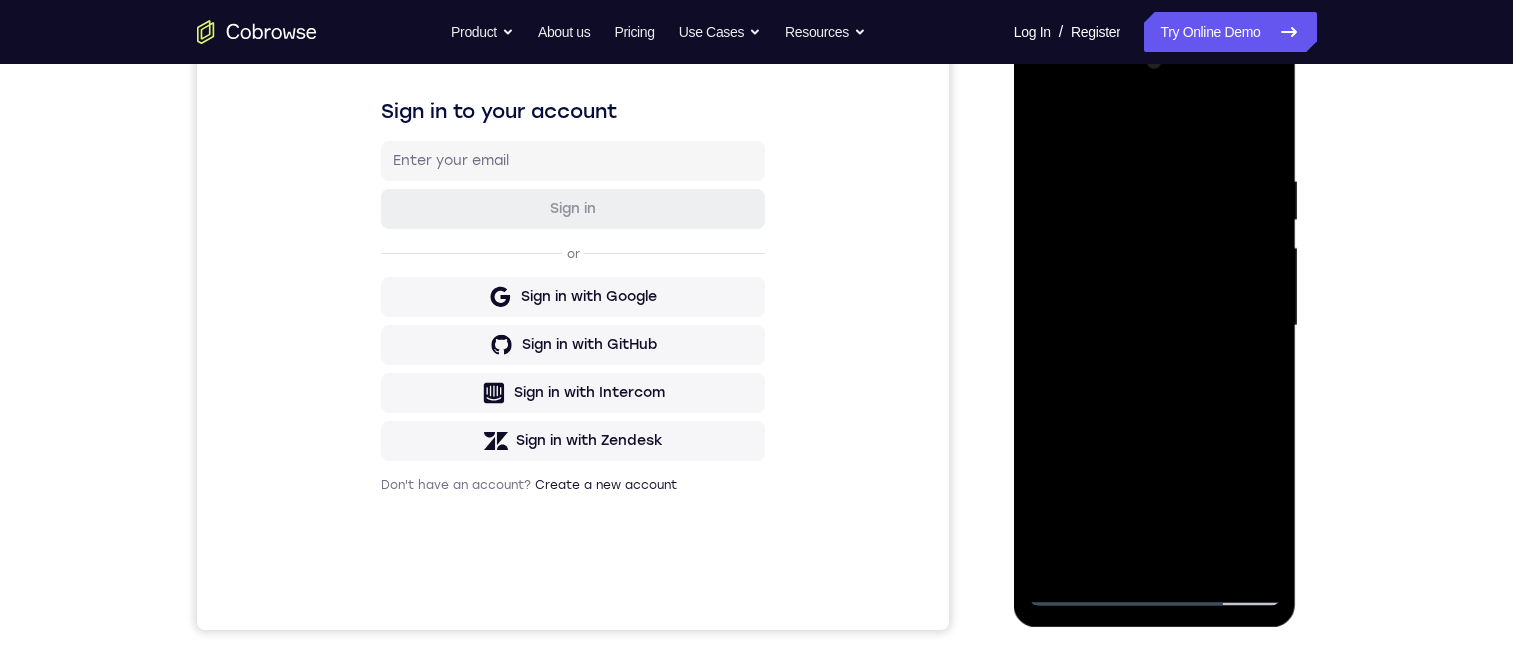 click at bounding box center (1155, 326) 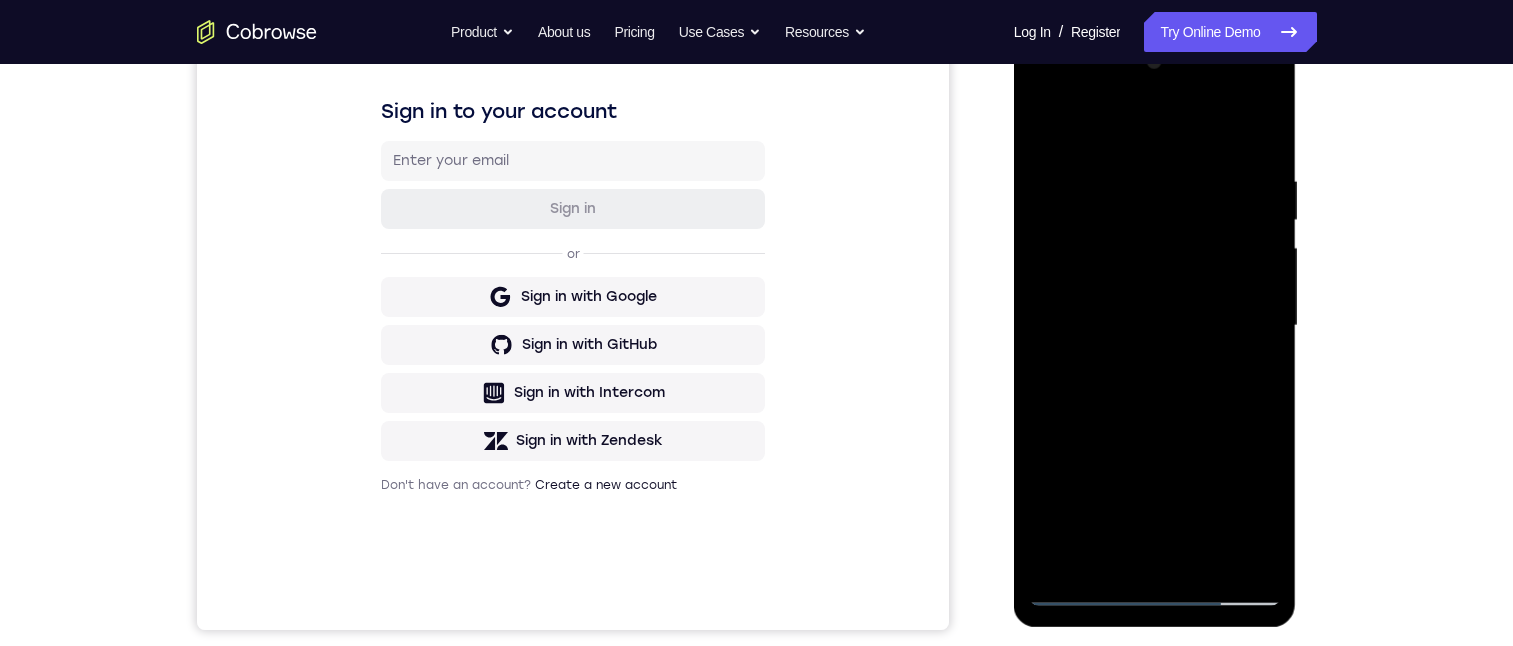 click at bounding box center [1155, 326] 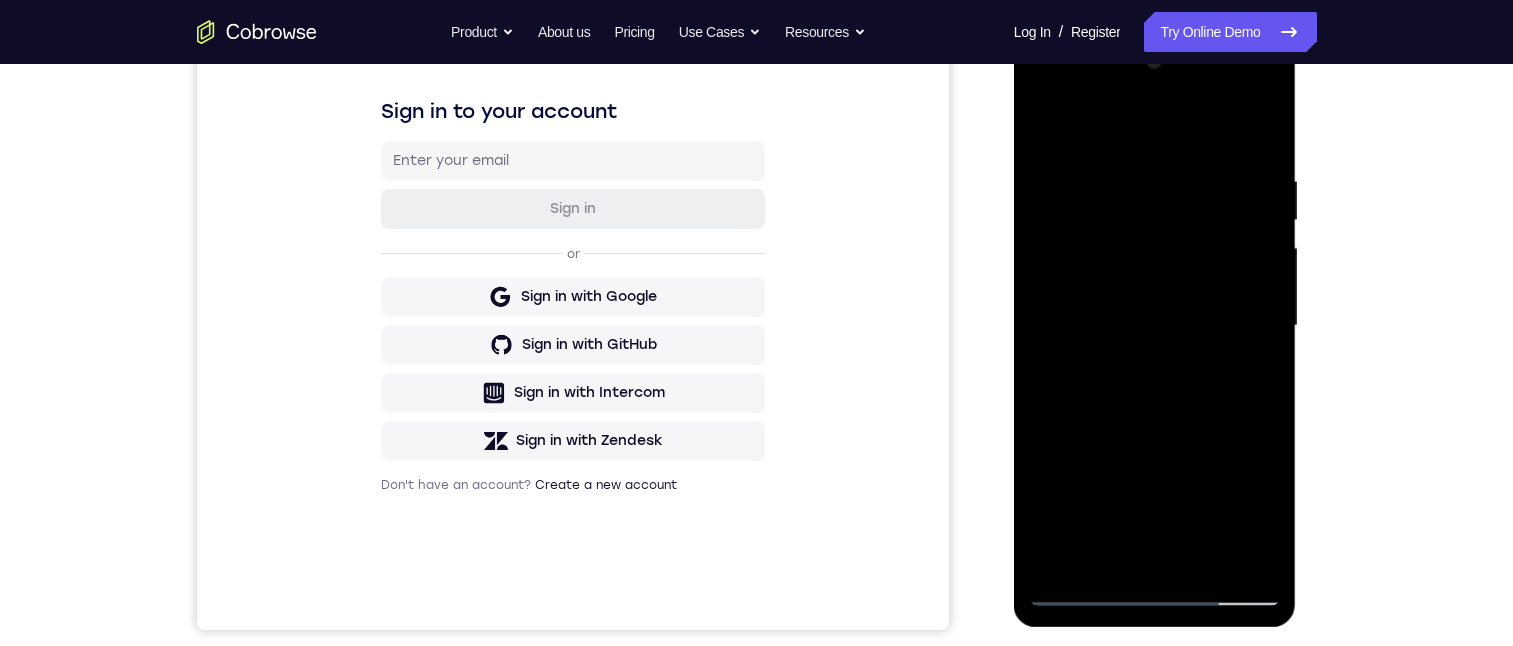 click at bounding box center (1155, 326) 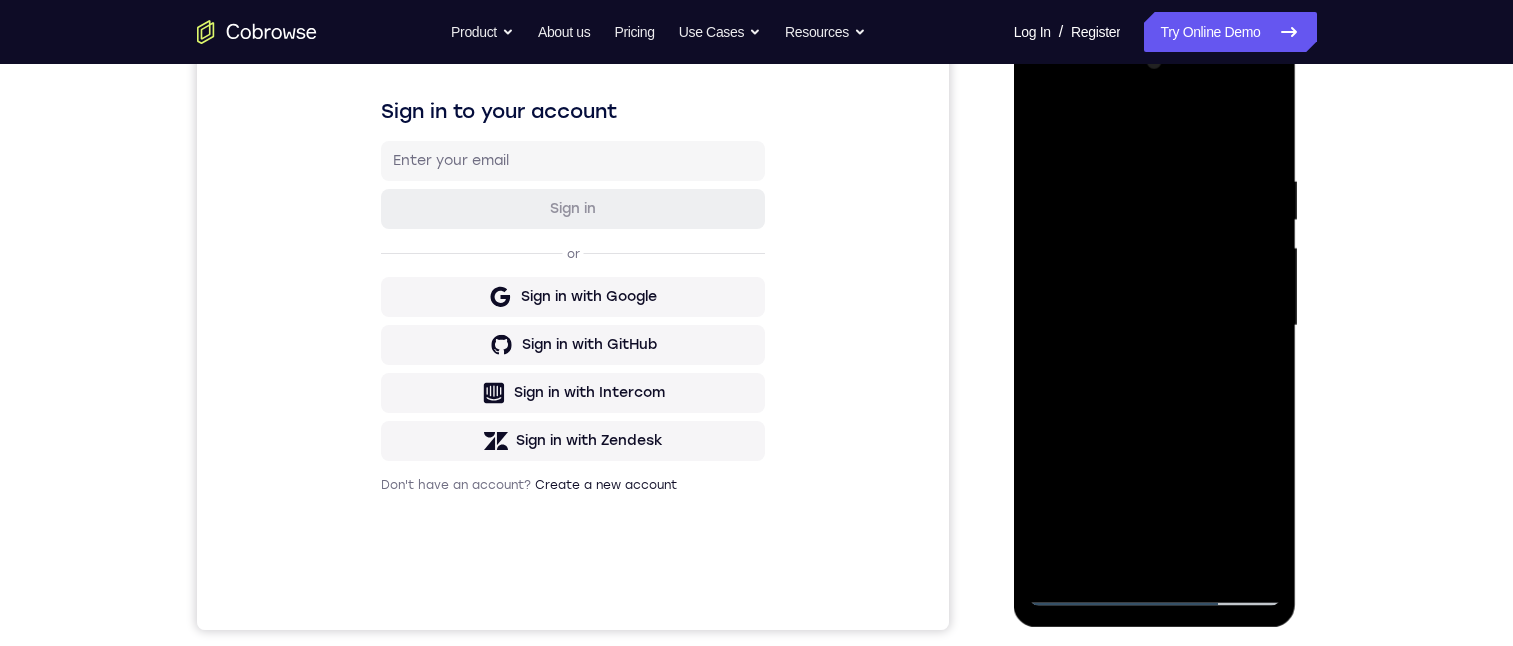 click at bounding box center [1155, 326] 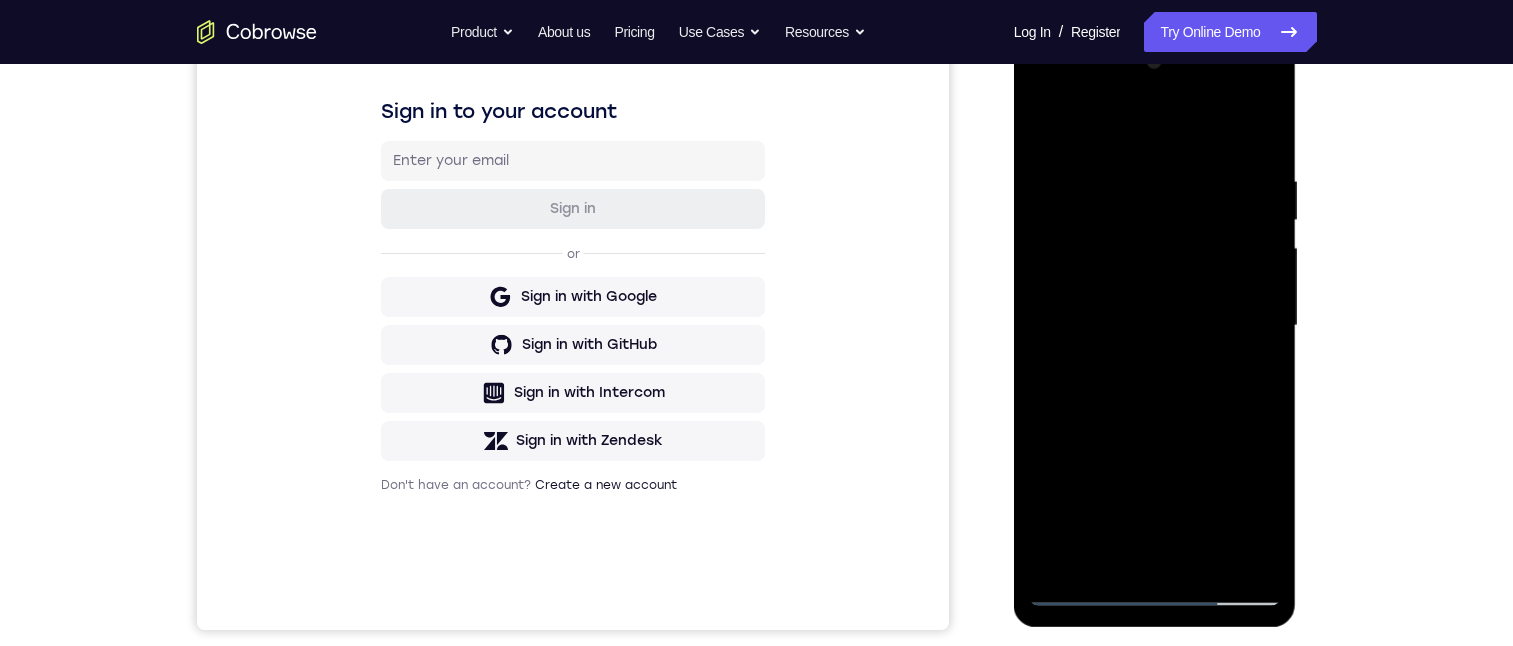 click at bounding box center (1155, 326) 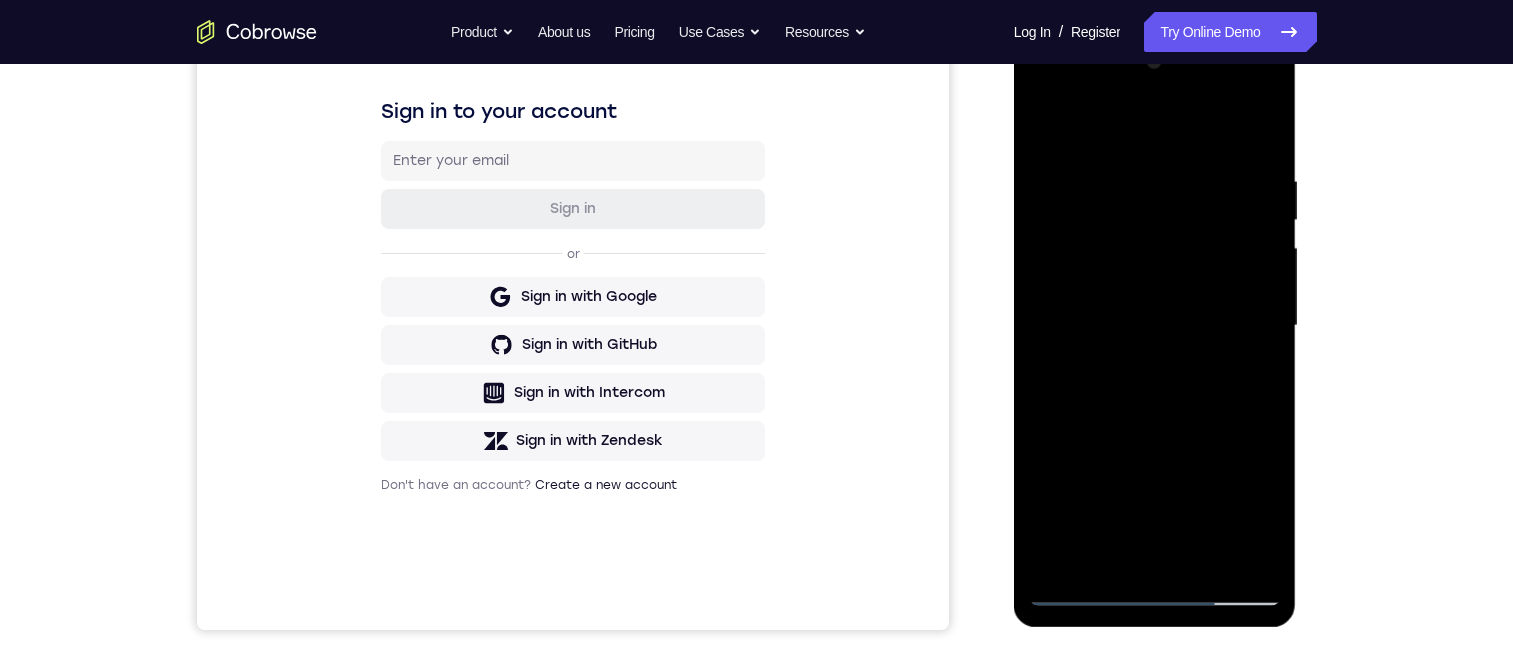 click at bounding box center [1155, 326] 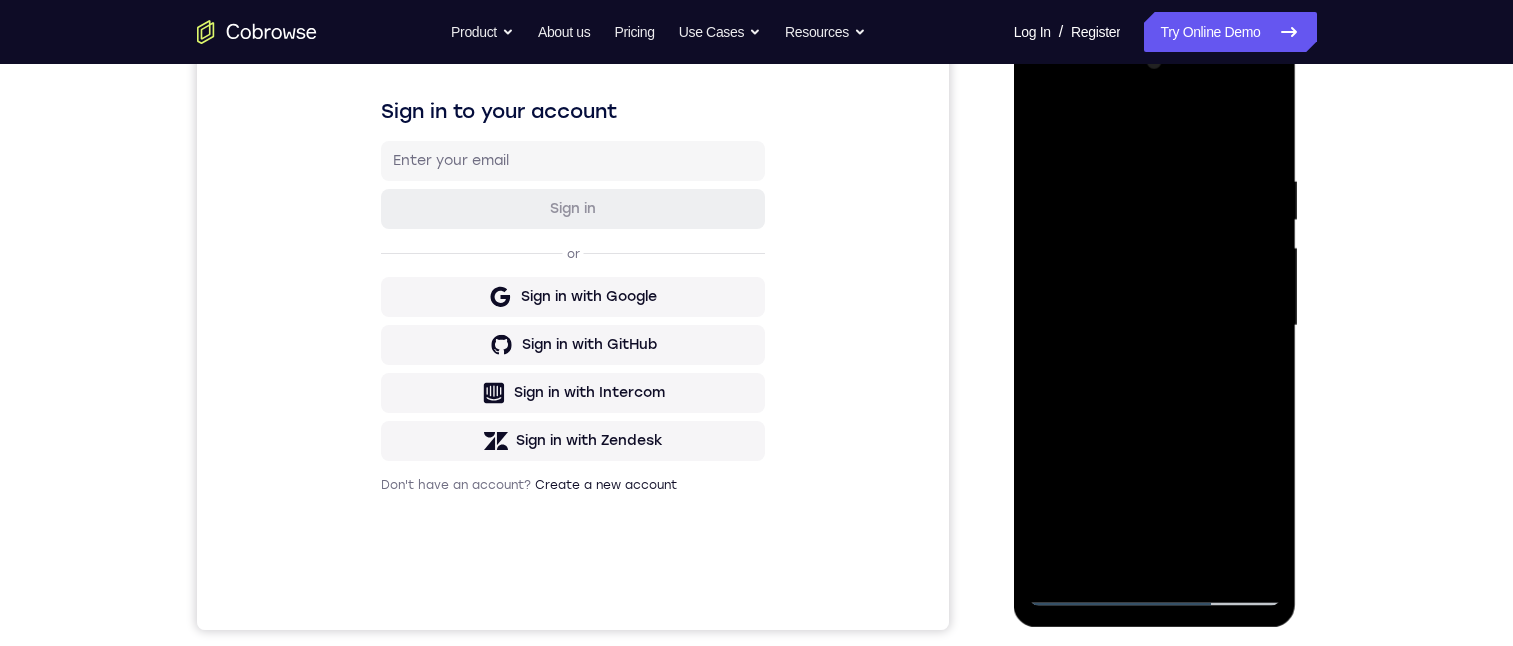 drag, startPoint x: 1142, startPoint y: 480, endPoint x: 1172, endPoint y: 299, distance: 183.46935 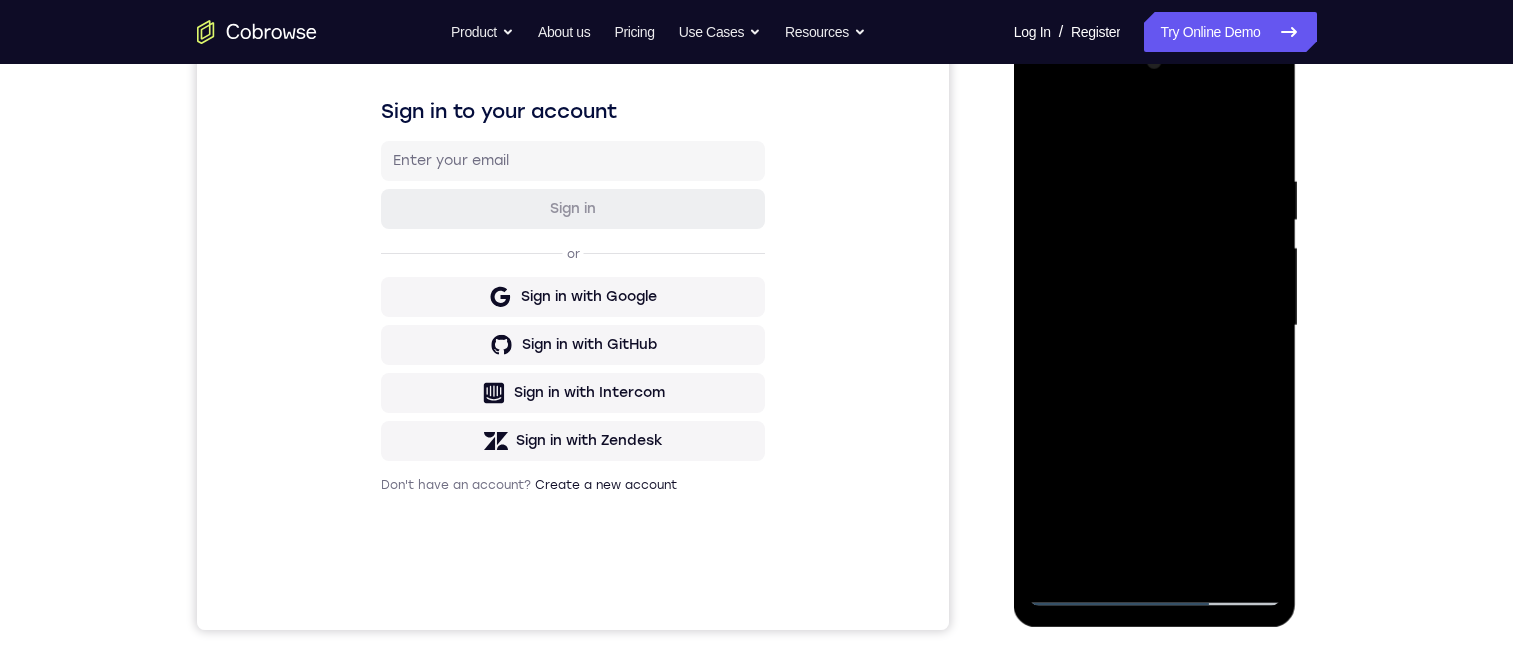 drag, startPoint x: 1144, startPoint y: 515, endPoint x: 1148, endPoint y: 399, distance: 116.06895 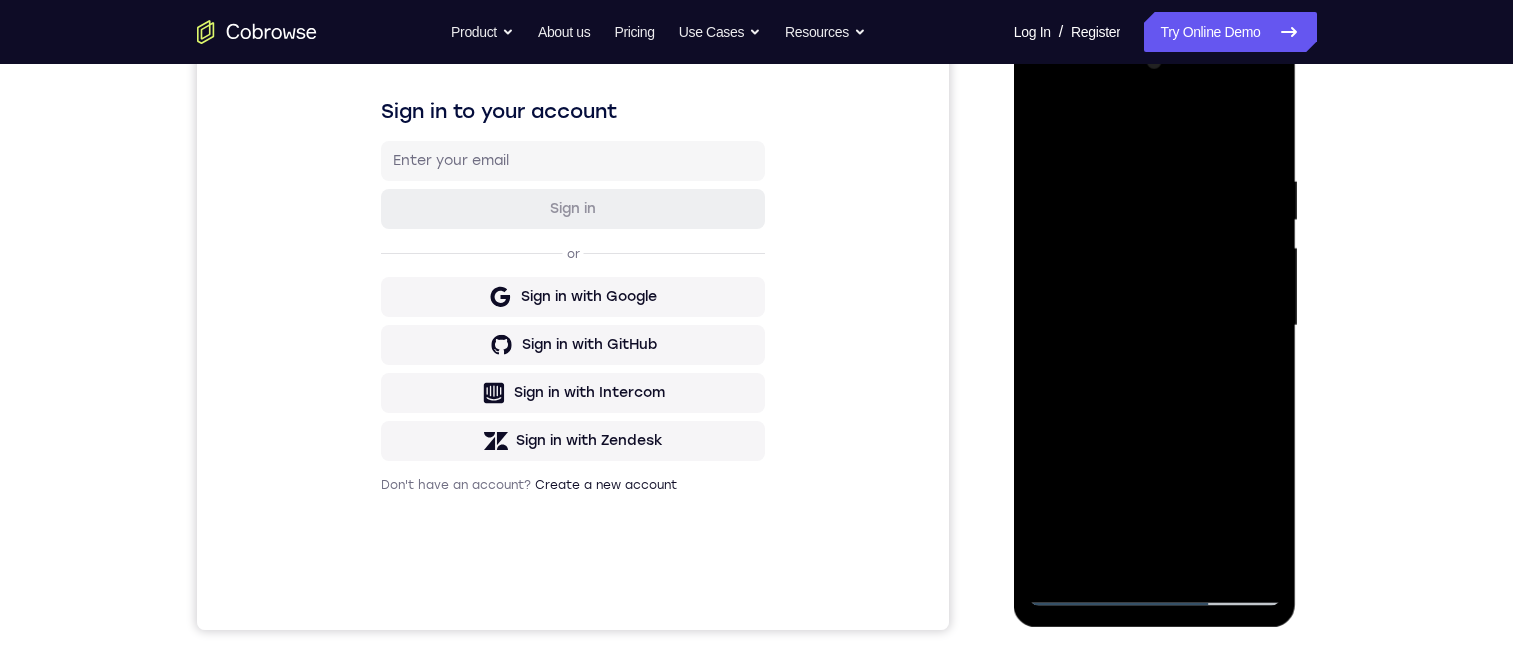 click at bounding box center [1155, 326] 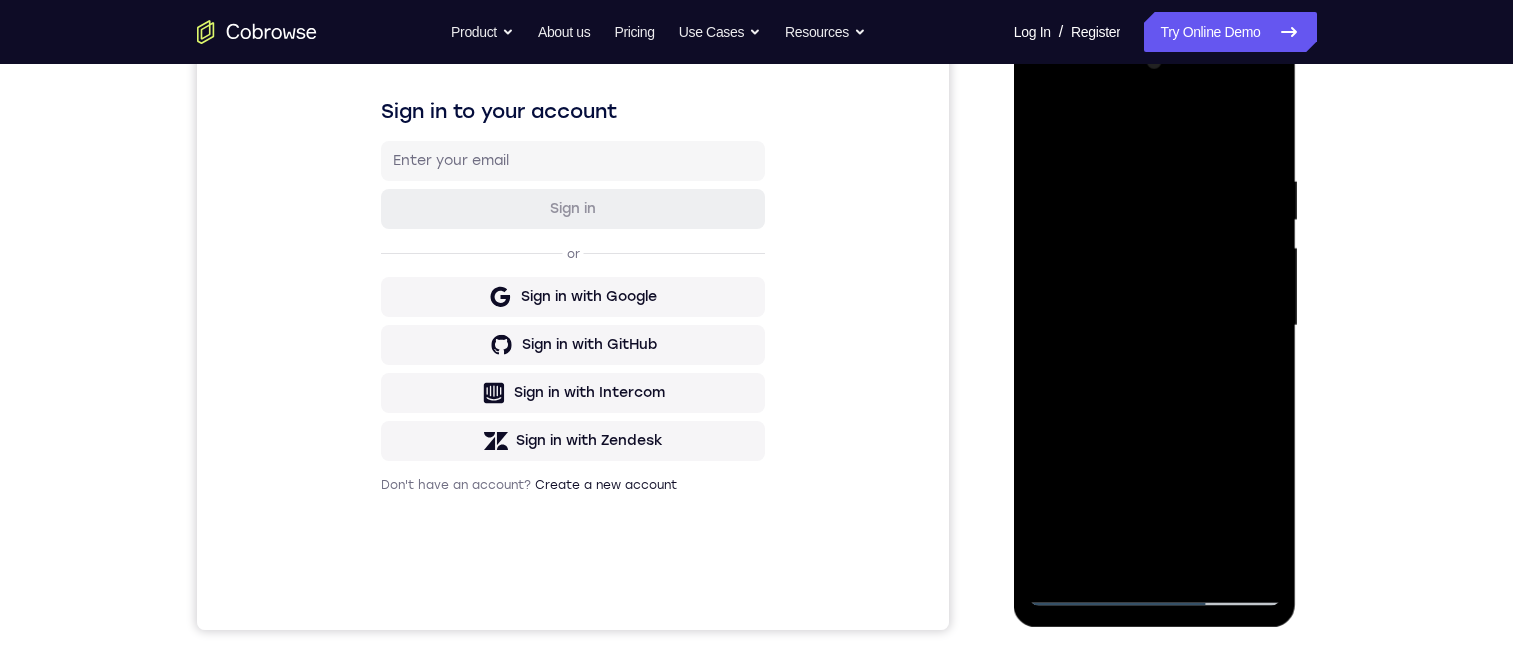 drag, startPoint x: 1157, startPoint y: 205, endPoint x: 1152, endPoint y: 283, distance: 78.160095 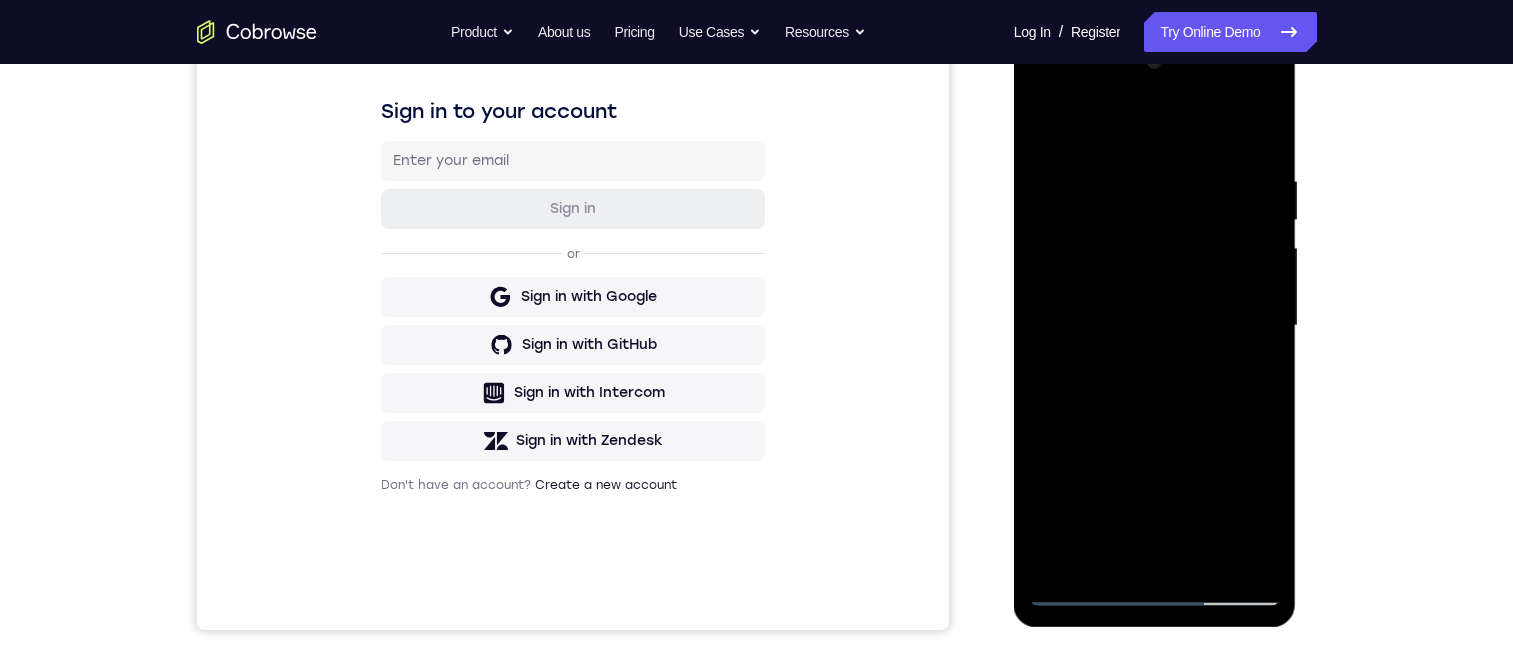 click at bounding box center (1155, 326) 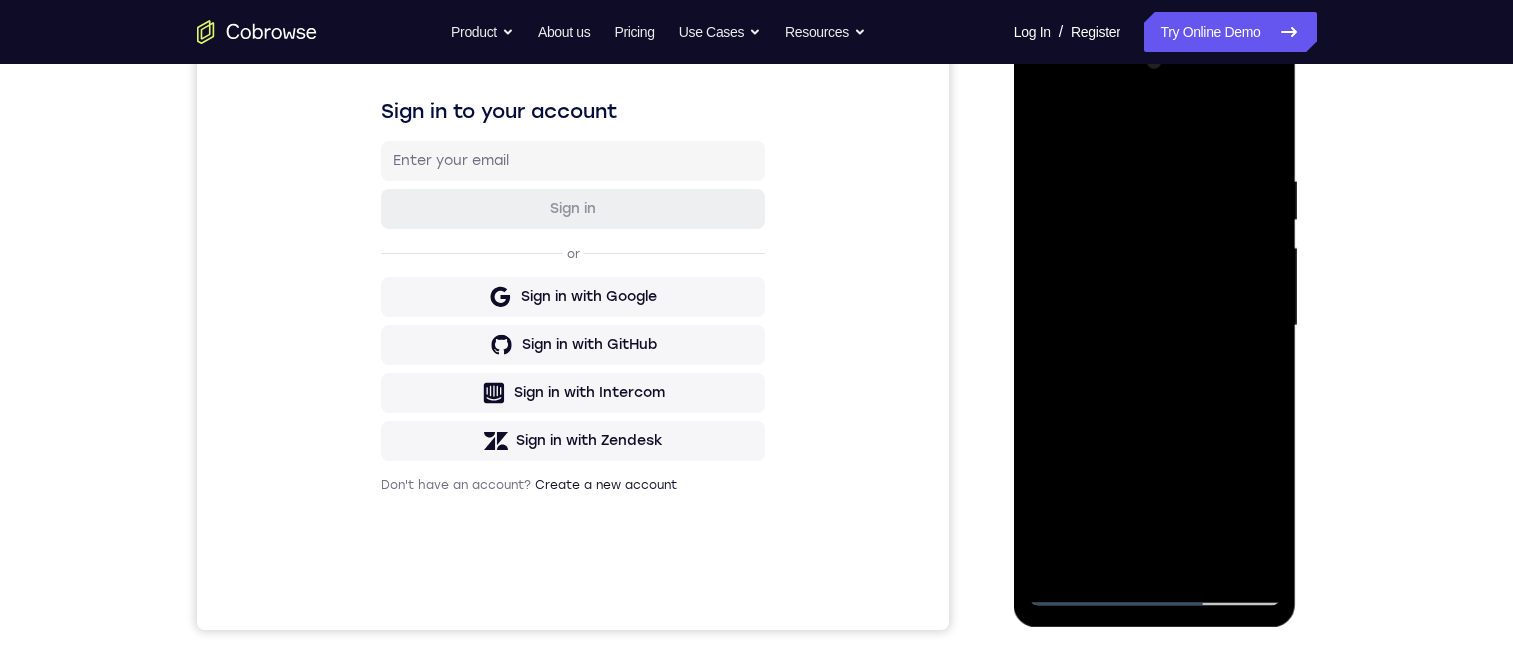 drag, startPoint x: 1136, startPoint y: 382, endPoint x: 1203, endPoint y: 222, distance: 173.4618 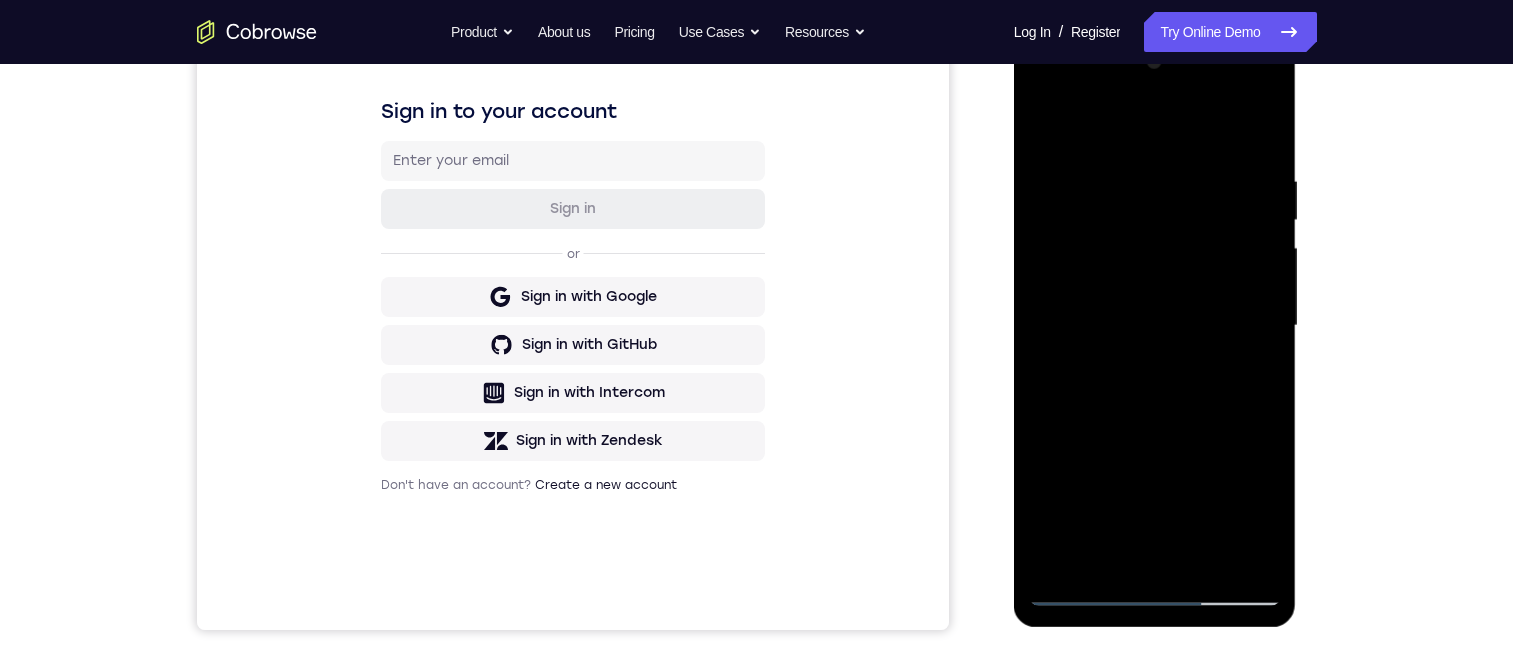 drag, startPoint x: 1175, startPoint y: 423, endPoint x: 1206, endPoint y: 243, distance: 182.64993 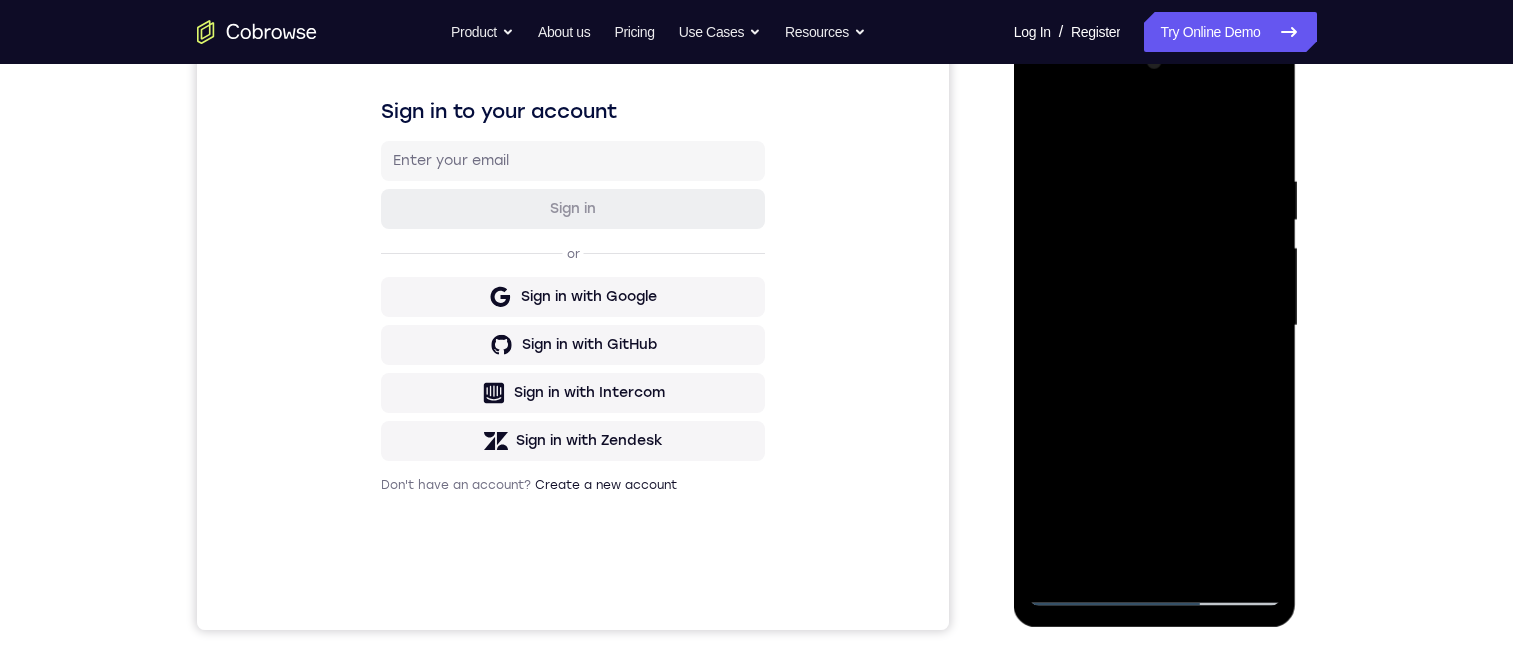 drag, startPoint x: 1210, startPoint y: 379, endPoint x: 1221, endPoint y: 327, distance: 53.15073 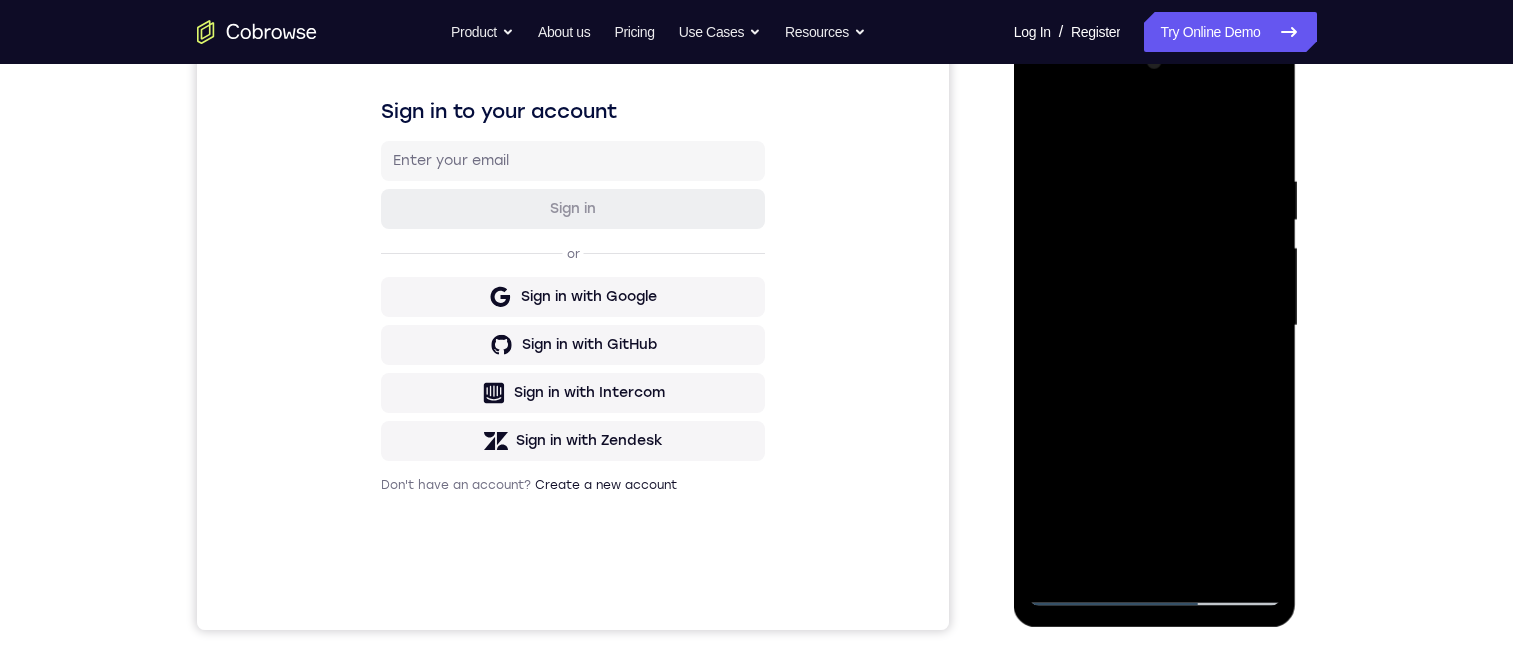 drag, startPoint x: 1187, startPoint y: 341, endPoint x: 1174, endPoint y: 451, distance: 110.76552 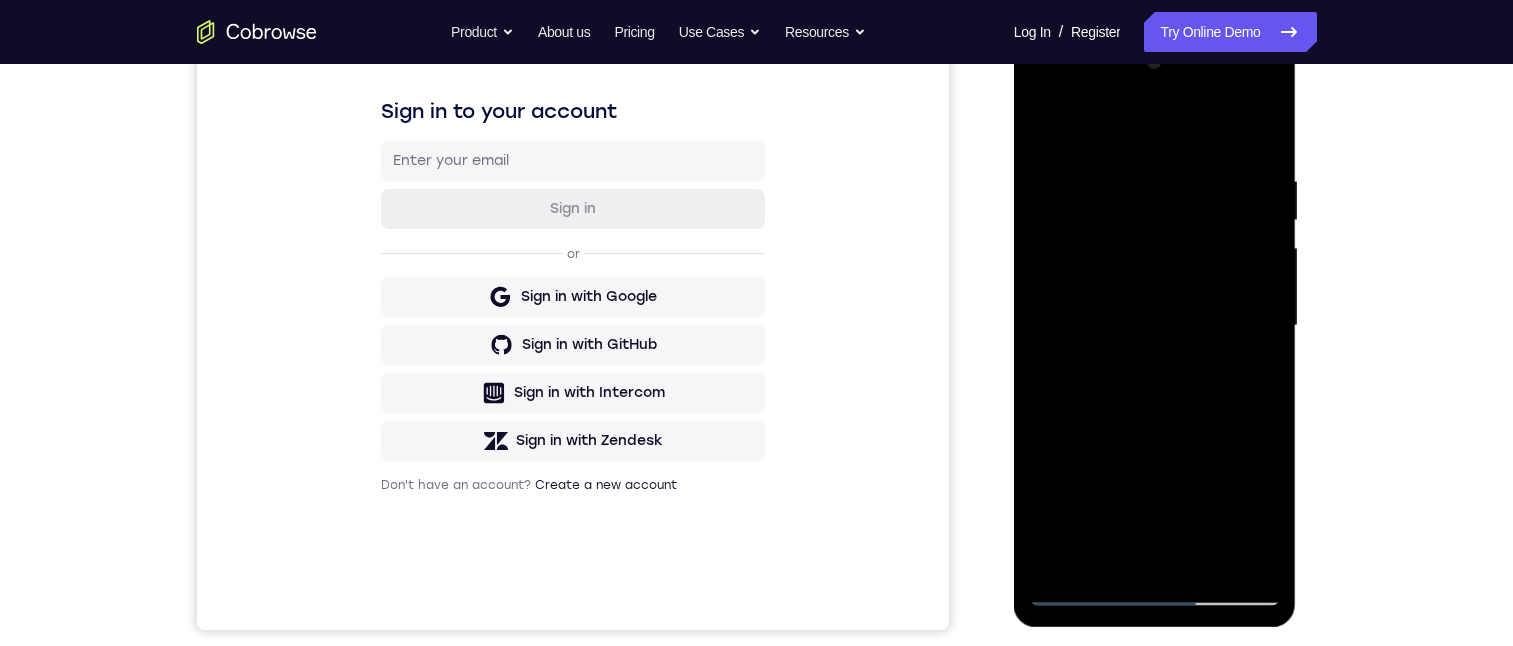 drag, startPoint x: 1158, startPoint y: 343, endPoint x: 1153, endPoint y: 404, distance: 61.204575 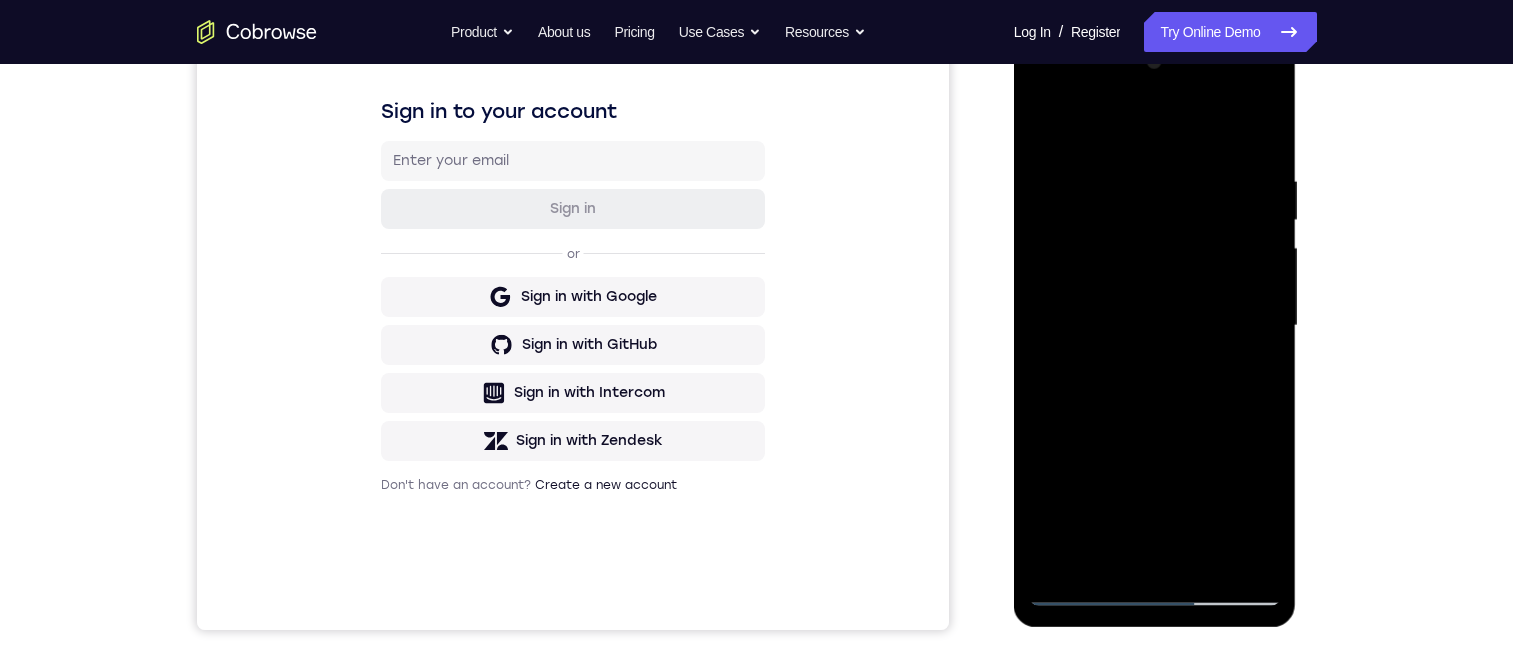 drag, startPoint x: 1153, startPoint y: 313, endPoint x: 1182, endPoint y: 429, distance: 119.57006 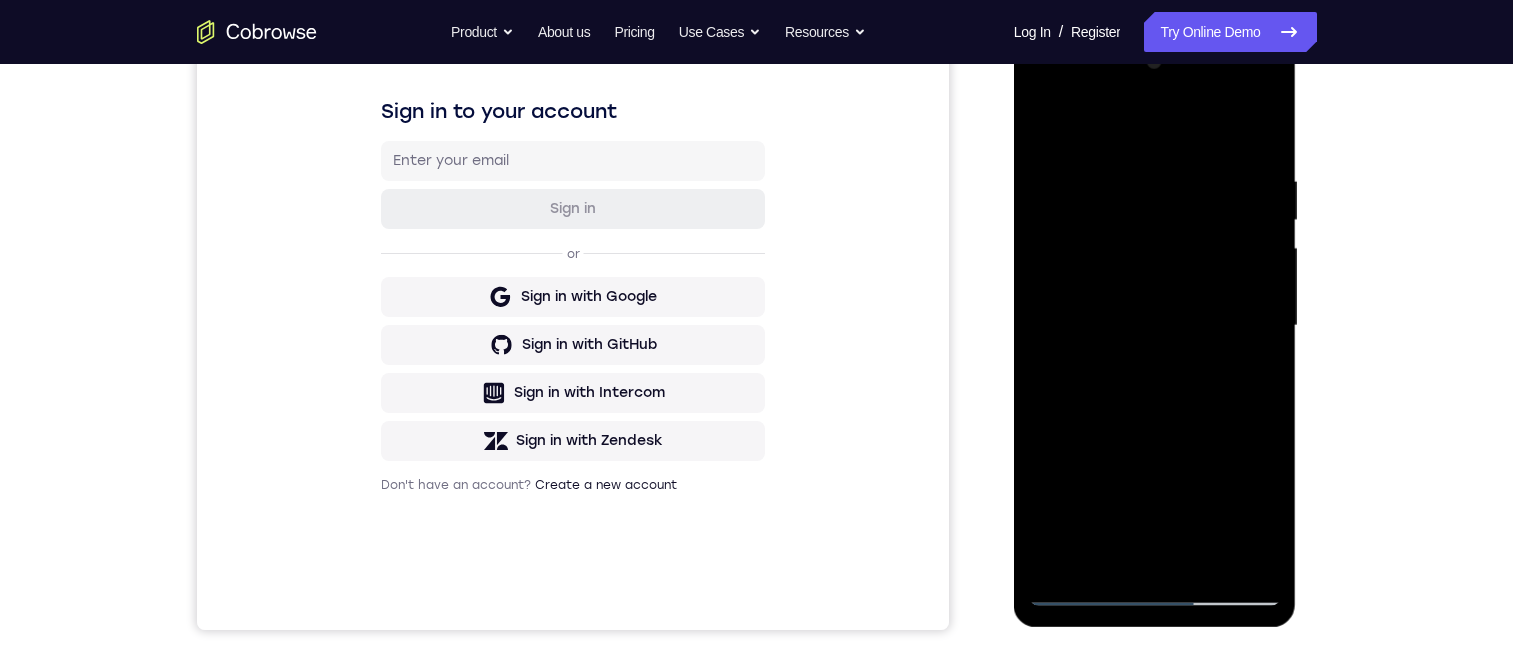 drag, startPoint x: 1142, startPoint y: 283, endPoint x: 1107, endPoint y: 434, distance: 155.00322 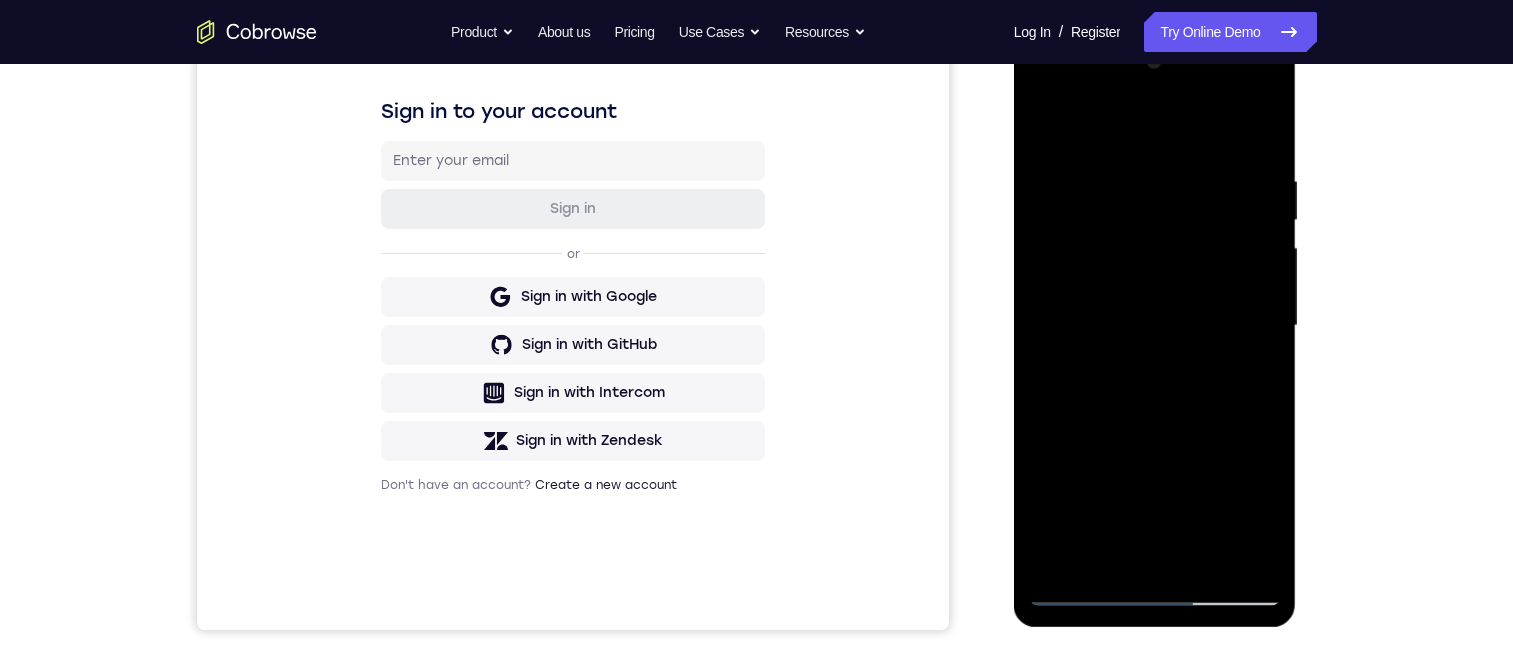 drag, startPoint x: 1155, startPoint y: 207, endPoint x: 1116, endPoint y: 329, distance: 128.082 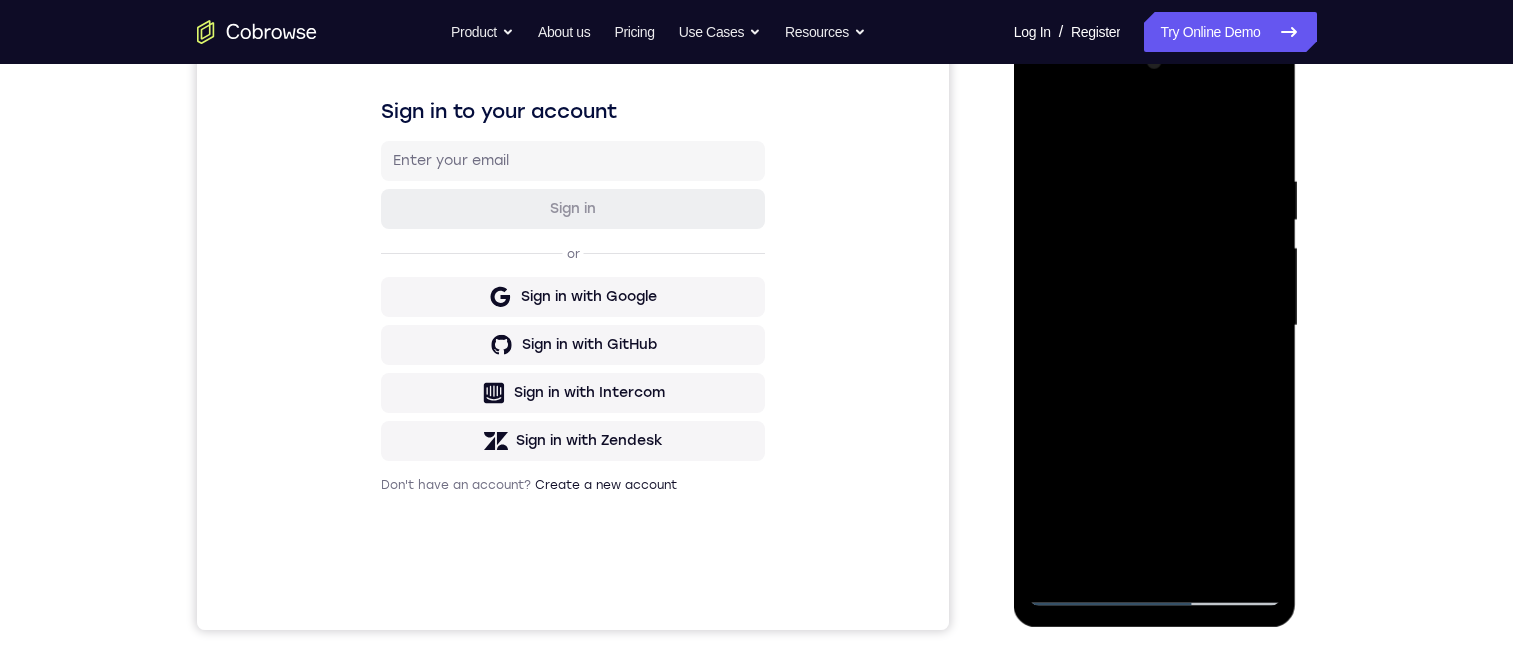 drag, startPoint x: 1144, startPoint y: 108, endPoint x: 1124, endPoint y: 382, distance: 274.72894 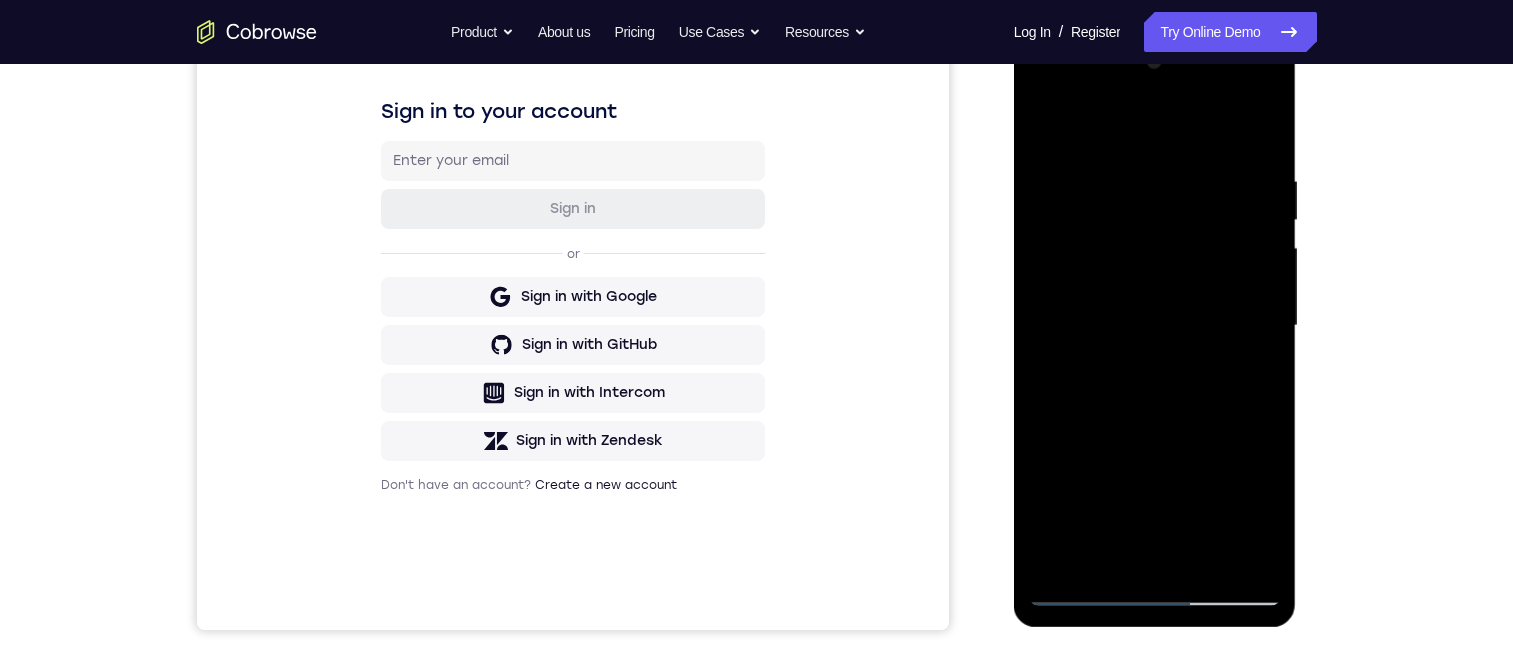 drag, startPoint x: 1143, startPoint y: 215, endPoint x: 1119, endPoint y: 464, distance: 250.15395 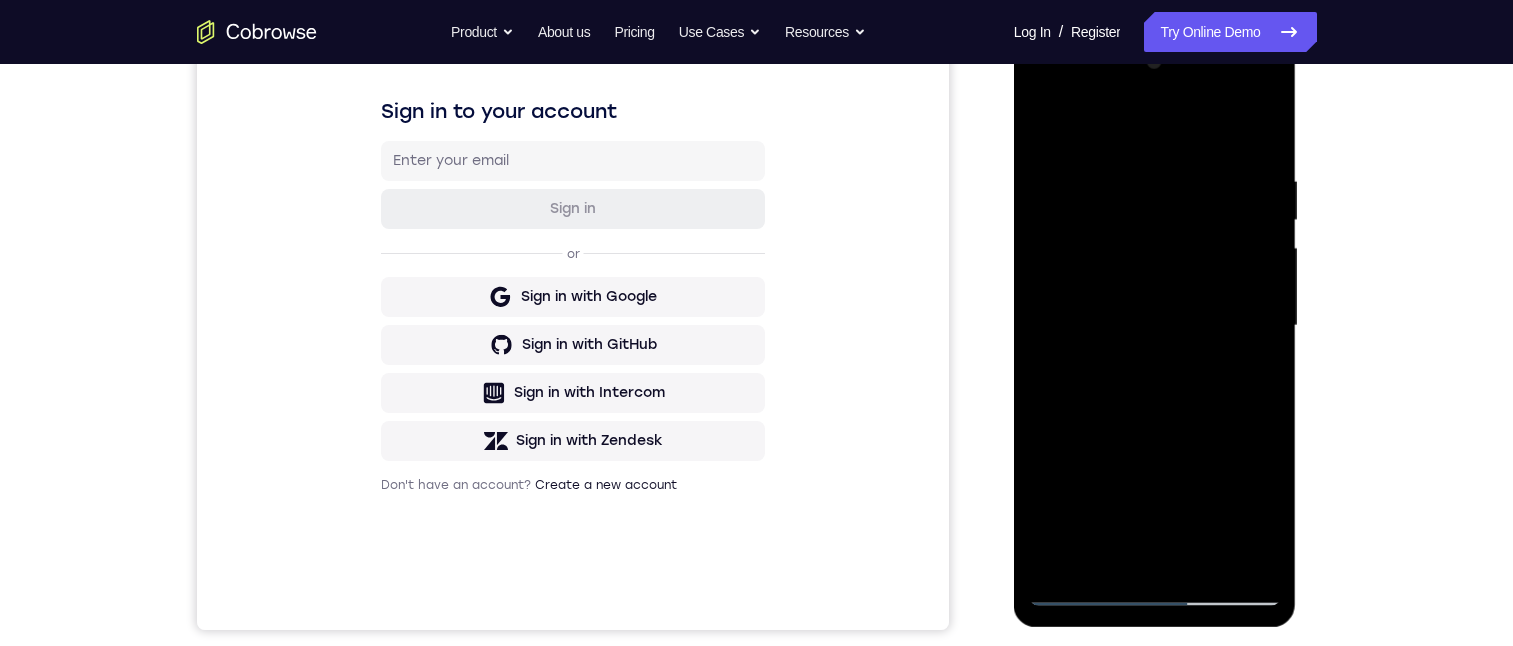 click at bounding box center [1155, 326] 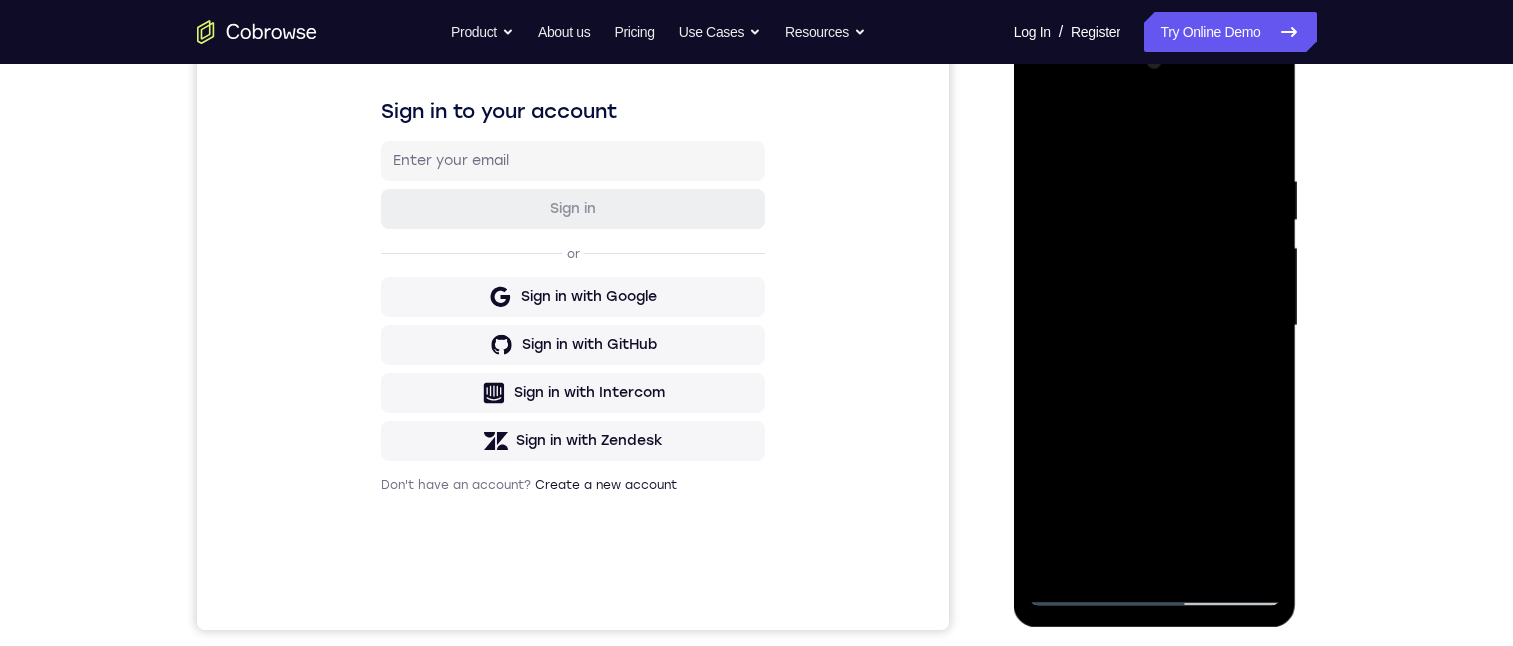 click at bounding box center (1155, 326) 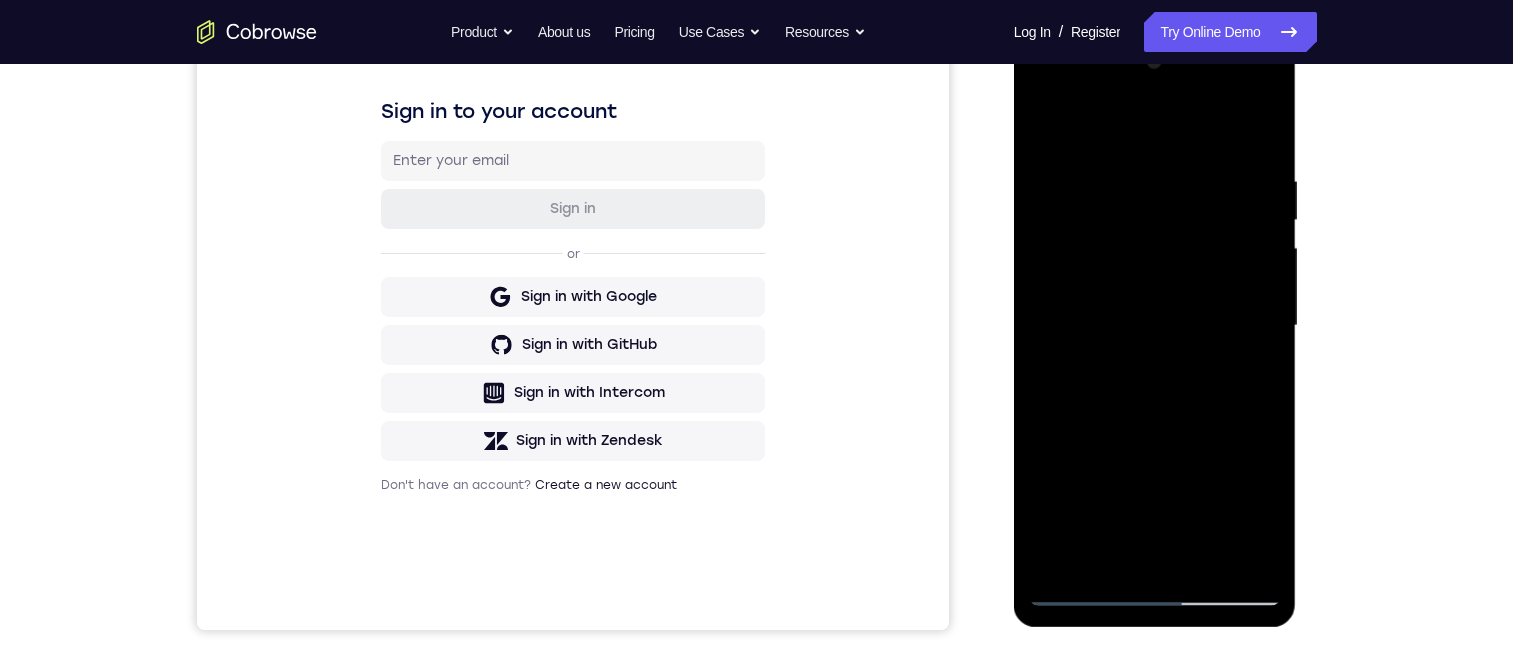 click at bounding box center [1155, 326] 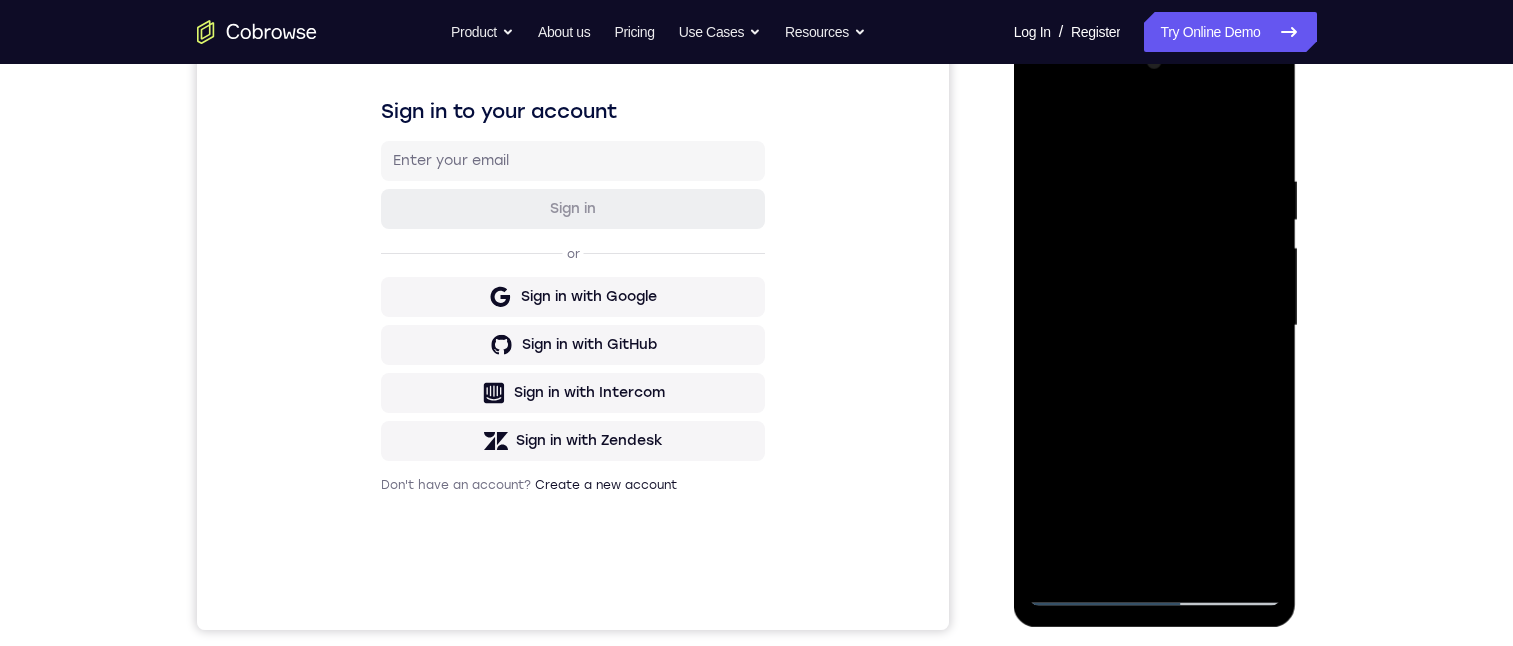 click at bounding box center [1155, 326] 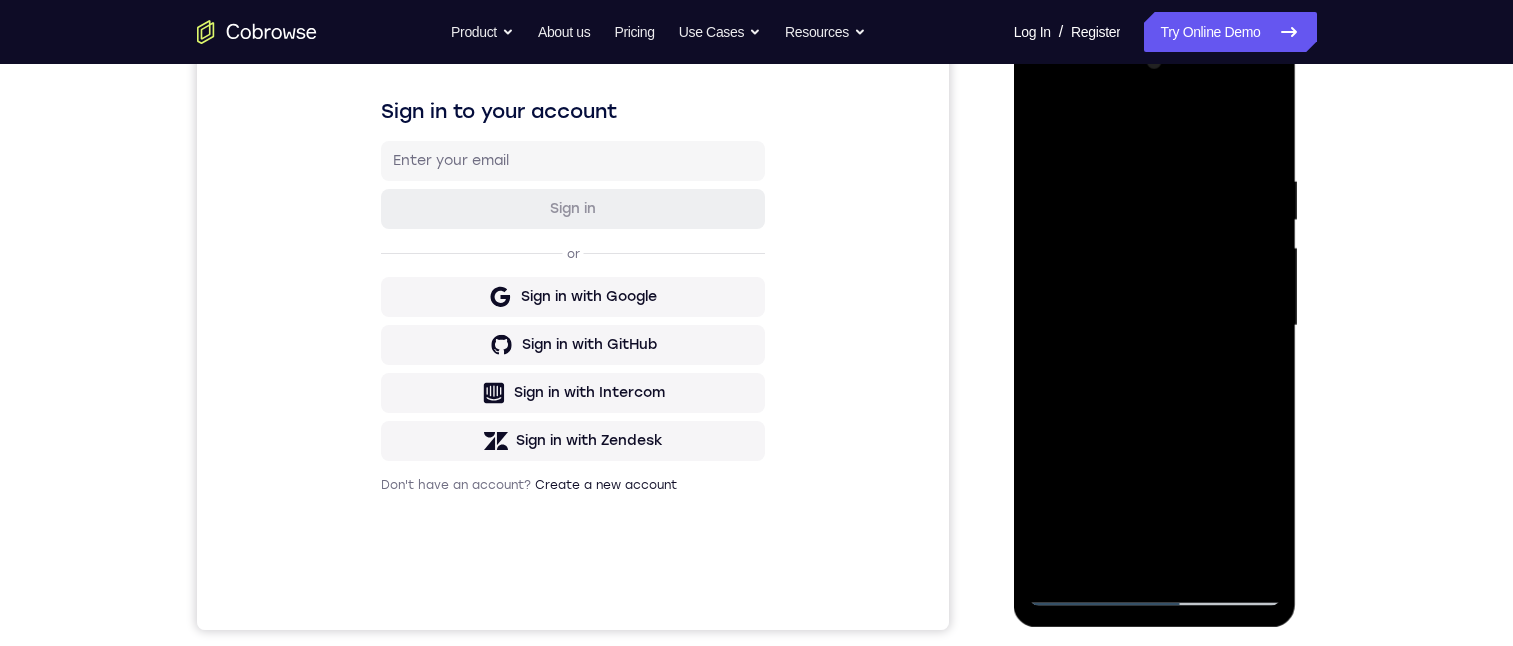 click at bounding box center [1155, 326] 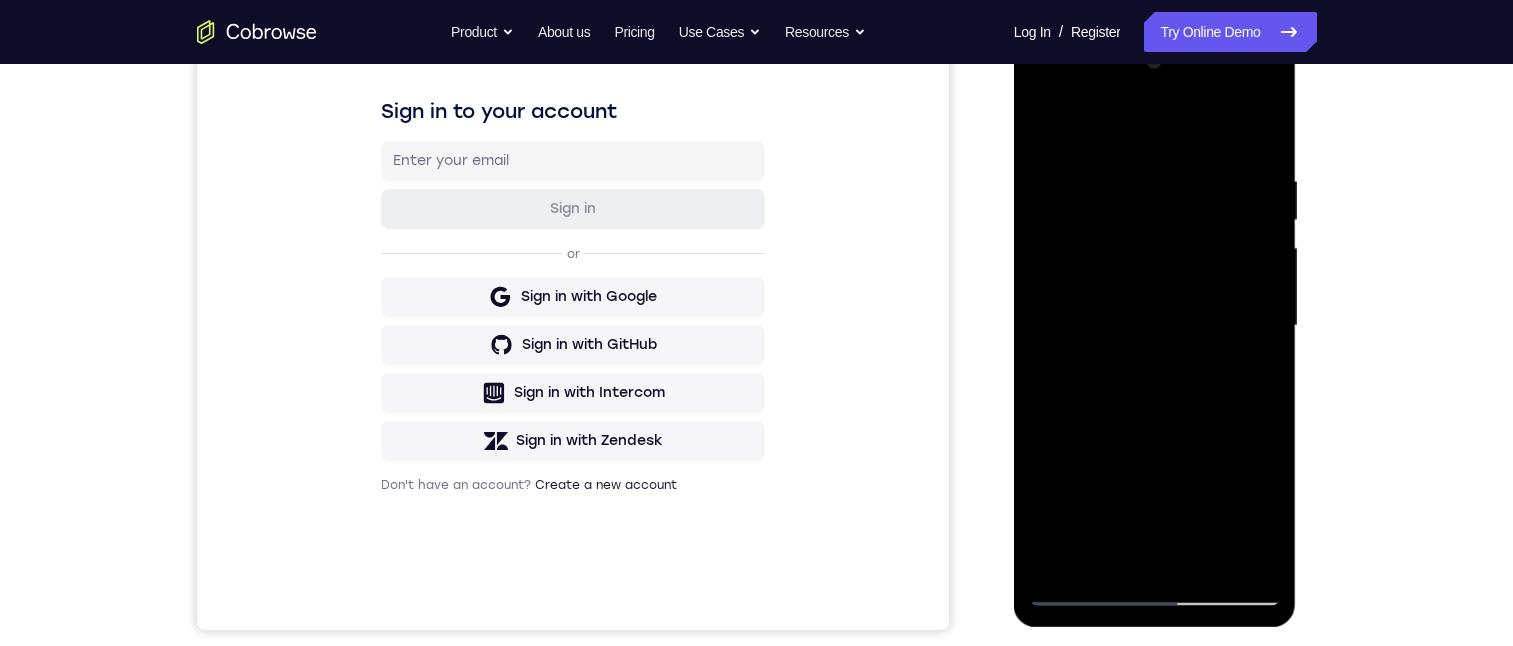 click at bounding box center [1155, 326] 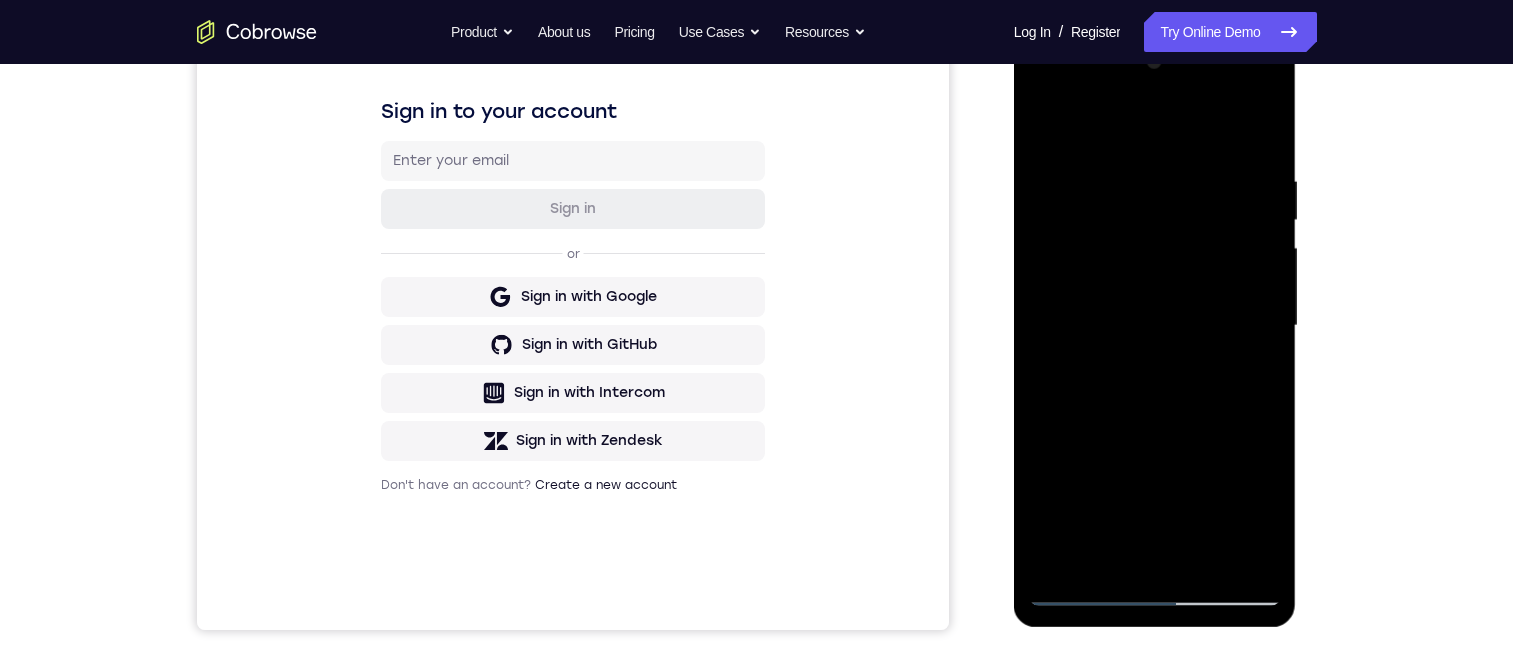 click at bounding box center (1155, 326) 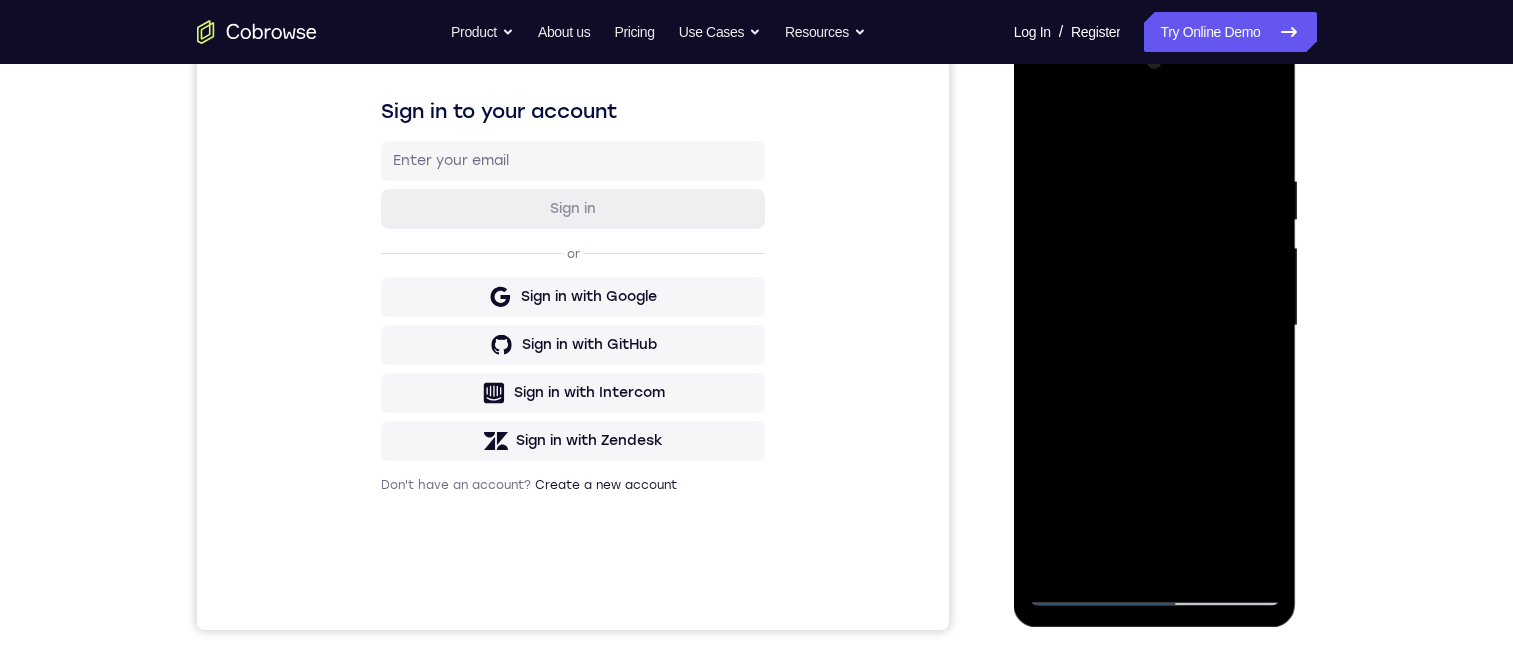 click at bounding box center [1155, 326] 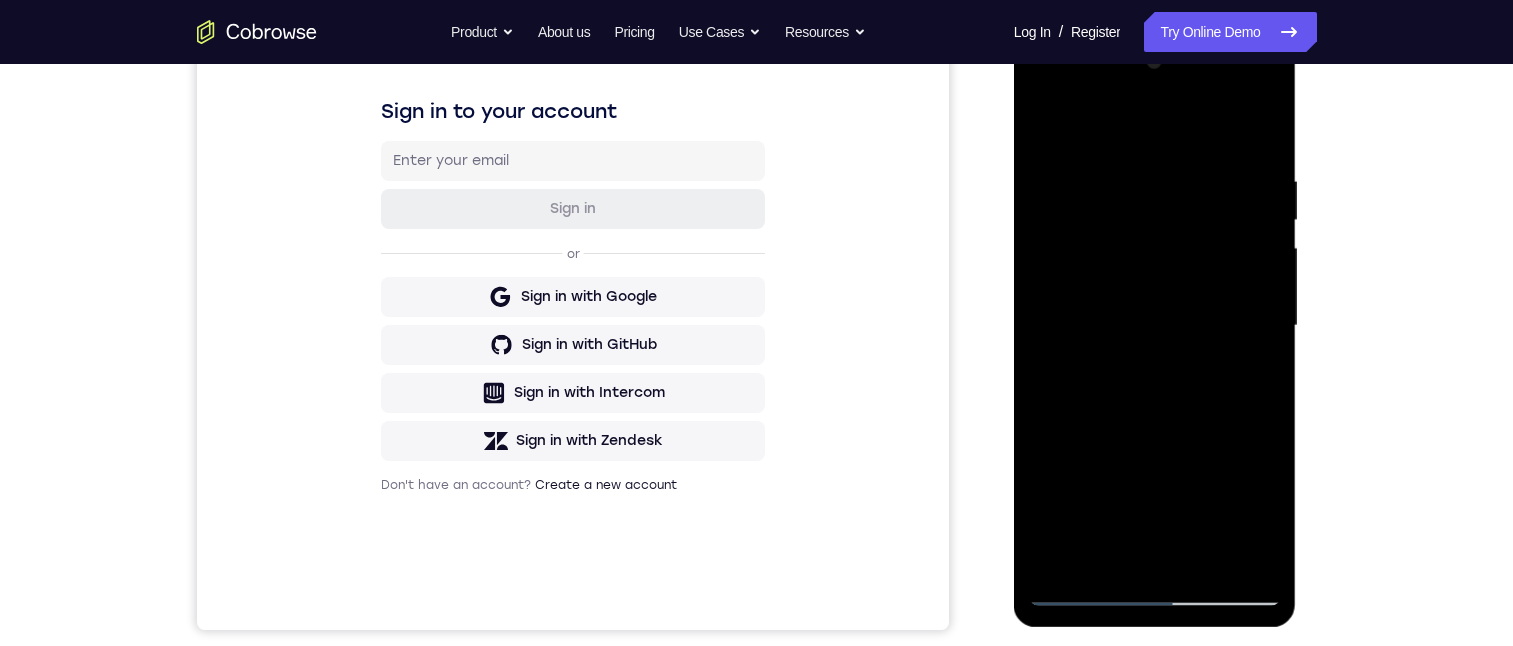 click at bounding box center [1155, 326] 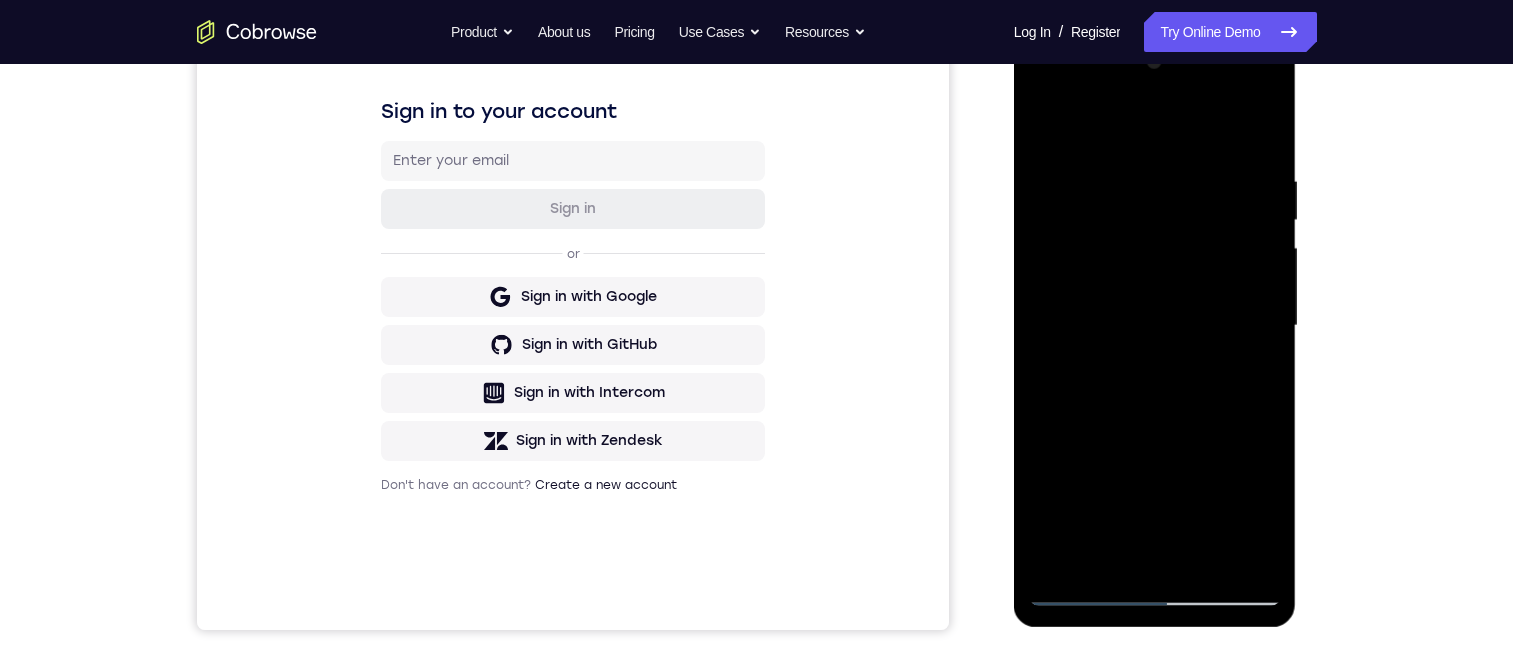 click at bounding box center [1155, 326] 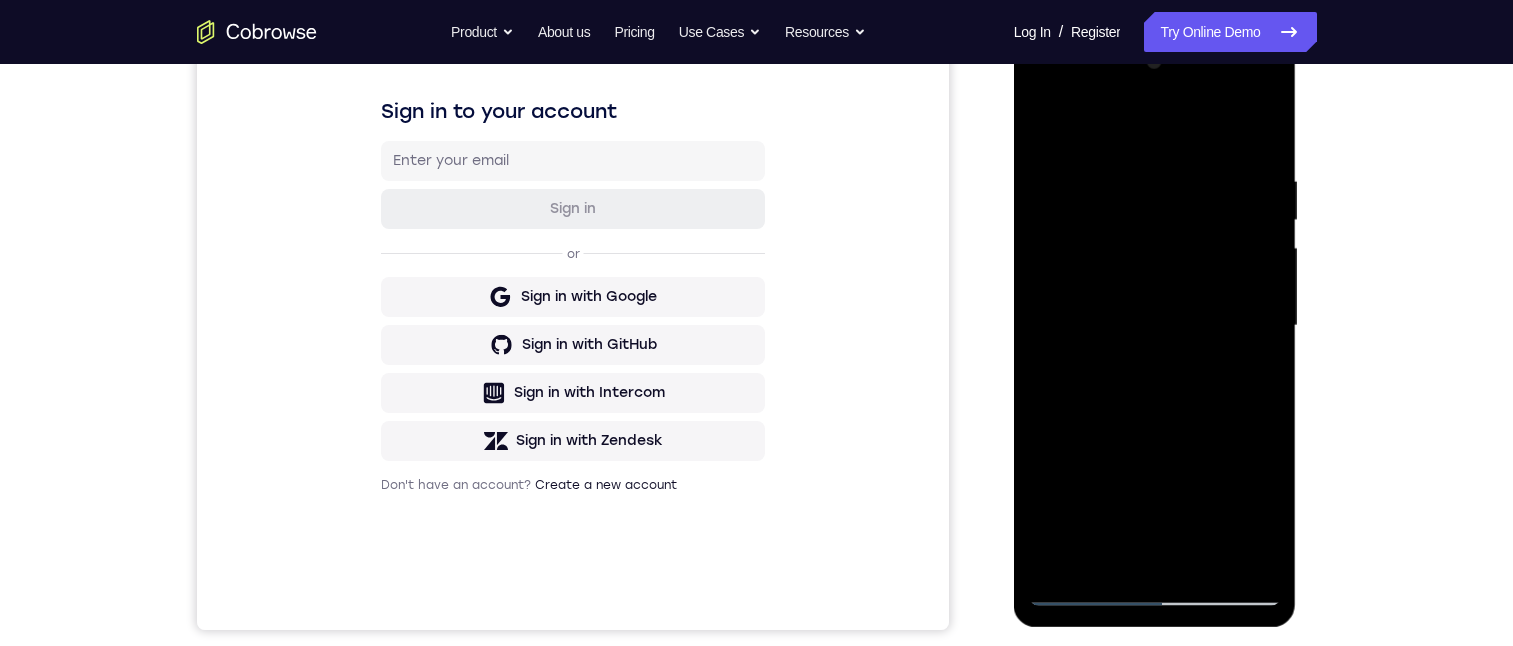 click at bounding box center (1155, 326) 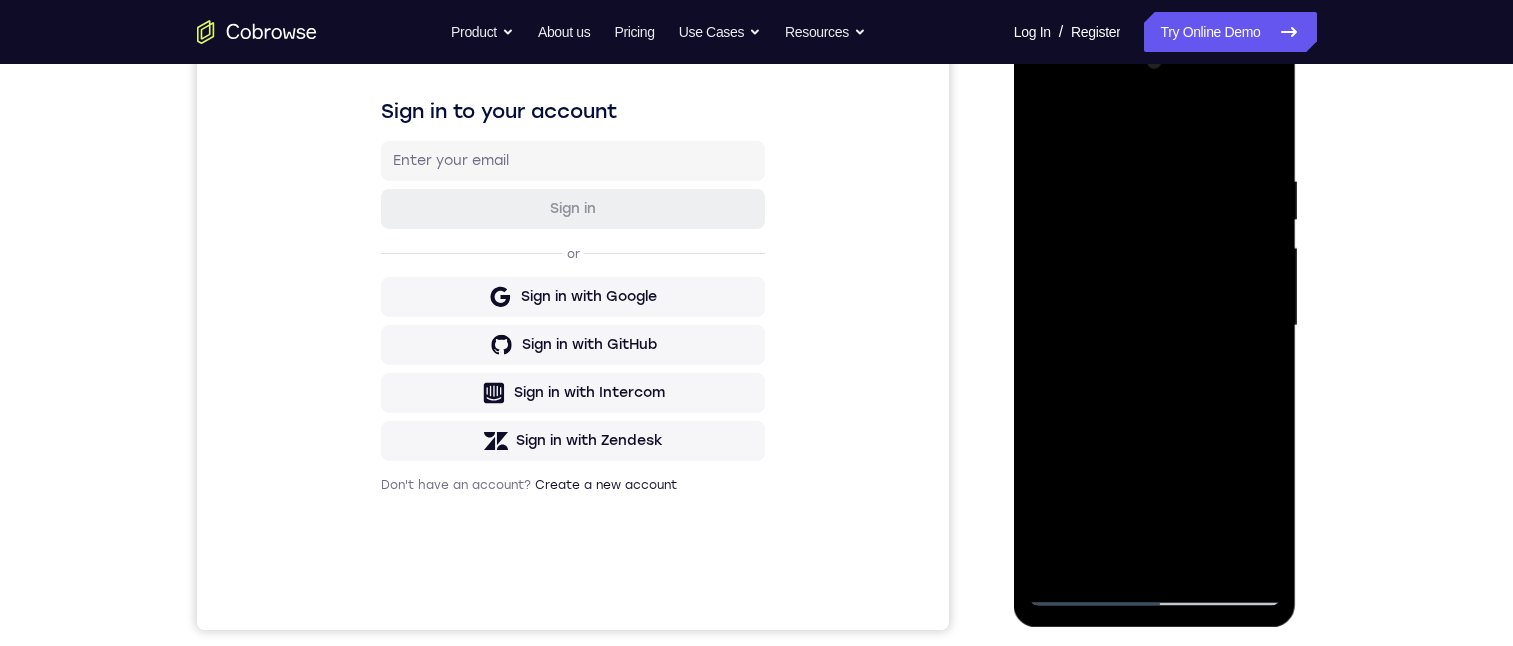 click at bounding box center (1155, 326) 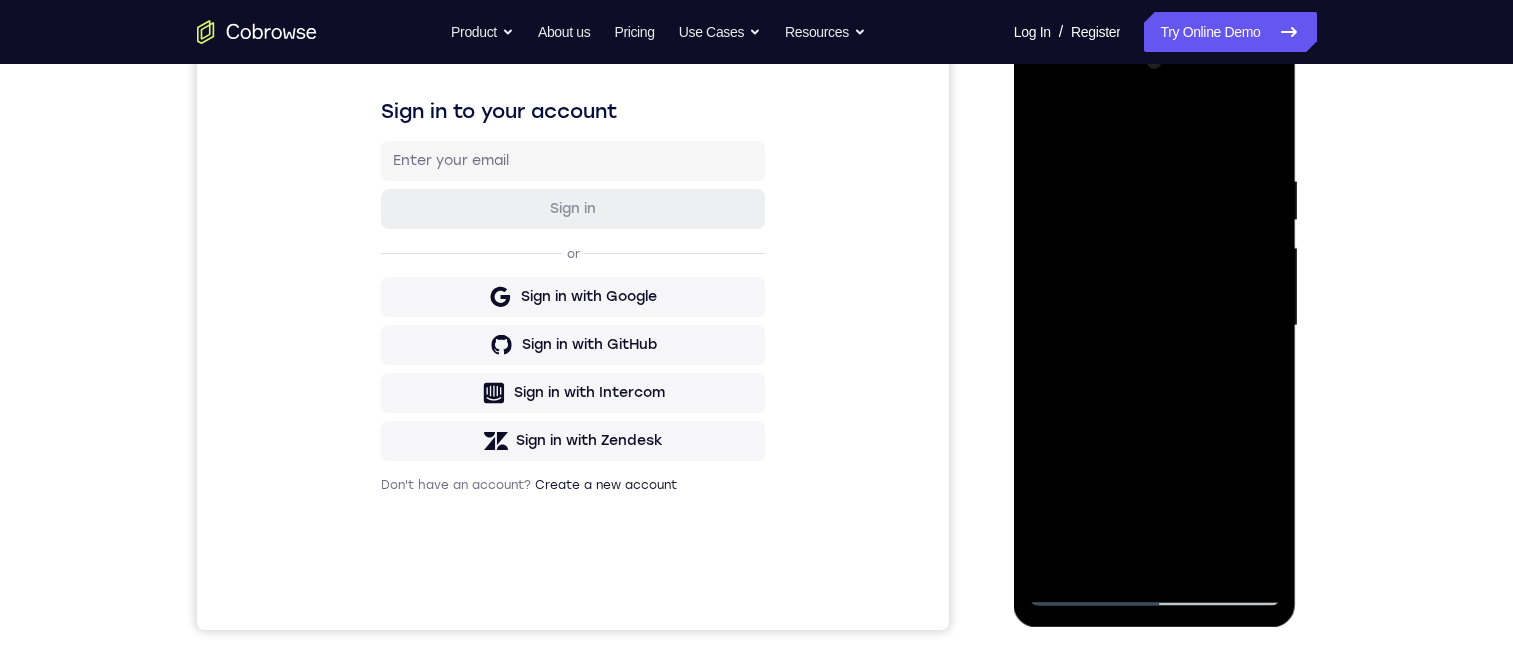click at bounding box center (1155, 326) 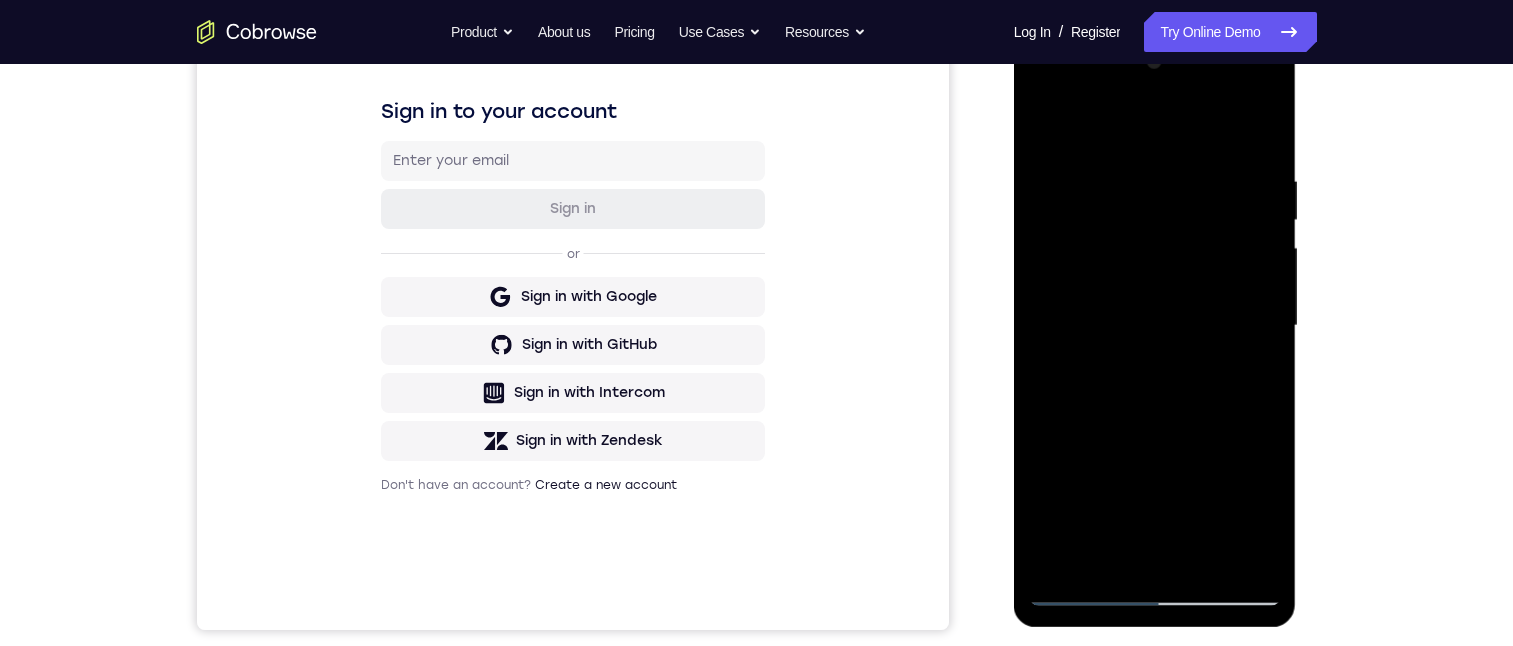 click at bounding box center [1155, 326] 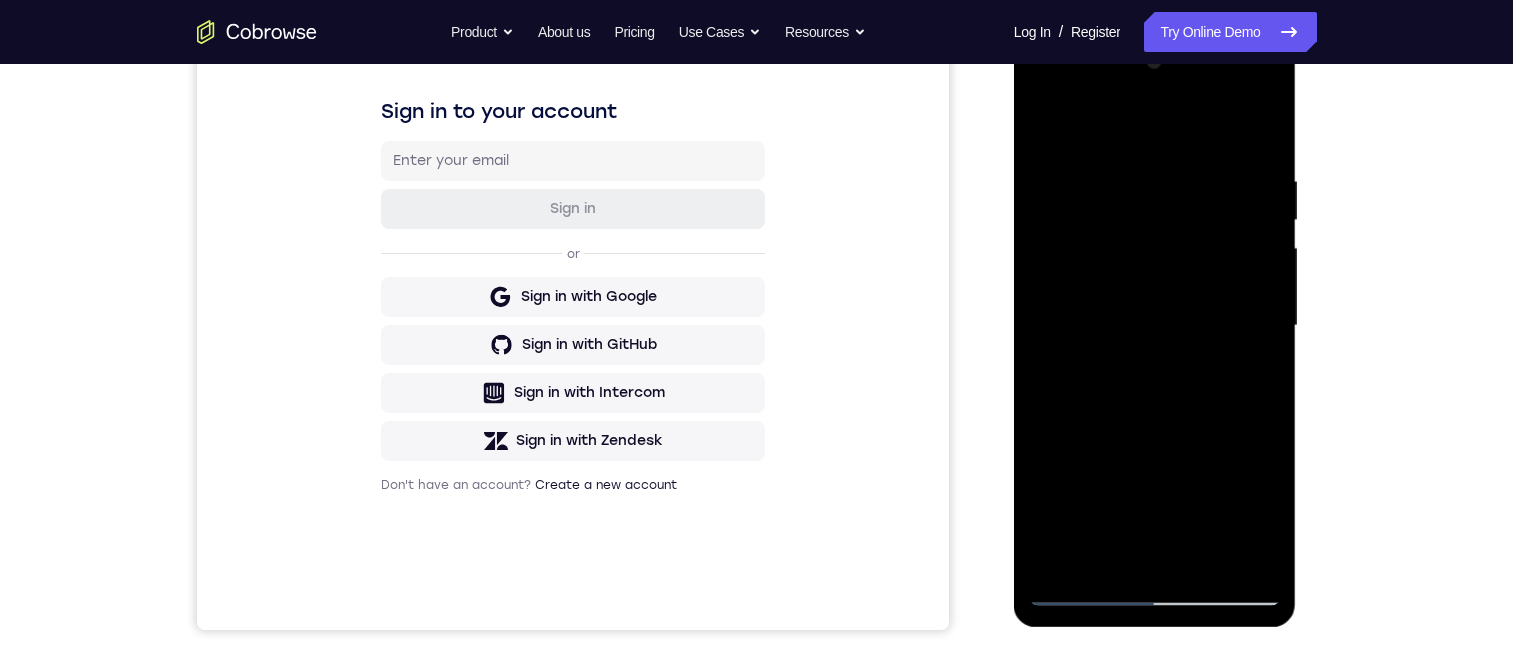 click at bounding box center [1155, 326] 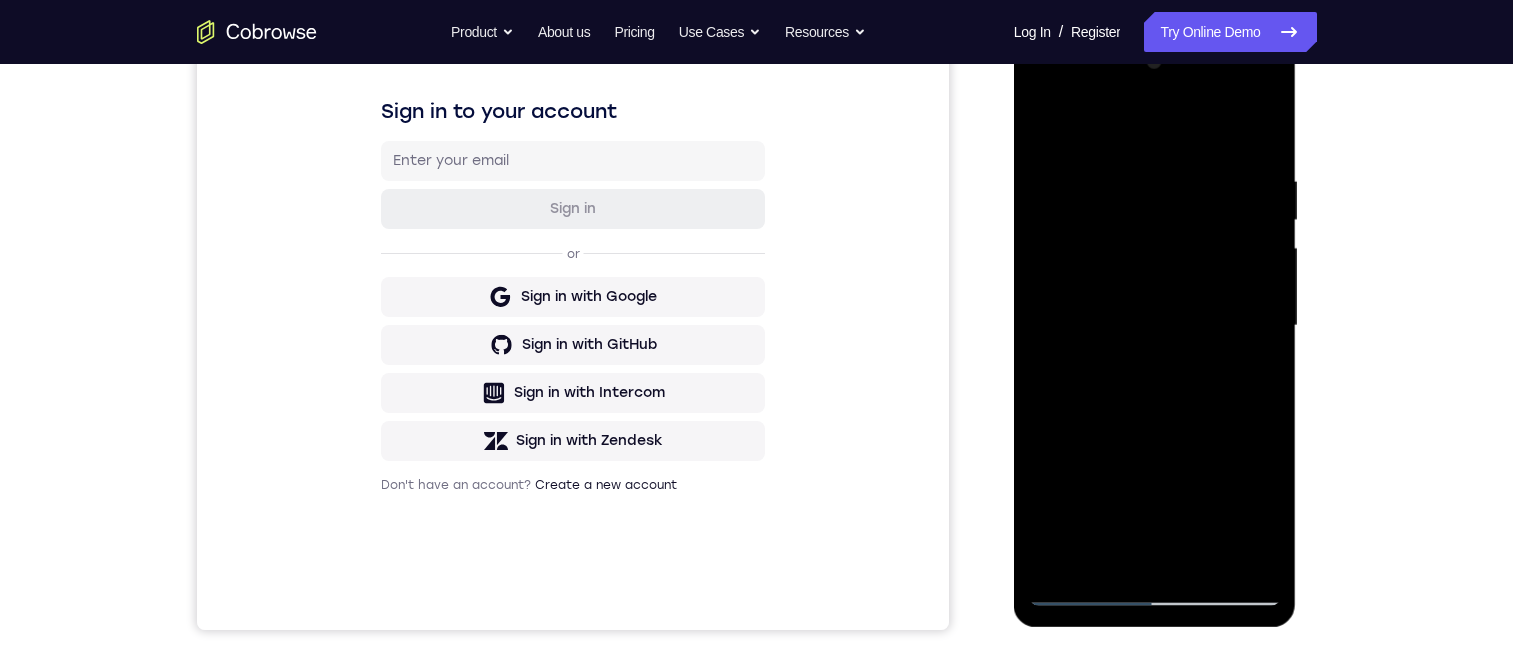click at bounding box center [1155, 326] 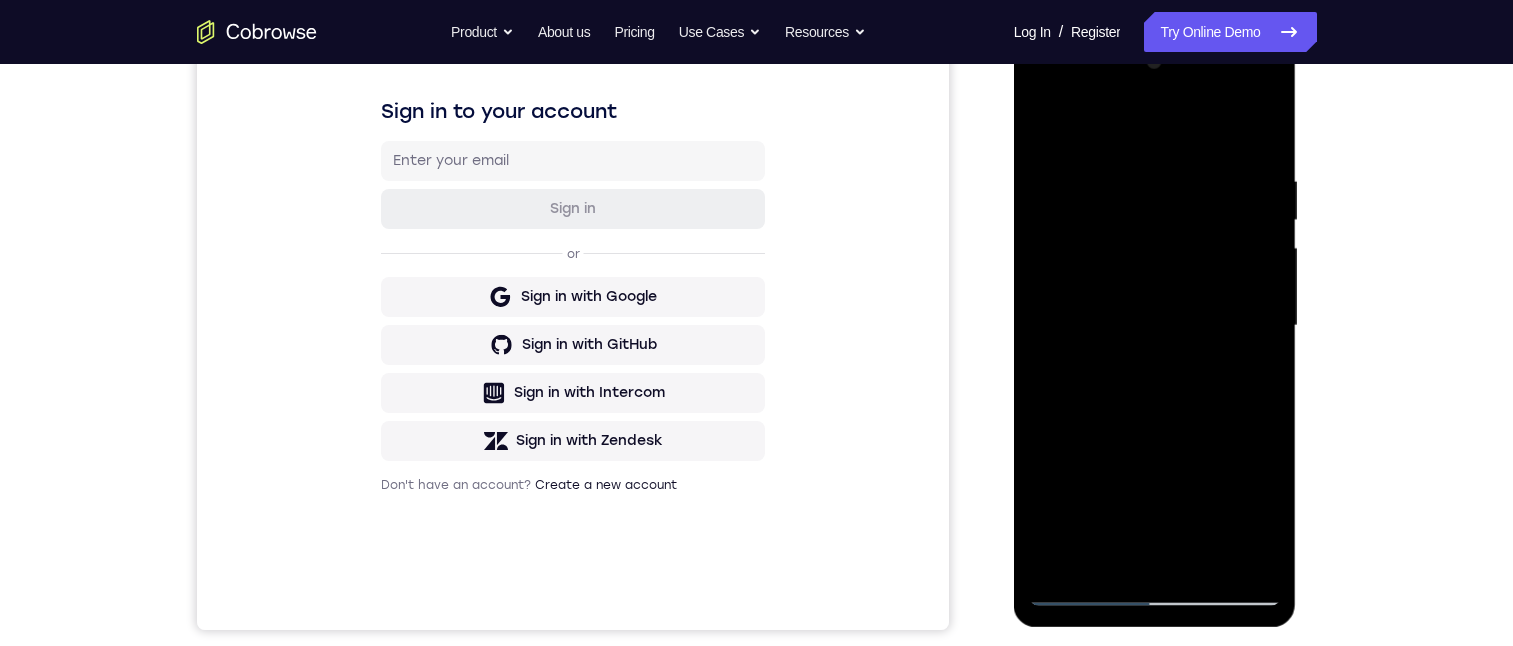 click at bounding box center [1155, 326] 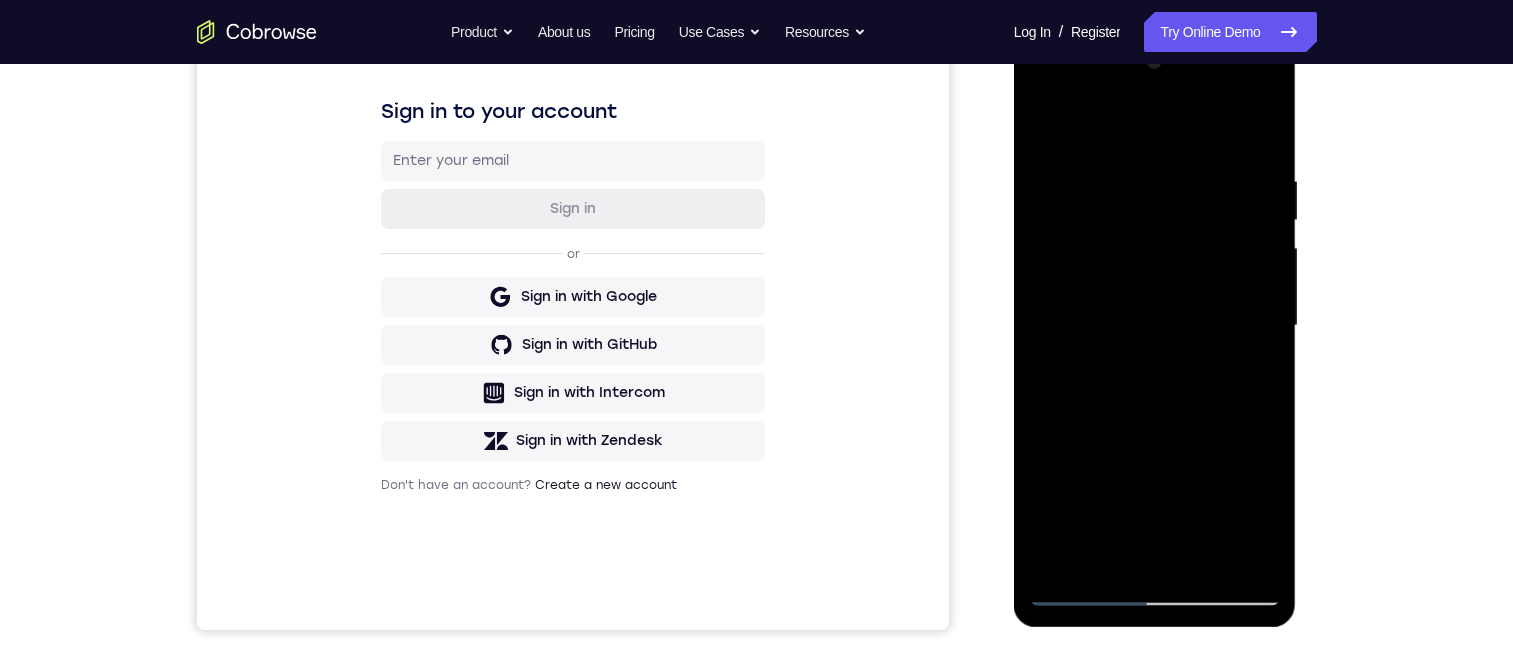 drag, startPoint x: 1162, startPoint y: 155, endPoint x: 1062, endPoint y: 149, distance: 100.17984 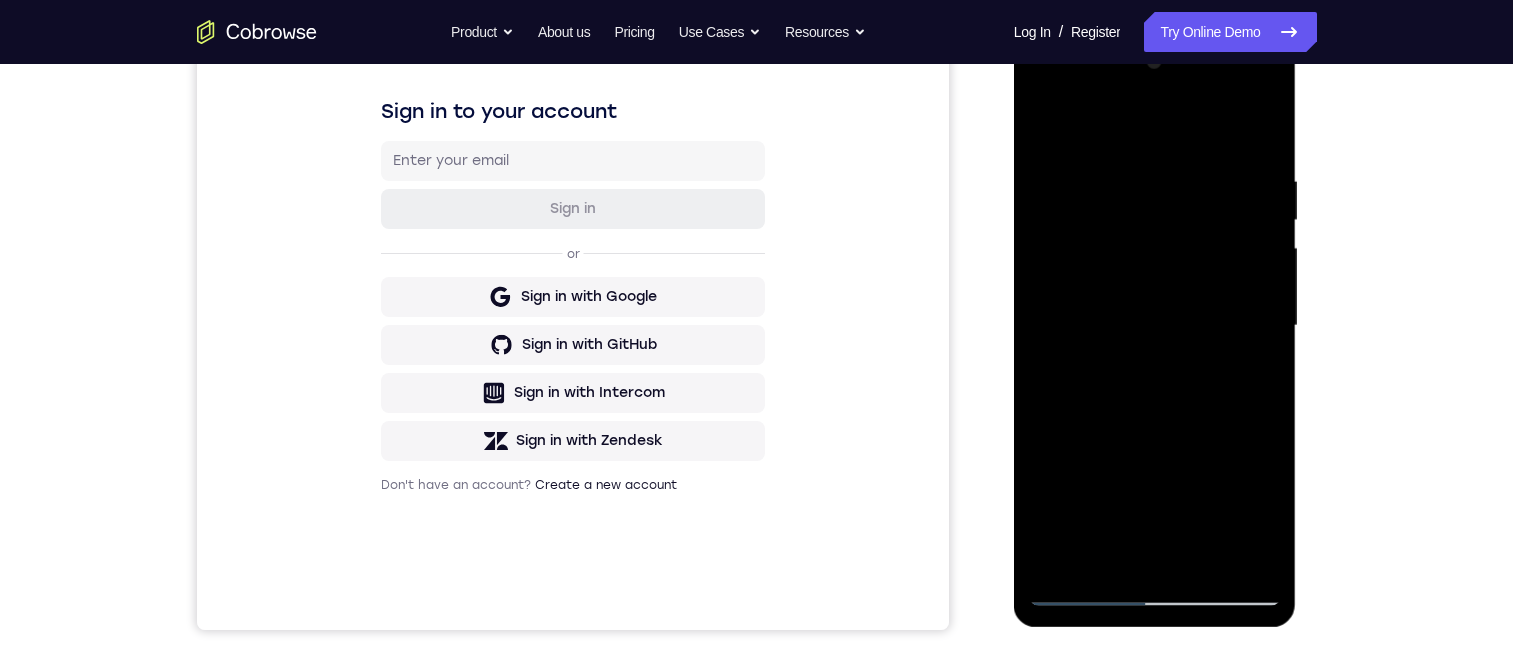 drag, startPoint x: 1238, startPoint y: 175, endPoint x: 1136, endPoint y: 163, distance: 102.70345 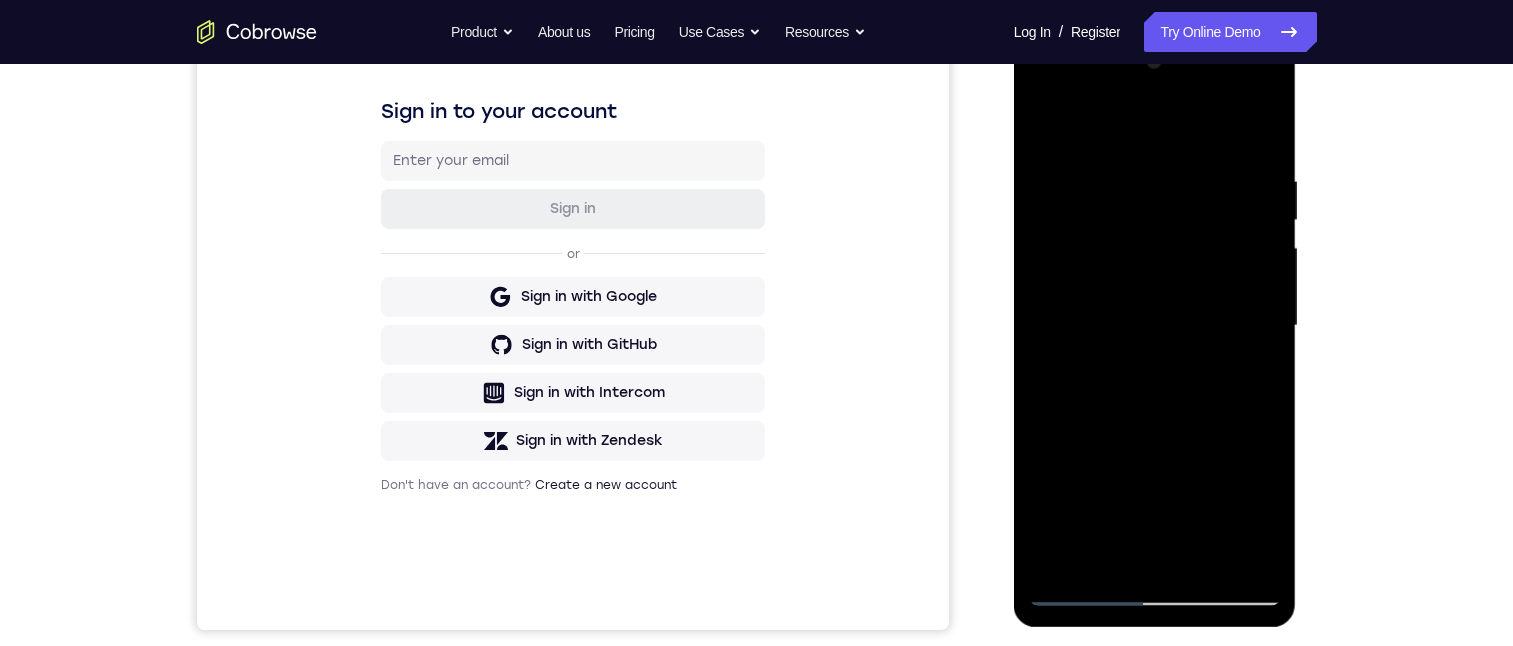 drag, startPoint x: 1254, startPoint y: 177, endPoint x: 1117, endPoint y: 171, distance: 137.13132 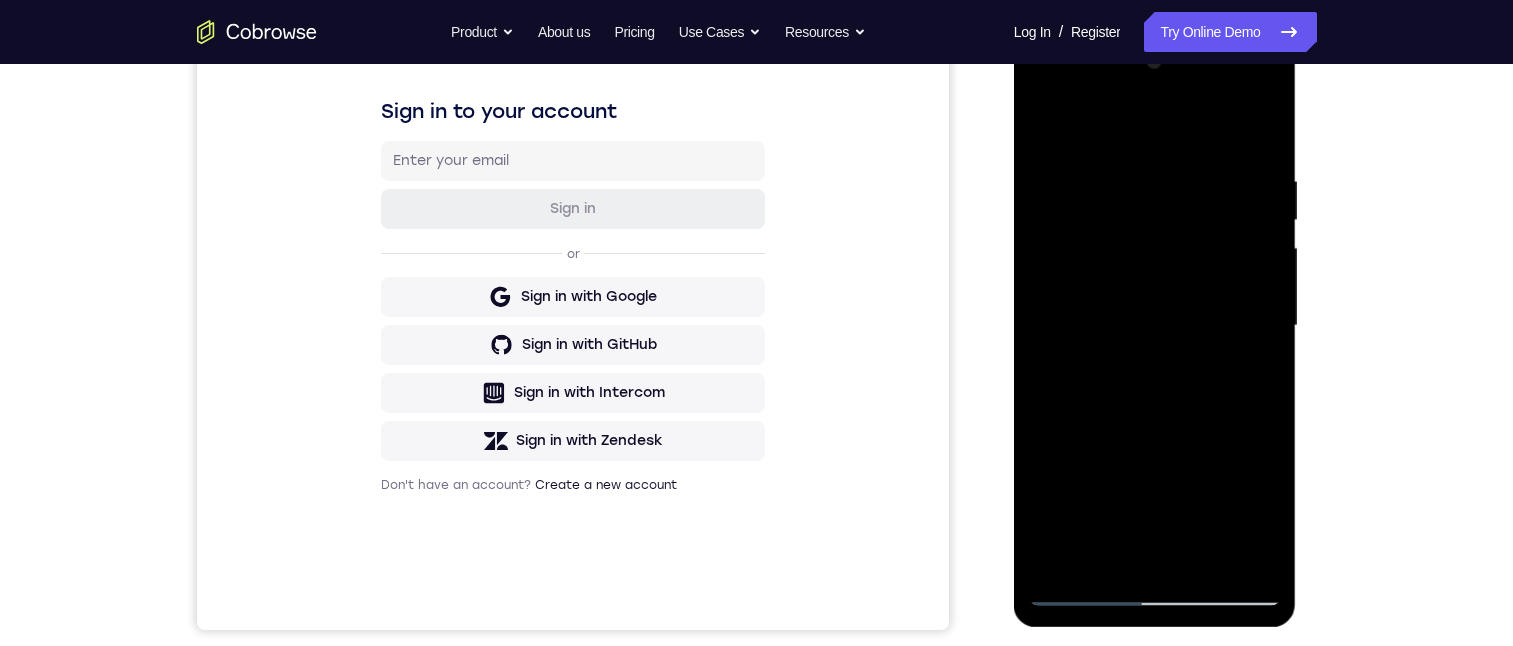 drag, startPoint x: 1147, startPoint y: 173, endPoint x: 1284, endPoint y: 176, distance: 137.03284 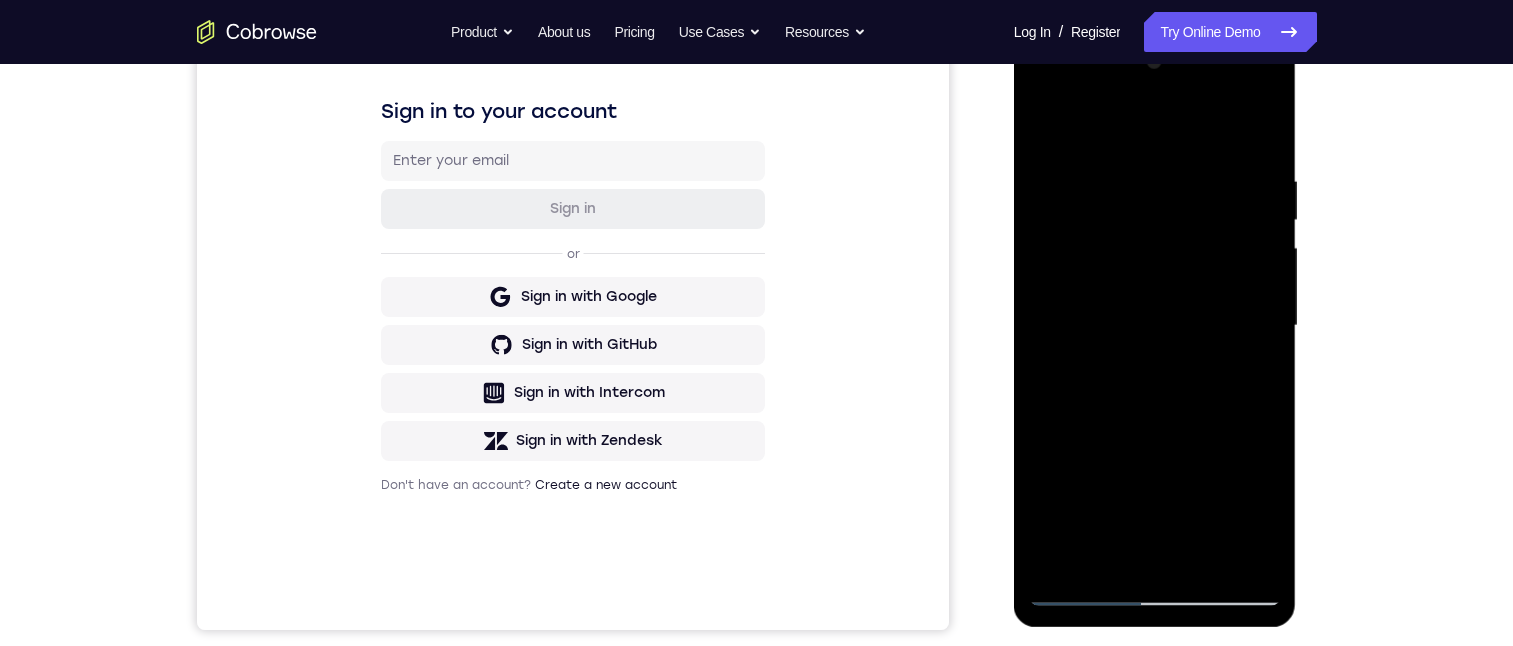 drag, startPoint x: 1080, startPoint y: 170, endPoint x: 1297, endPoint y: 192, distance: 218.11235 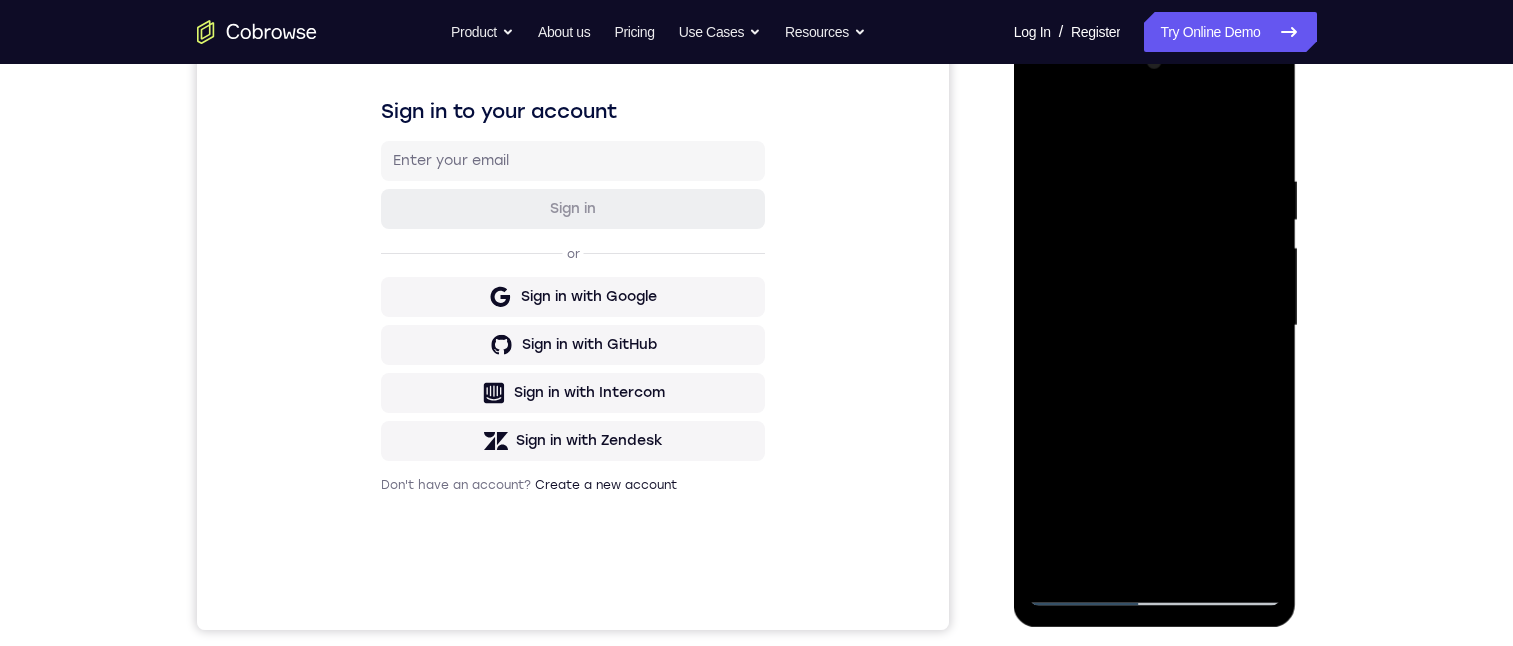 drag, startPoint x: 1220, startPoint y: 191, endPoint x: 1147, endPoint y: 185, distance: 73.24616 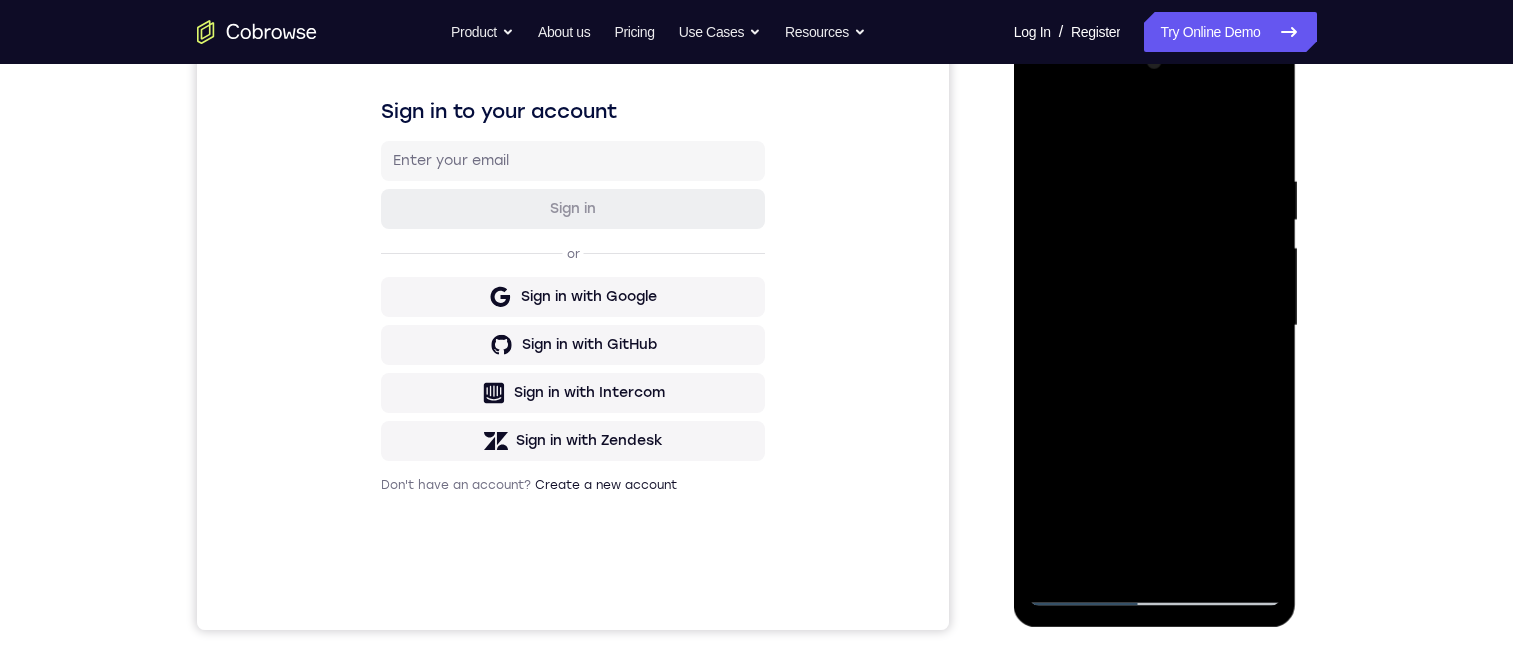 drag, startPoint x: 1204, startPoint y: 185, endPoint x: 1292, endPoint y: 194, distance: 88.45903 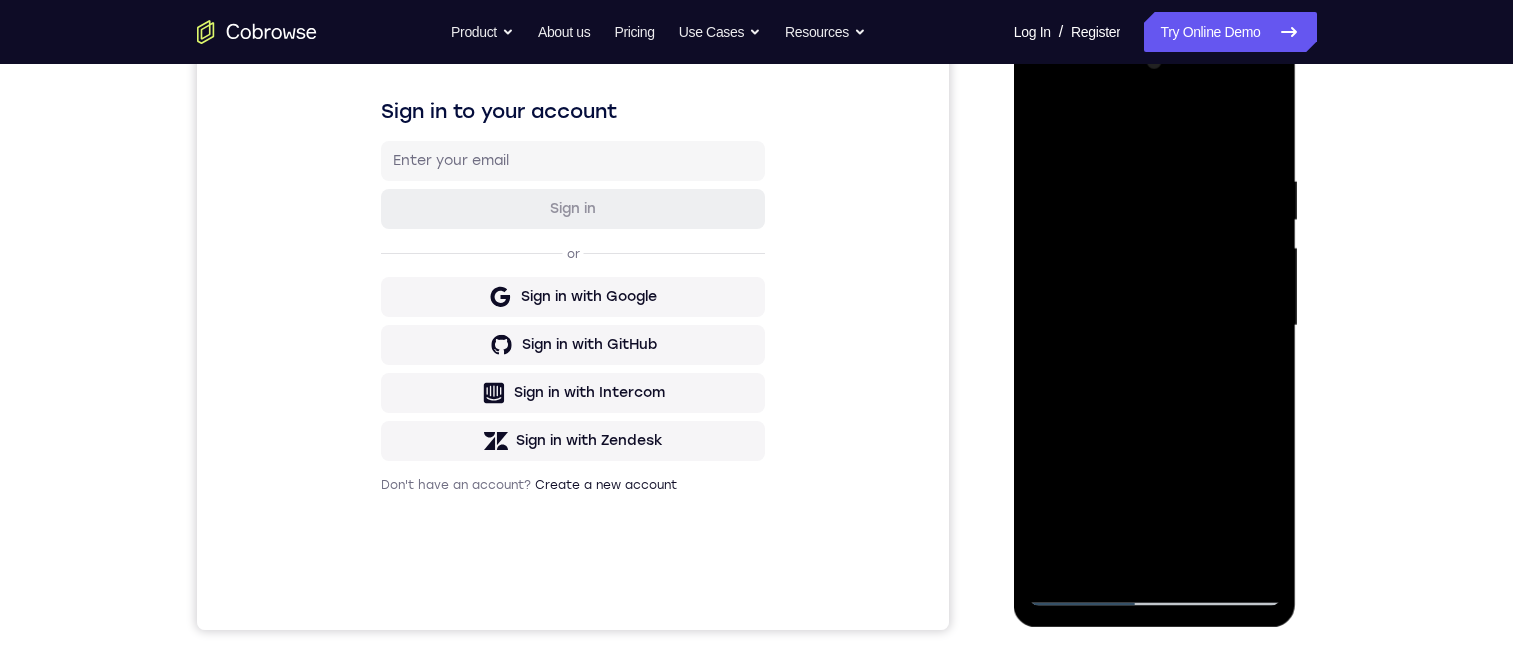 click at bounding box center (1155, 326) 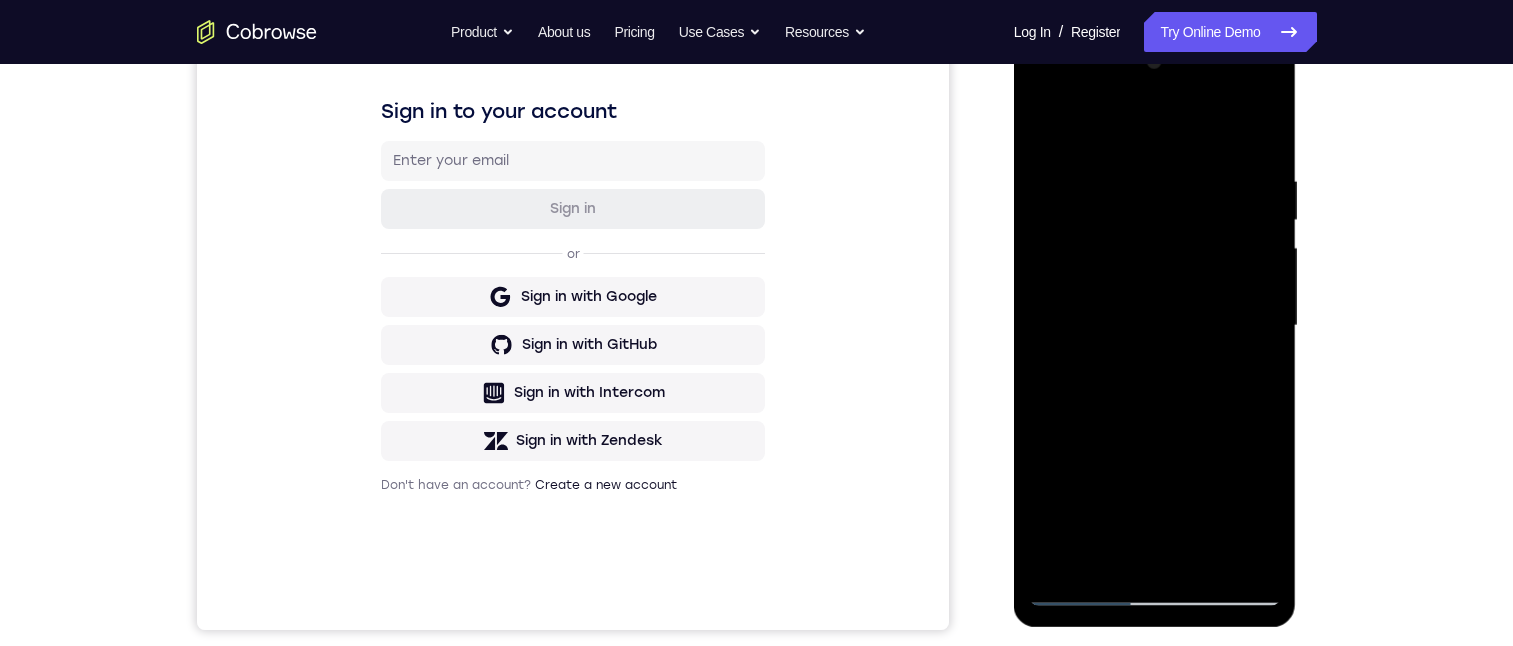 click at bounding box center (1155, 326) 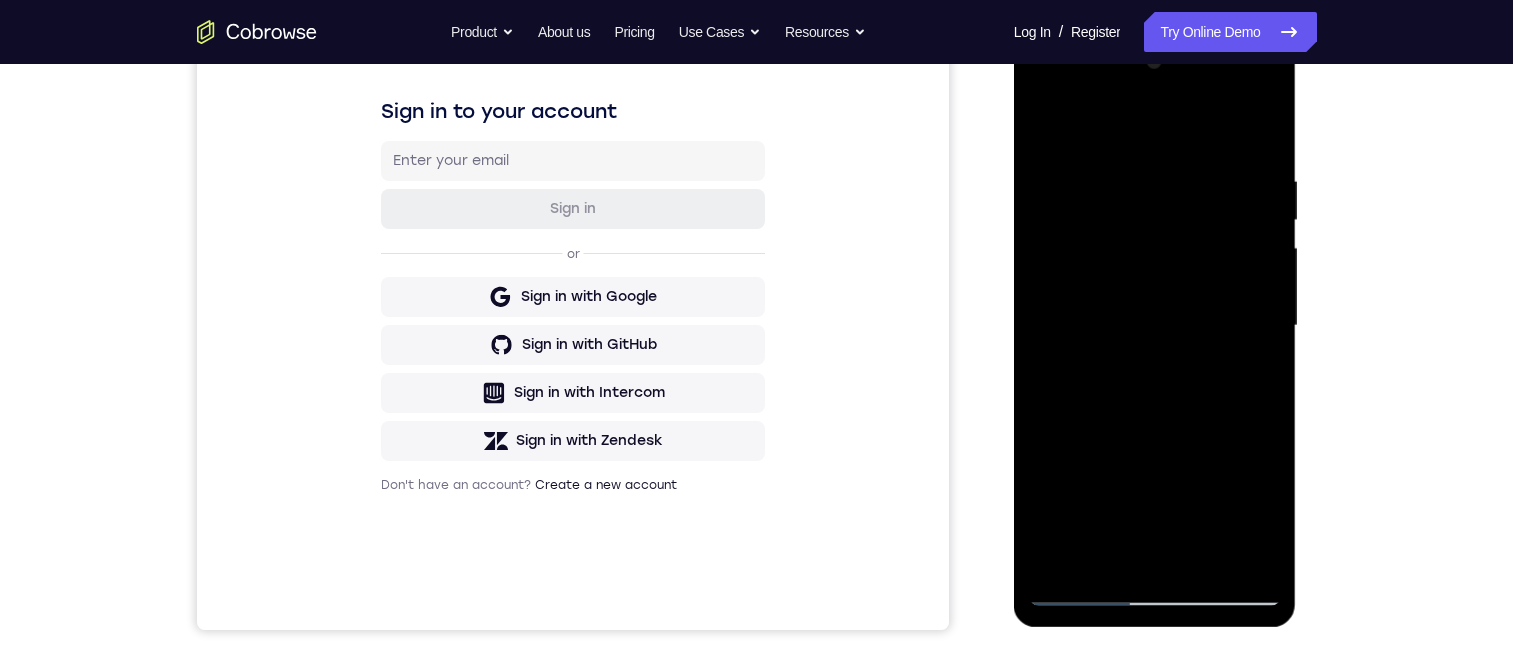 scroll, scrollTop: 400, scrollLeft: 0, axis: vertical 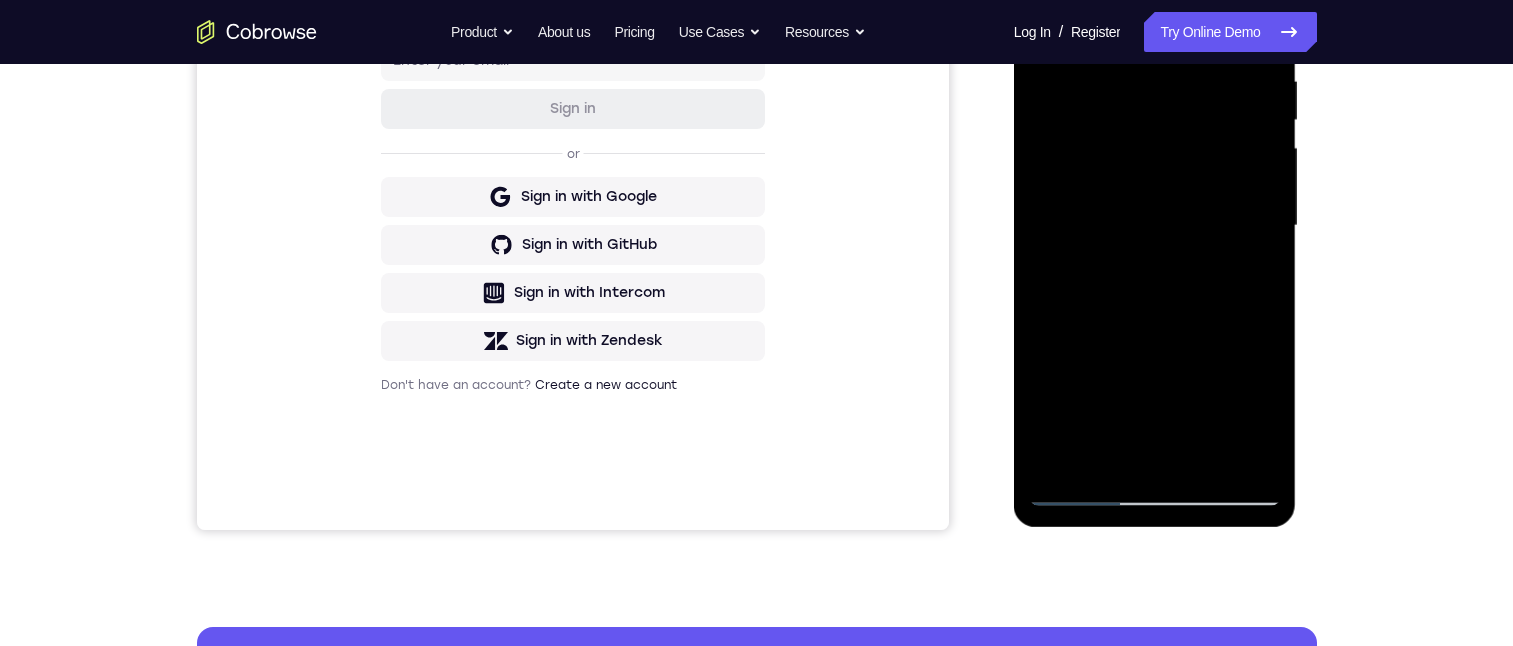 click at bounding box center (1155, 226) 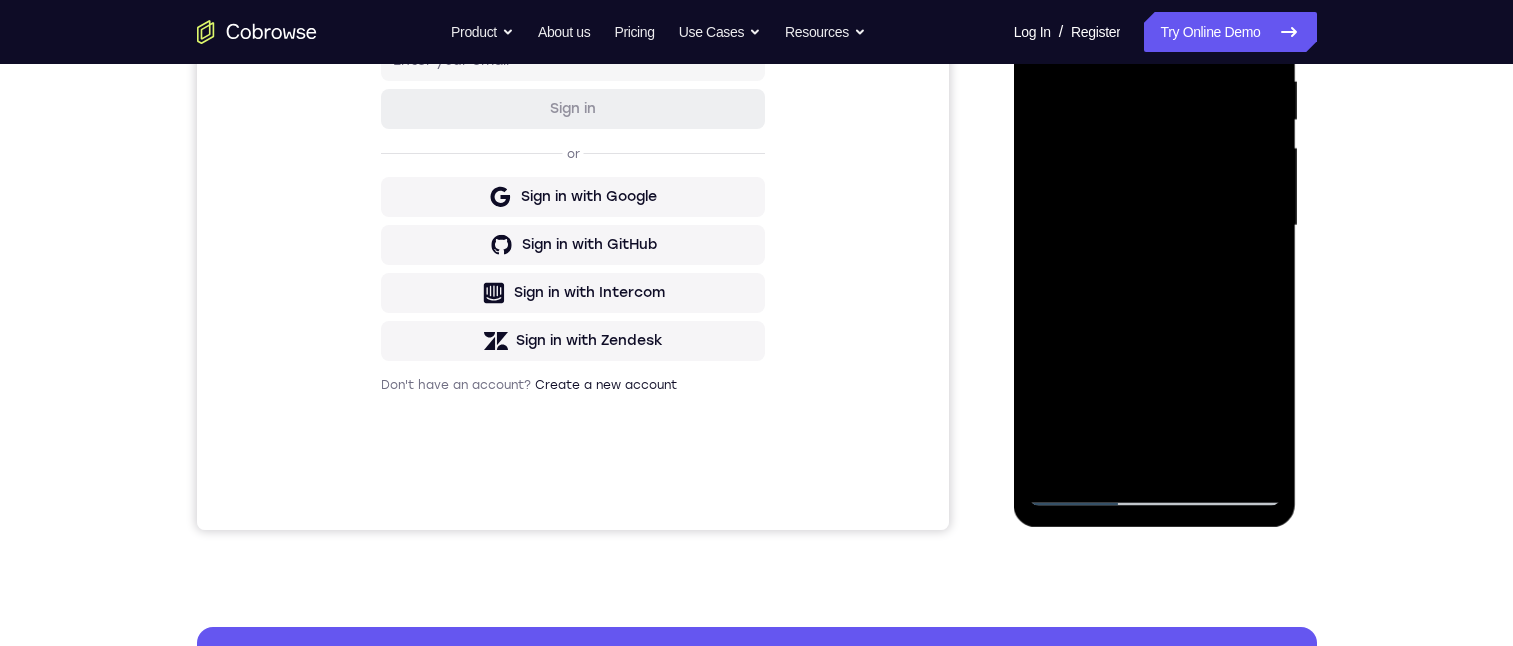 click at bounding box center [1155, 226] 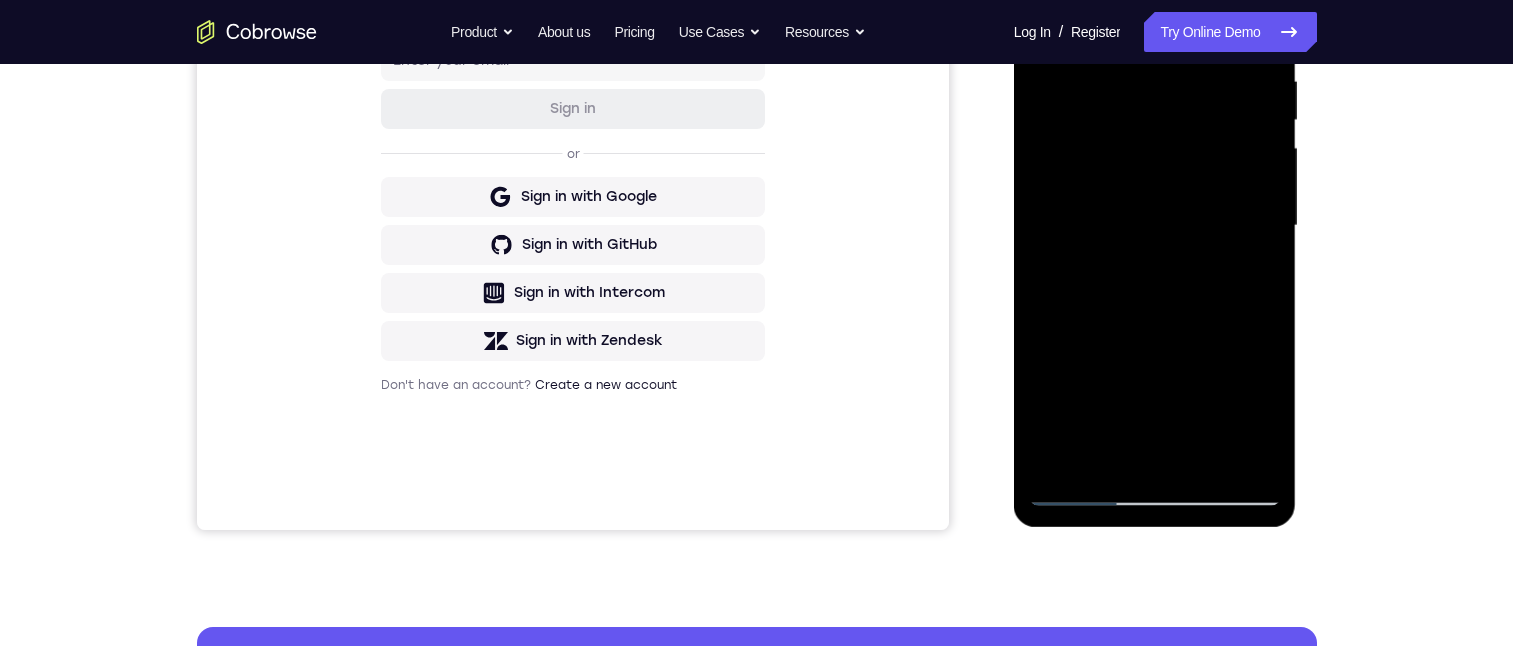 click at bounding box center [1155, 226] 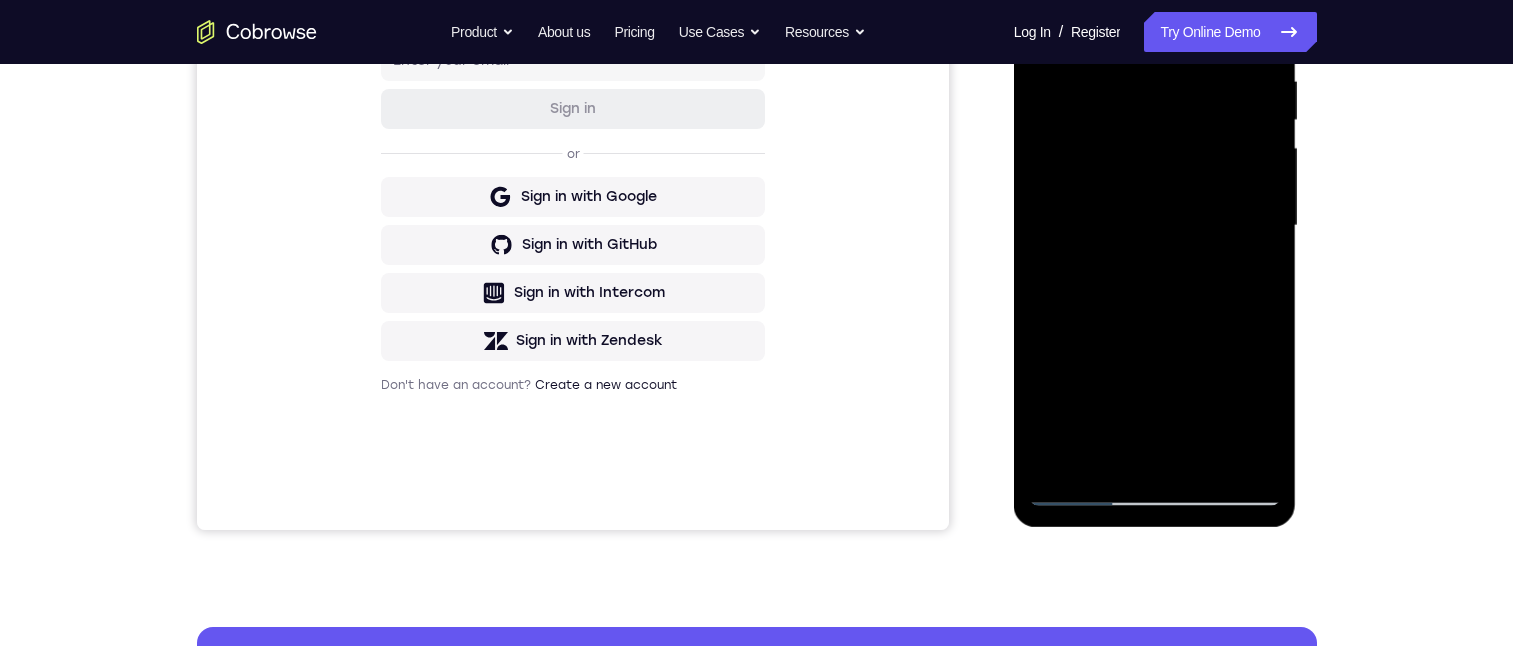 click at bounding box center (1155, 226) 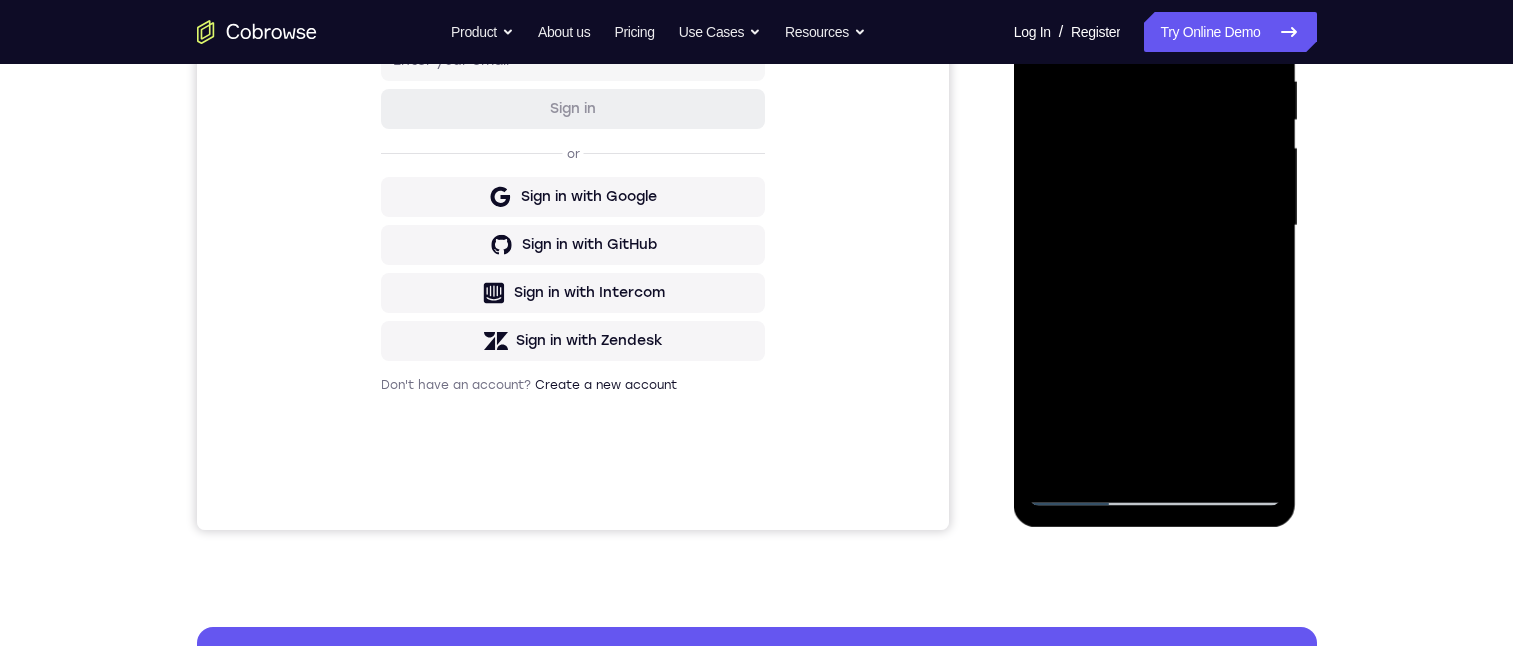 click at bounding box center (1155, 226) 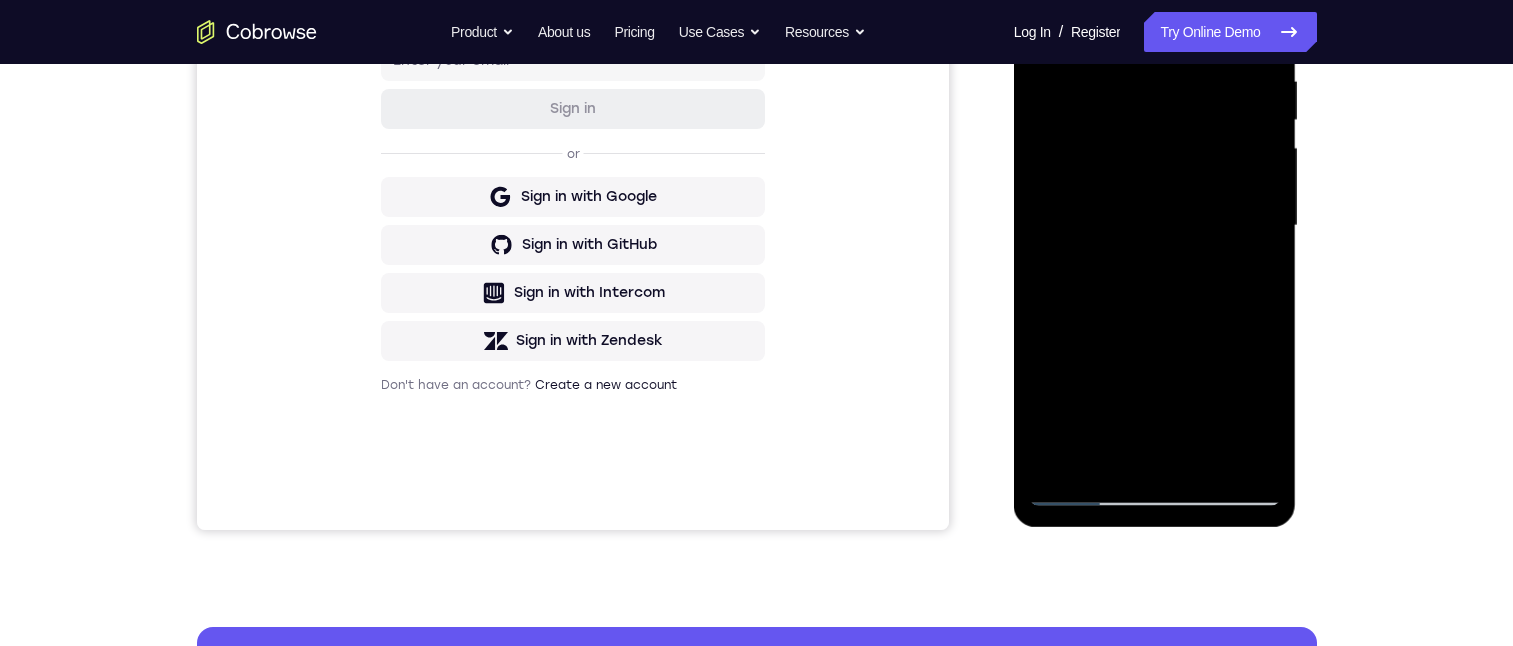 click at bounding box center (1155, 226) 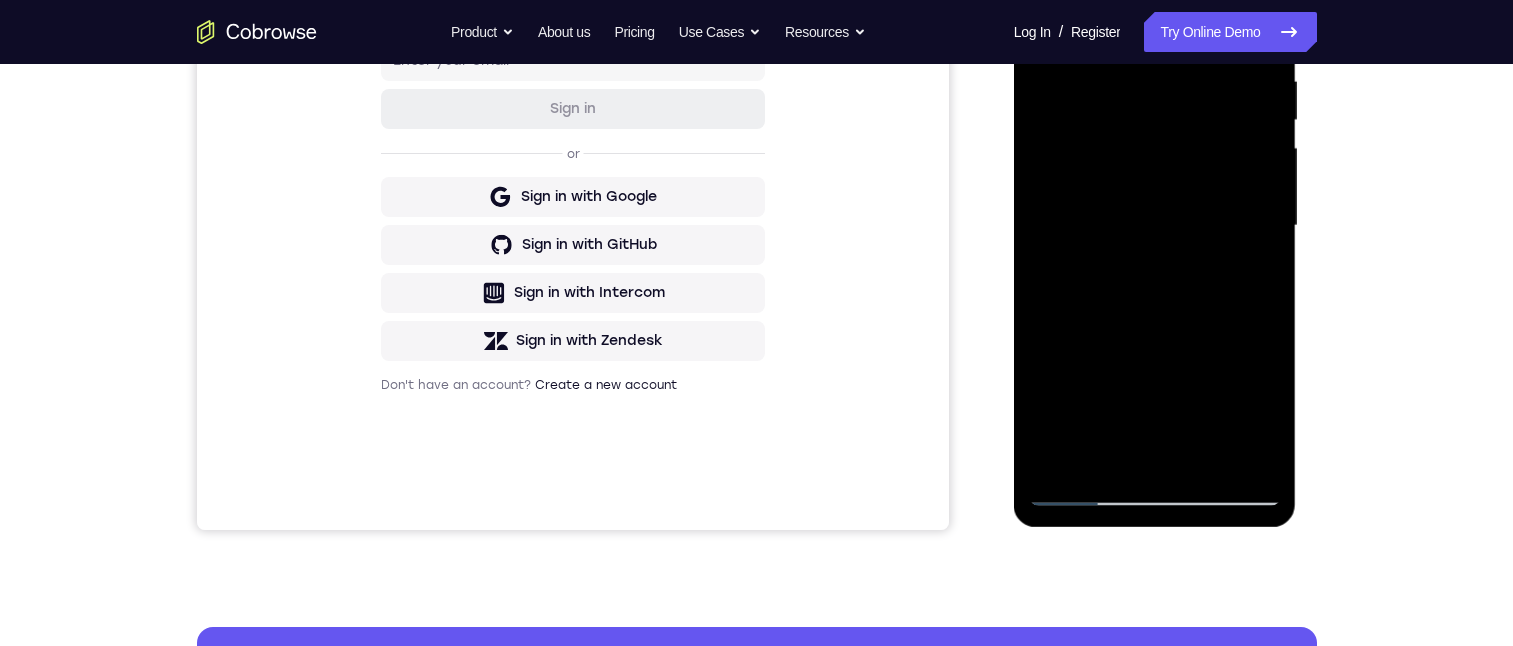 click at bounding box center [1155, 226] 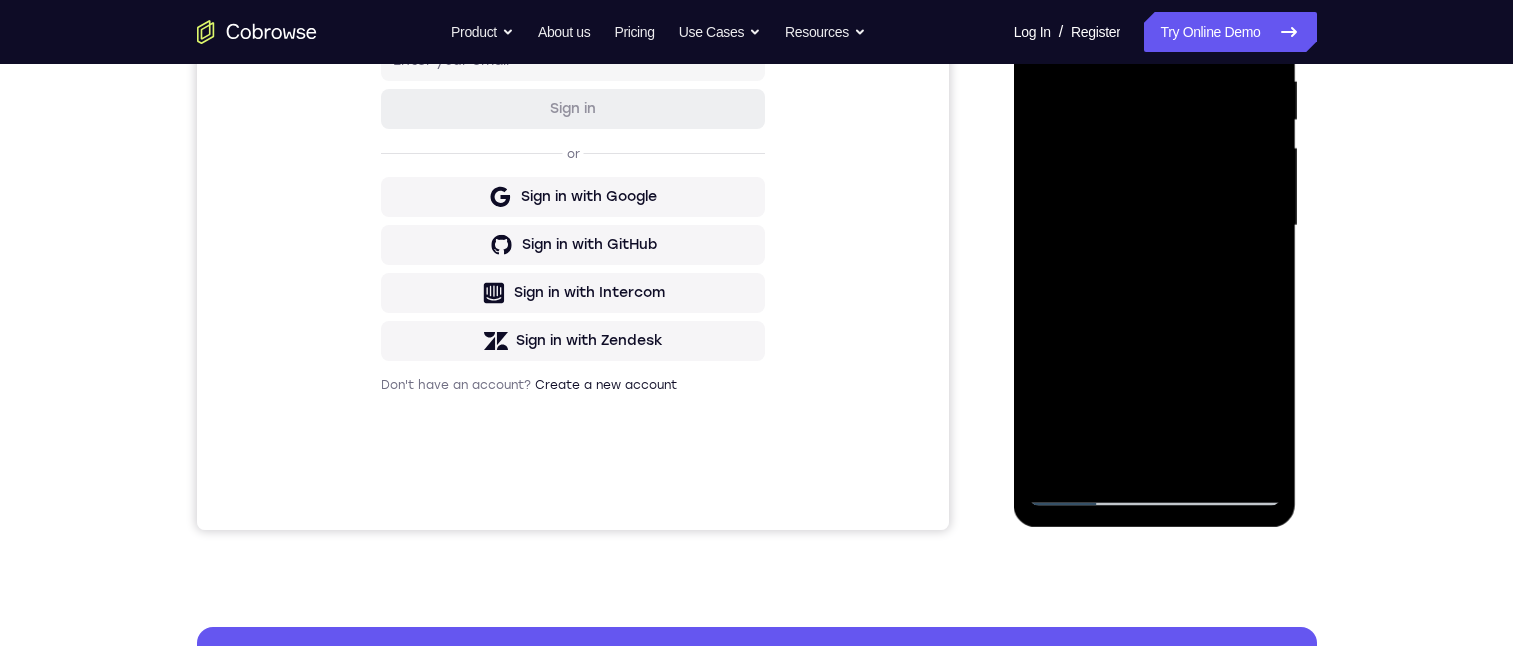 click at bounding box center [1155, 226] 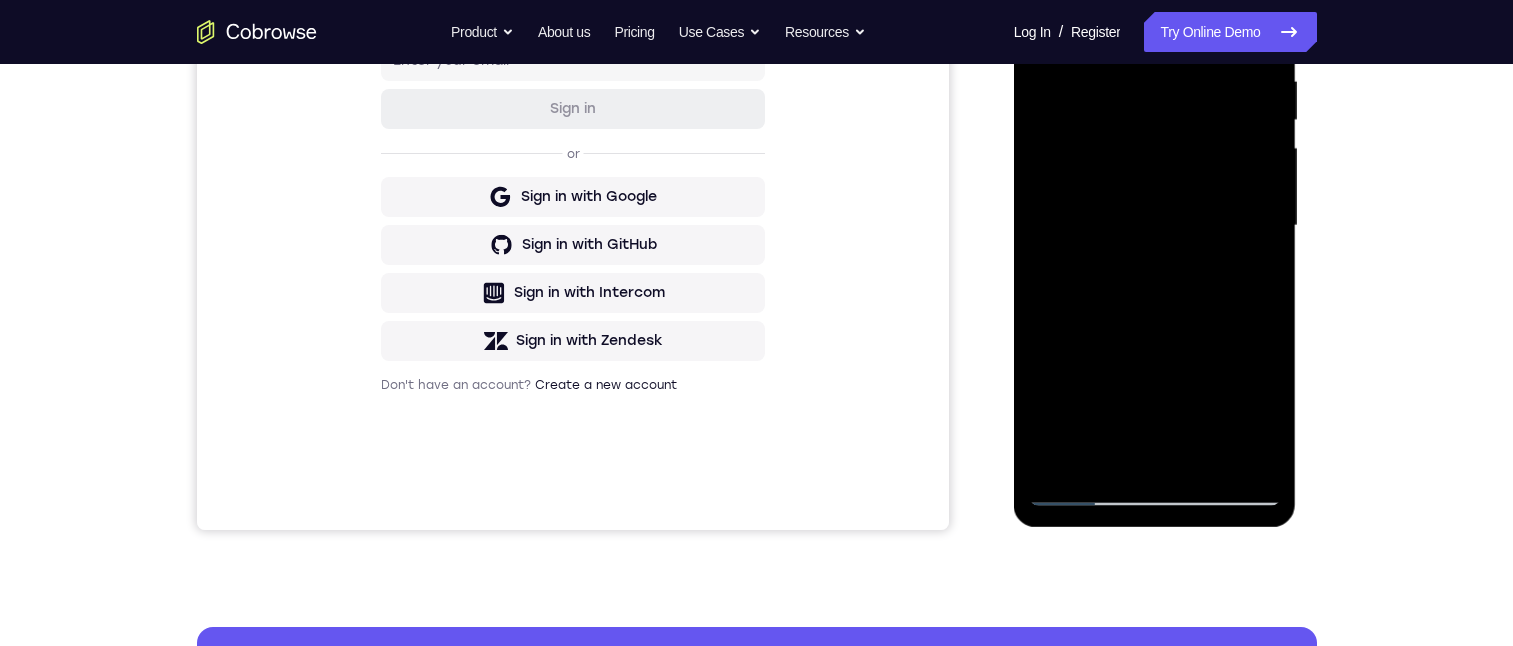 click at bounding box center [1155, 226] 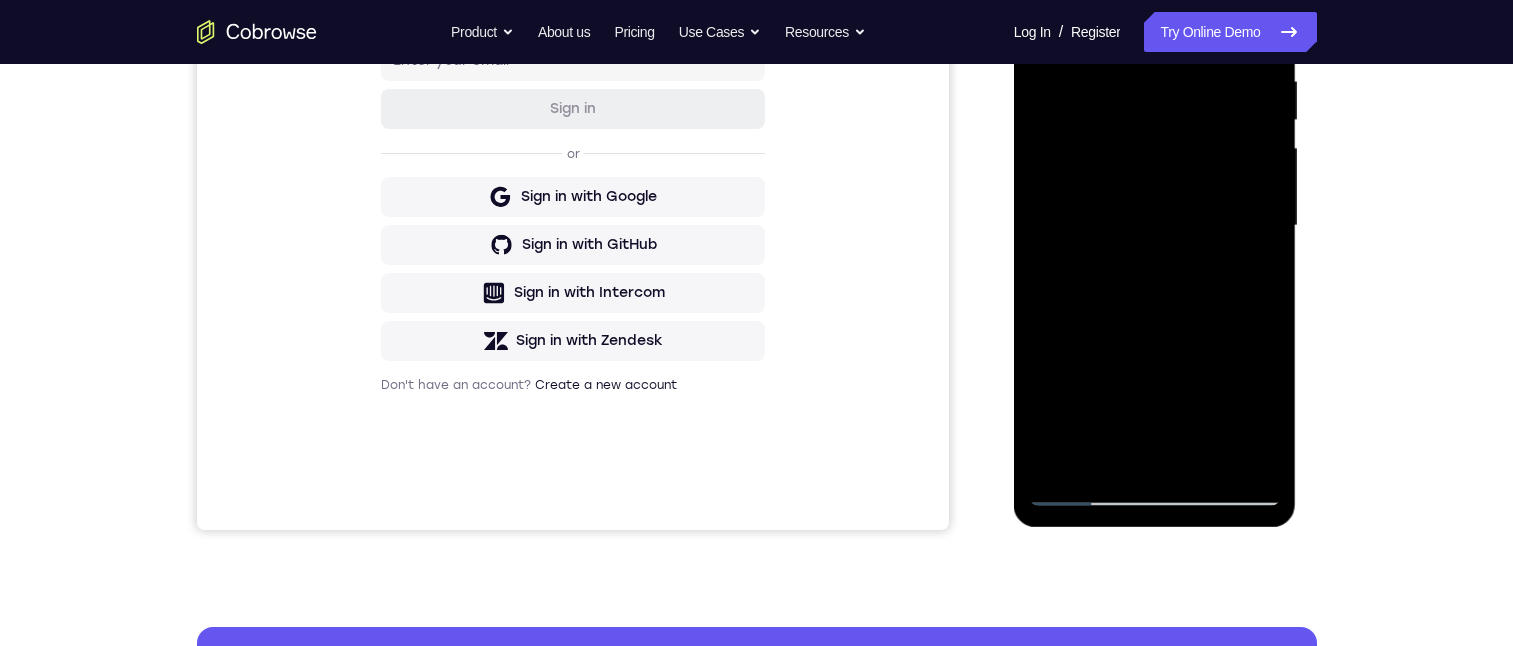 click at bounding box center (1155, 226) 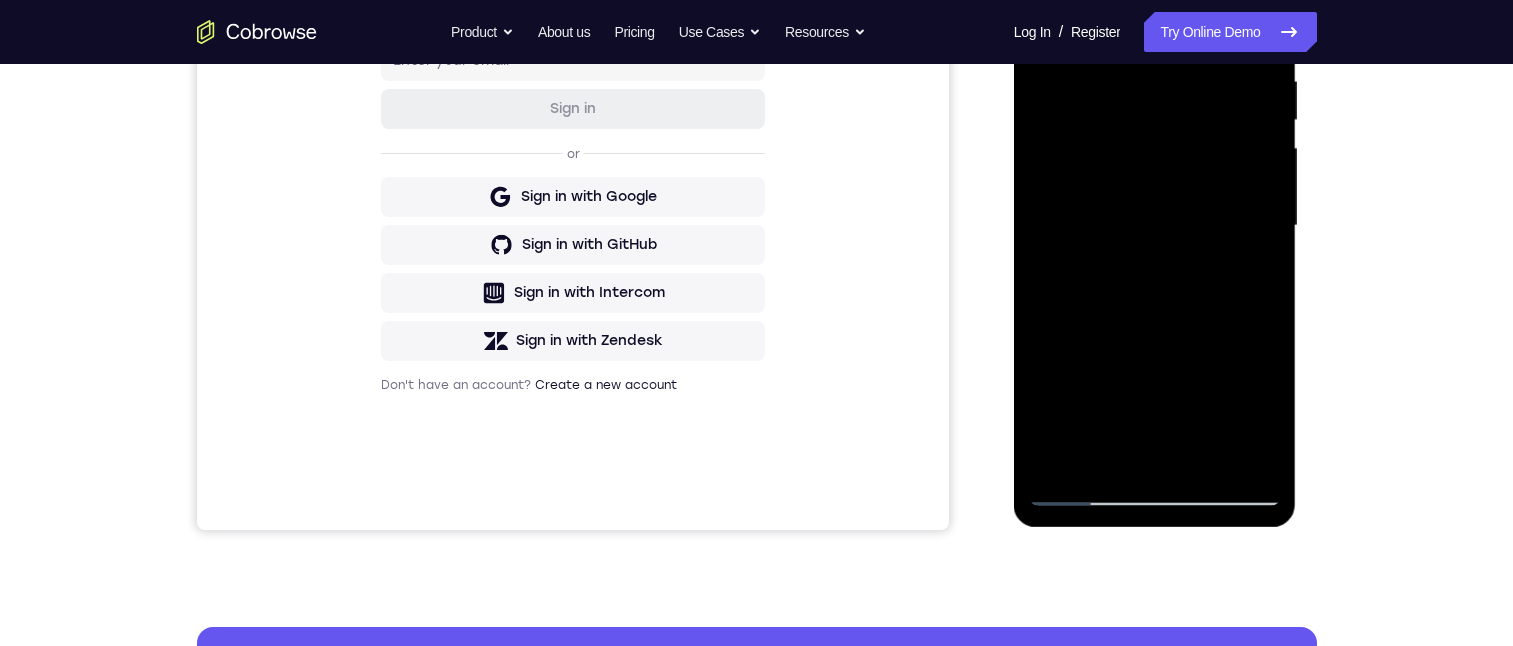 click at bounding box center [1155, 226] 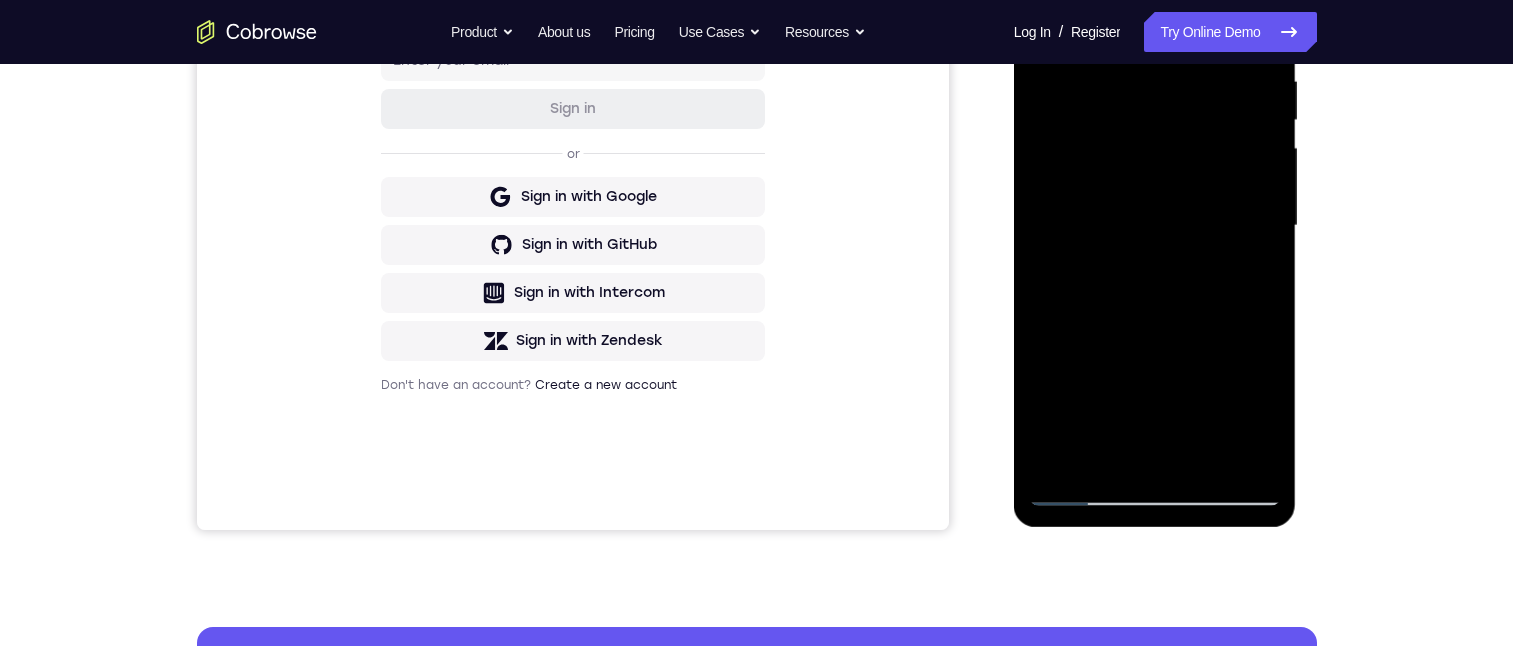 click at bounding box center (1155, 226) 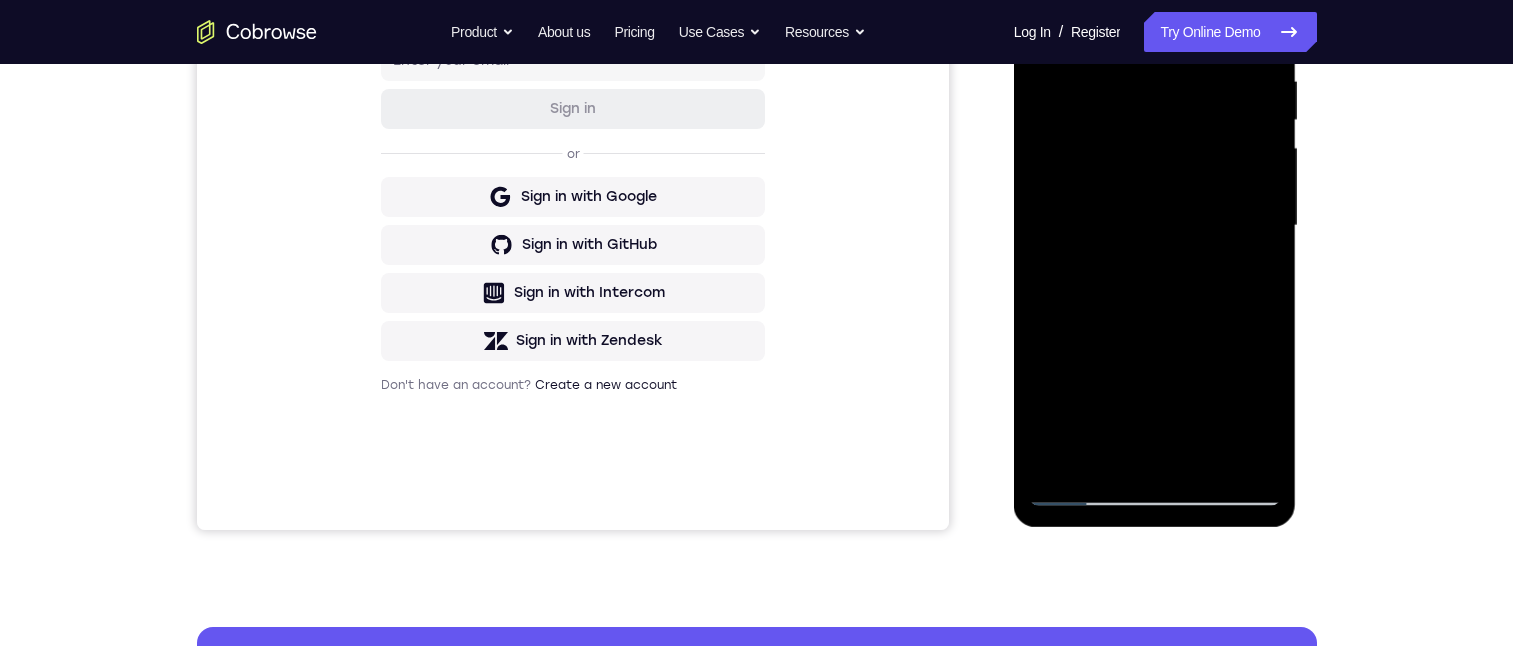 drag, startPoint x: 1208, startPoint y: 332, endPoint x: 1223, endPoint y: 267, distance: 66.70832 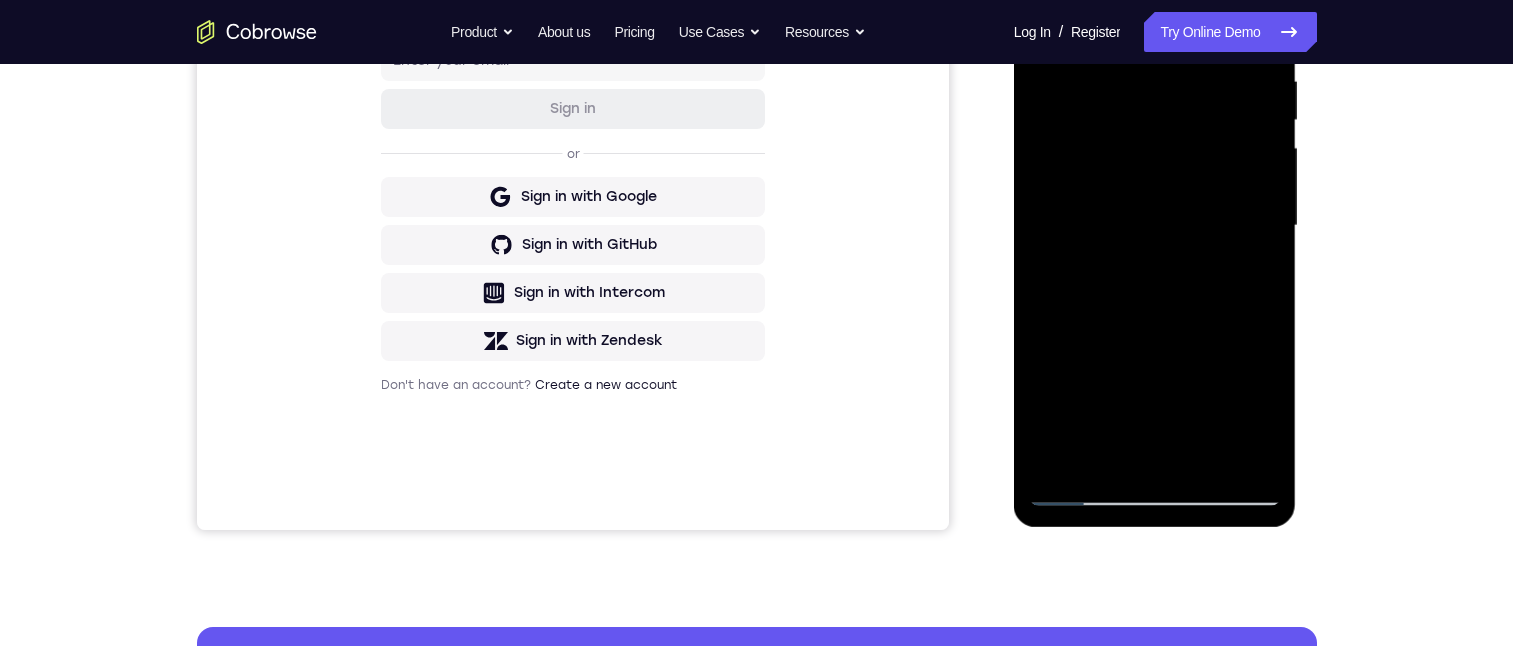 drag, startPoint x: 1193, startPoint y: 358, endPoint x: 1193, endPoint y: 192, distance: 166 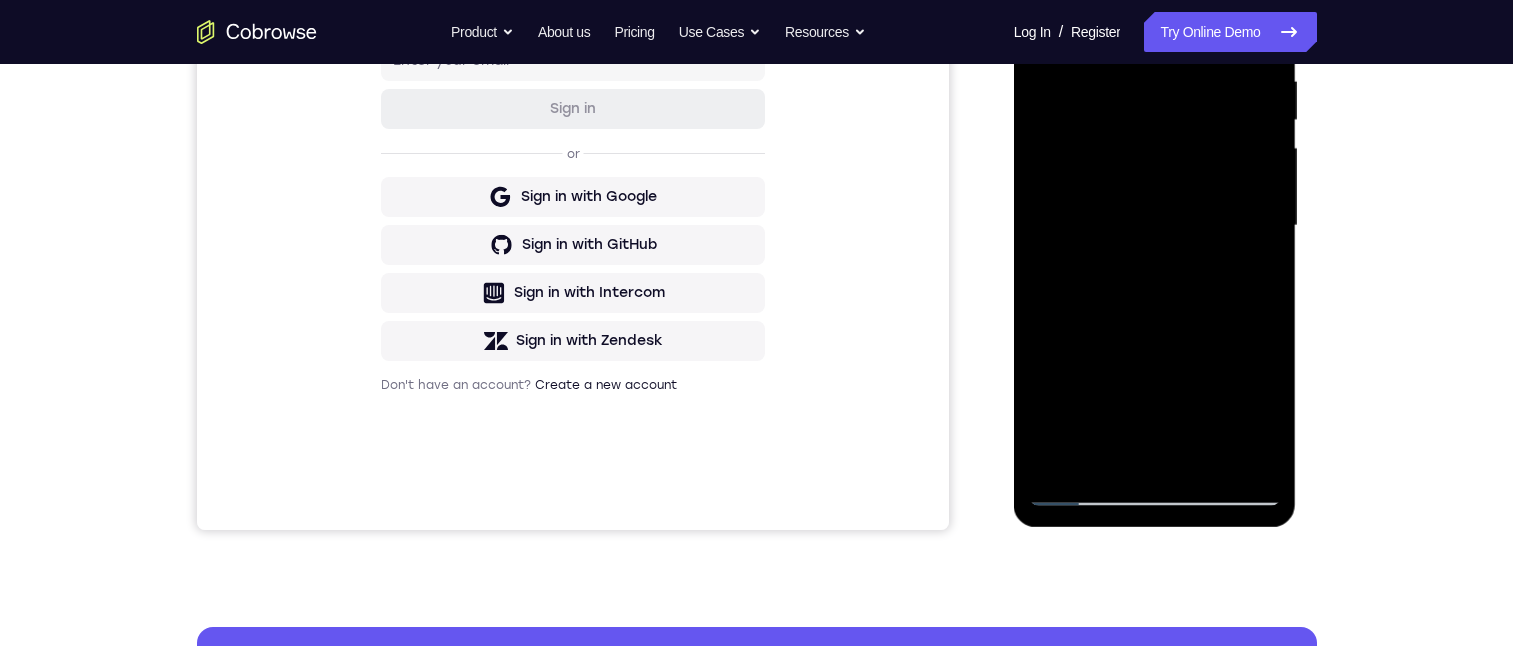 drag, startPoint x: 1146, startPoint y: 376, endPoint x: 1190, endPoint y: 243, distance: 140.08926 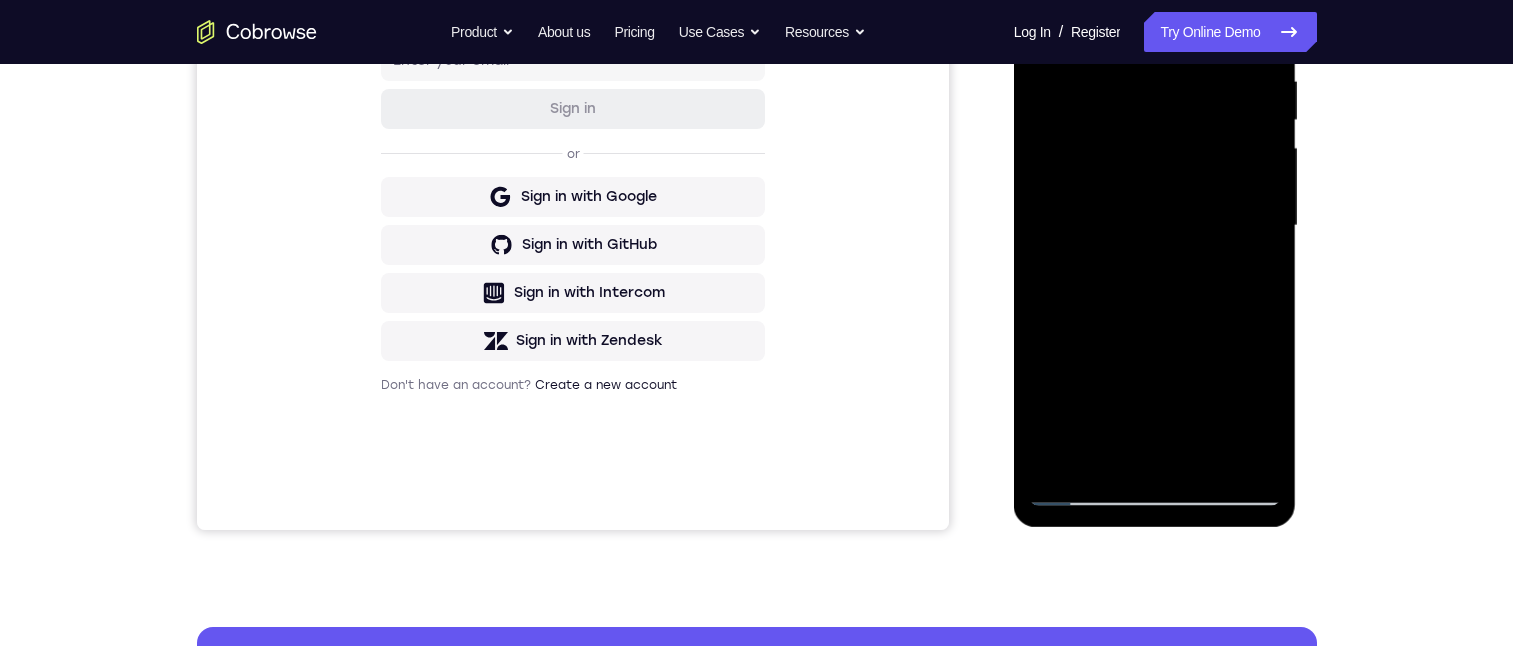 drag, startPoint x: 1130, startPoint y: 267, endPoint x: 1140, endPoint y: 335, distance: 68.73136 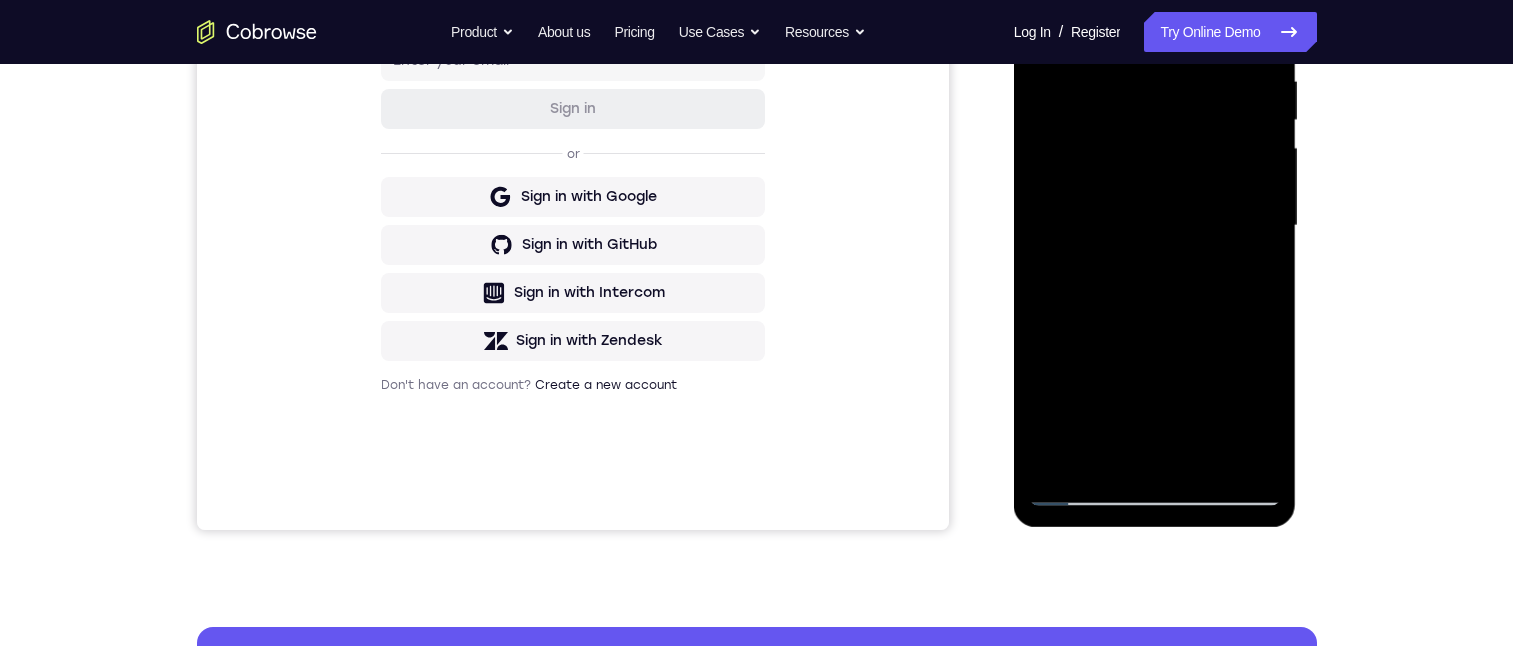 click at bounding box center (1155, 226) 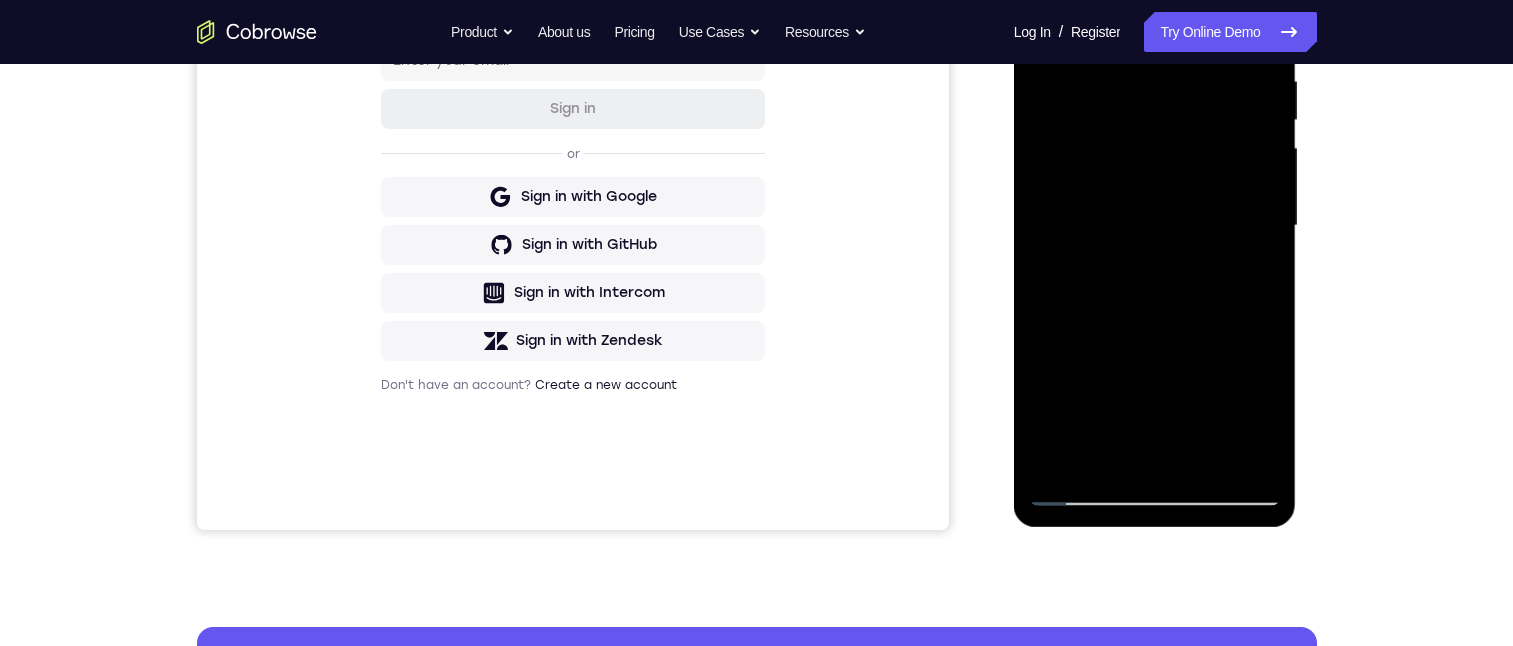 click at bounding box center [1155, 226] 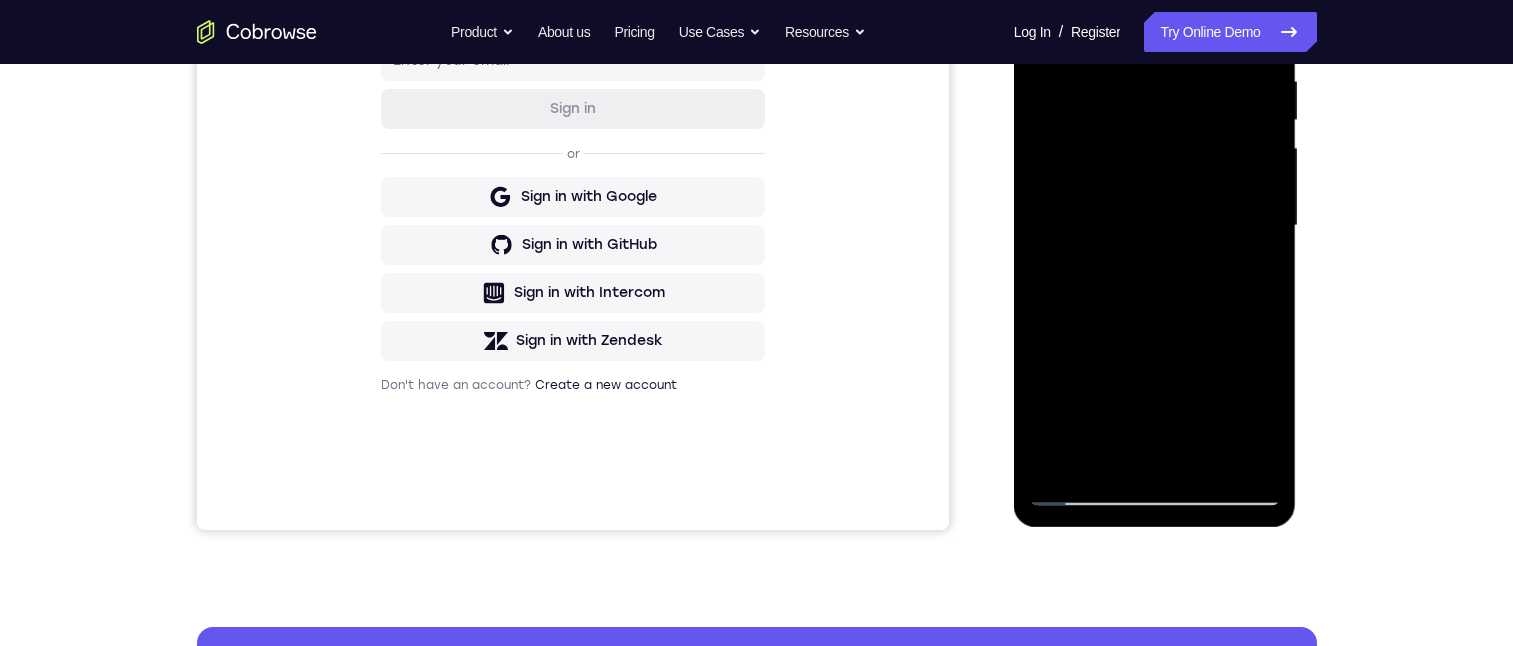 click at bounding box center (1155, 226) 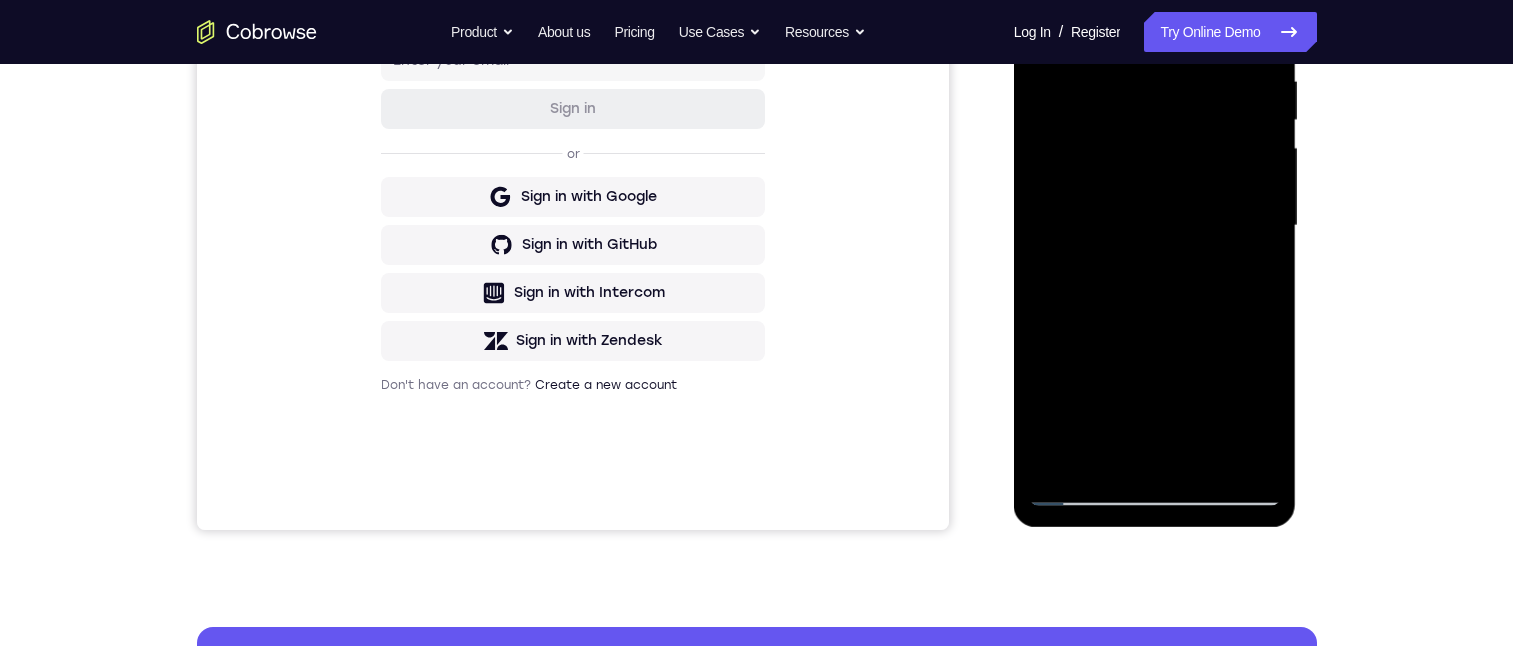 click at bounding box center [1155, 226] 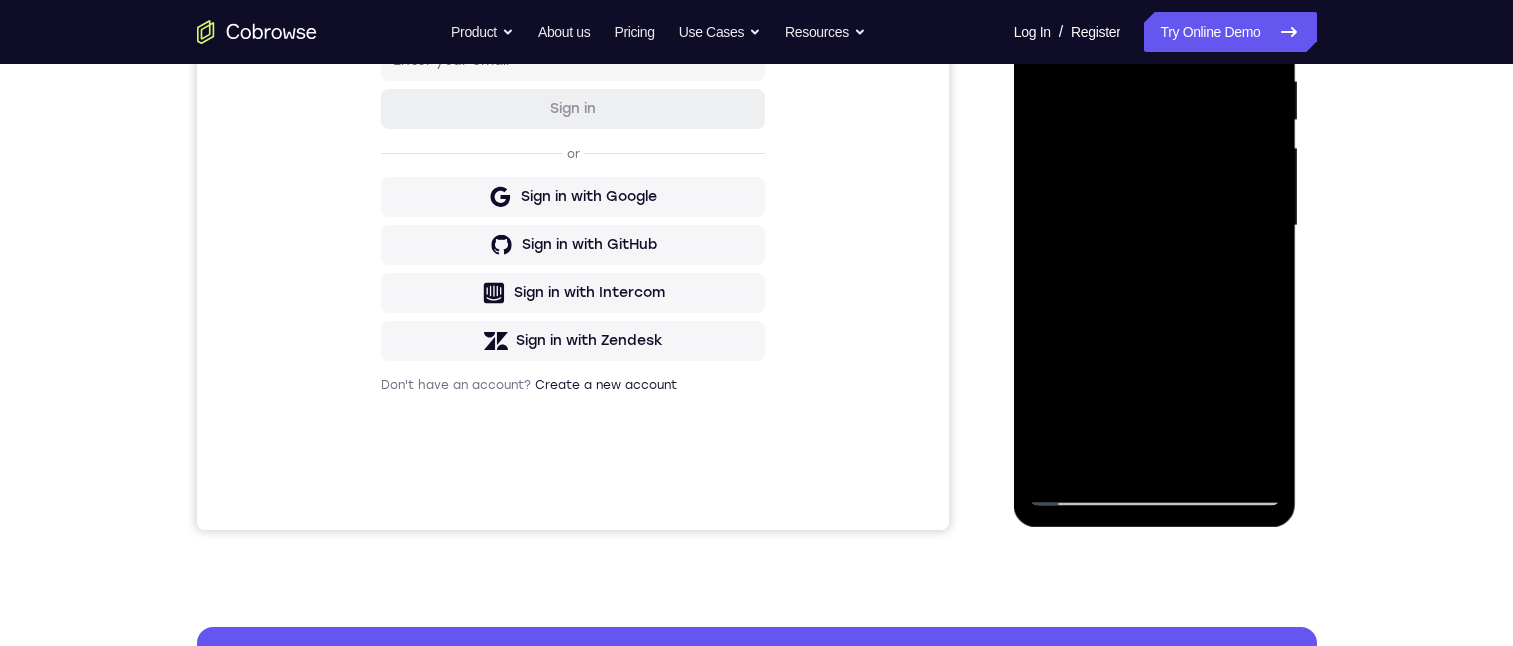 click at bounding box center (1155, 226) 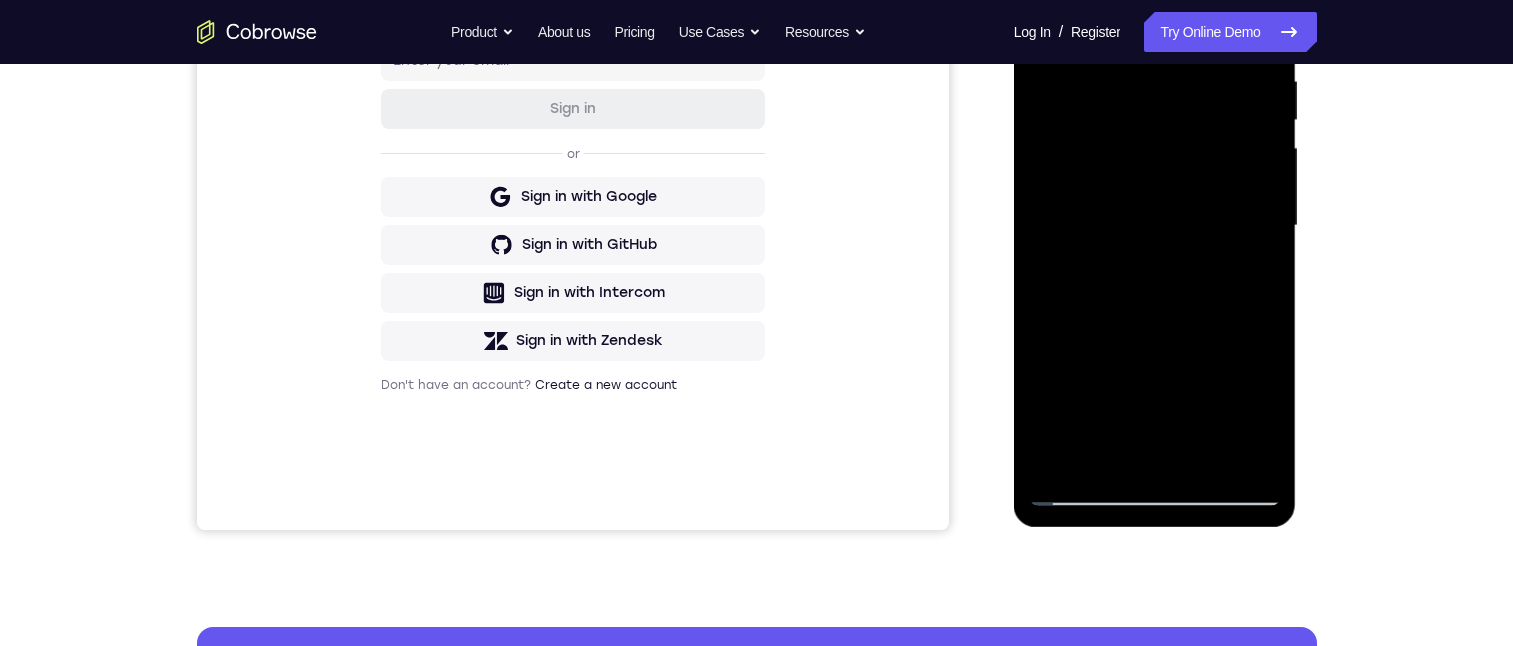 drag, startPoint x: 1184, startPoint y: 154, endPoint x: 1156, endPoint y: 276, distance: 125.17188 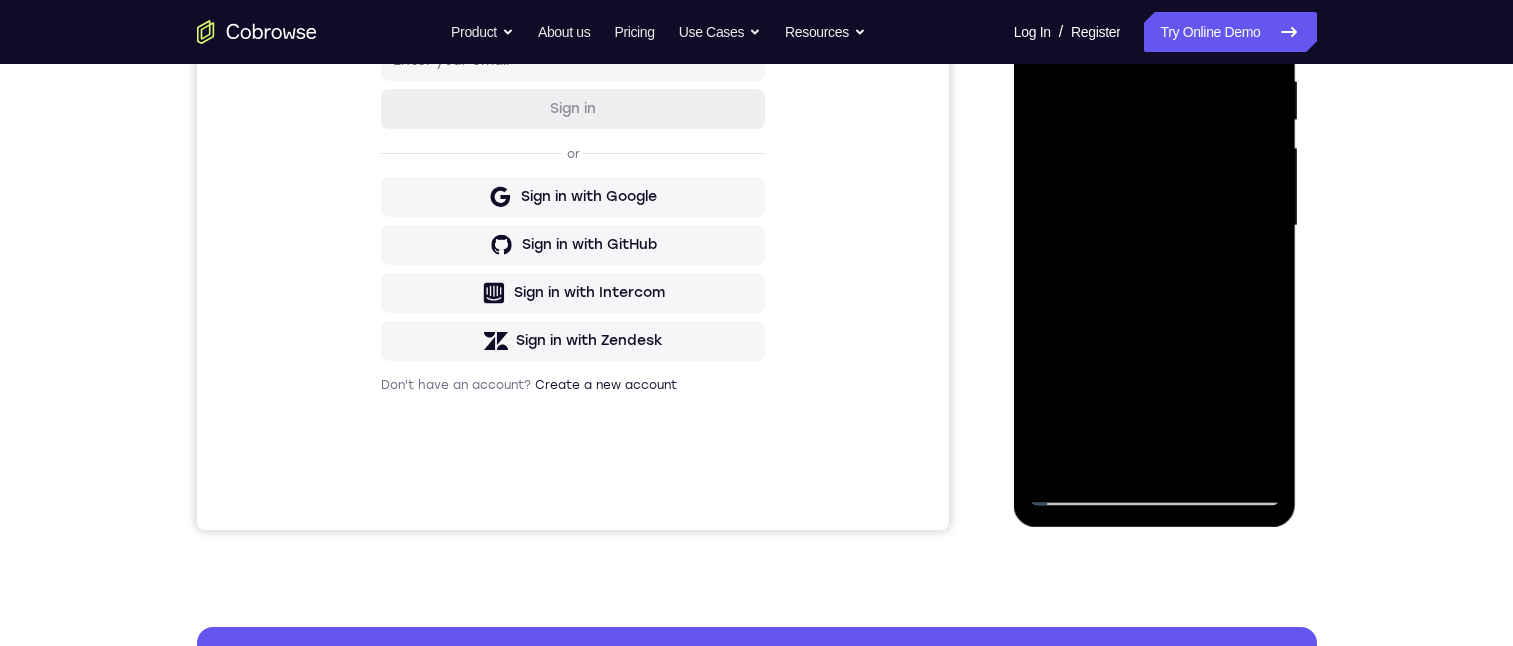 drag, startPoint x: 1162, startPoint y: 211, endPoint x: 1152, endPoint y: 267, distance: 56.88585 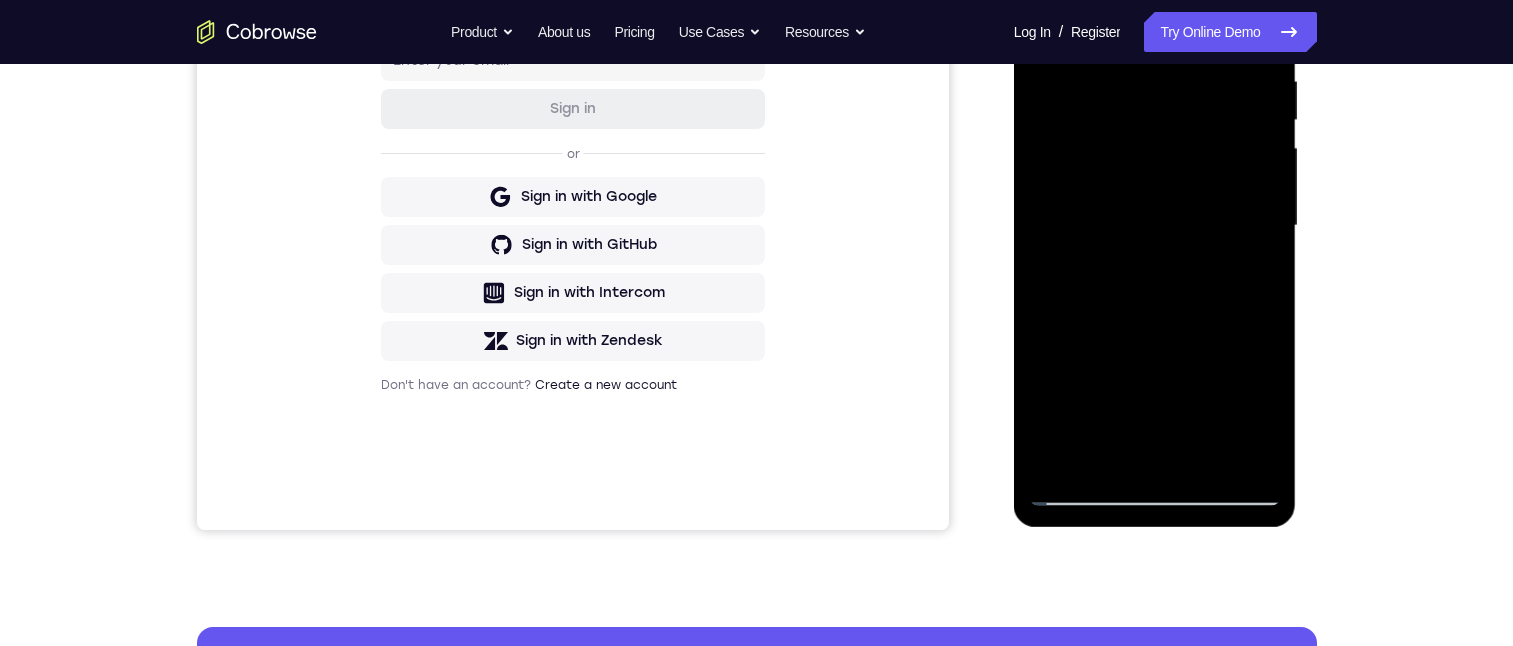 scroll, scrollTop: 300, scrollLeft: 0, axis: vertical 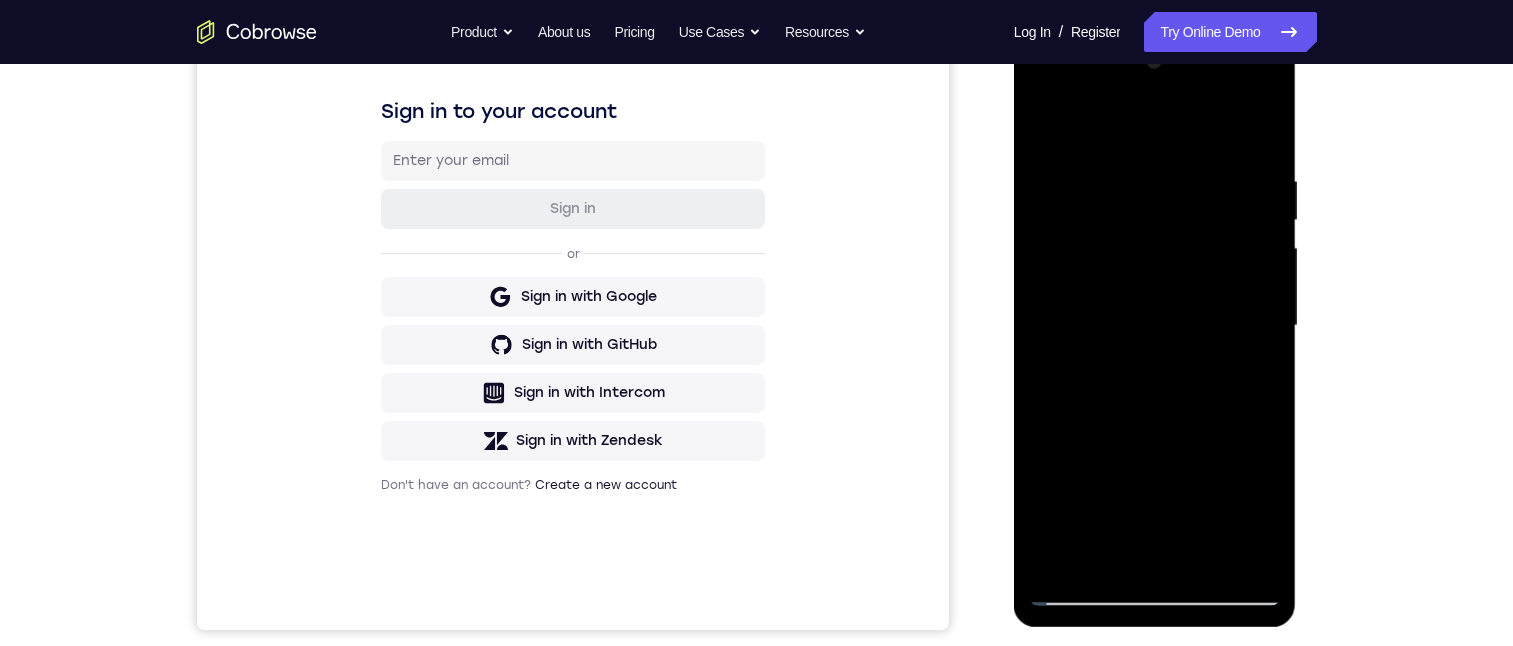 click at bounding box center (1155, 326) 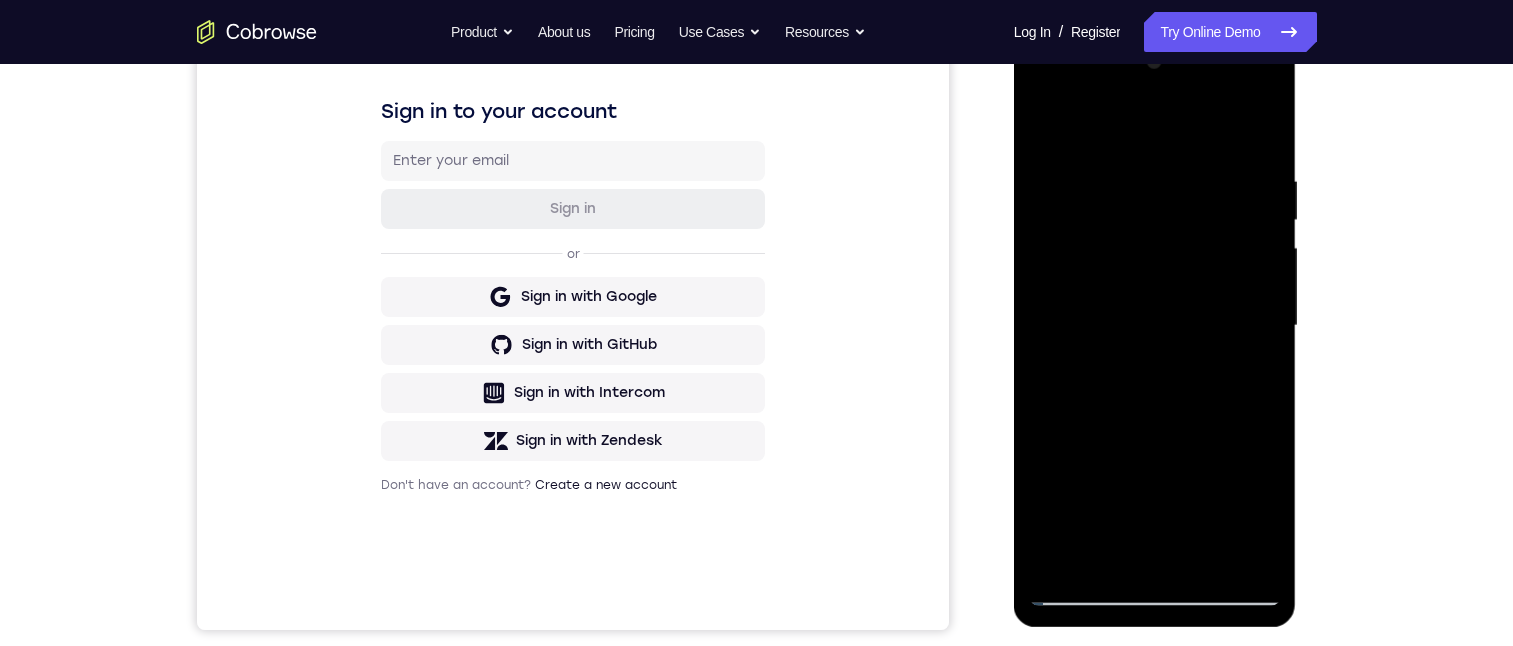click at bounding box center (1155, 326) 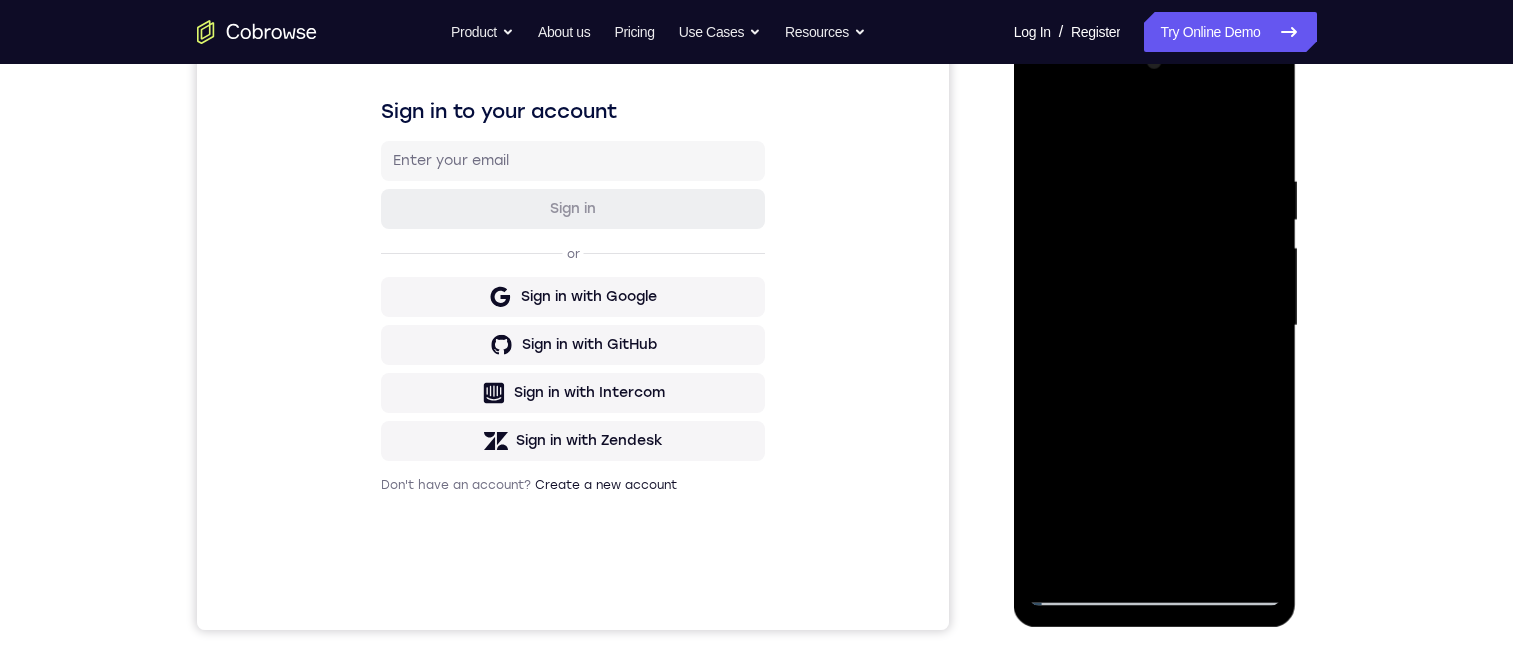 drag, startPoint x: 1155, startPoint y: 441, endPoint x: 1177, endPoint y: 290, distance: 152.59424 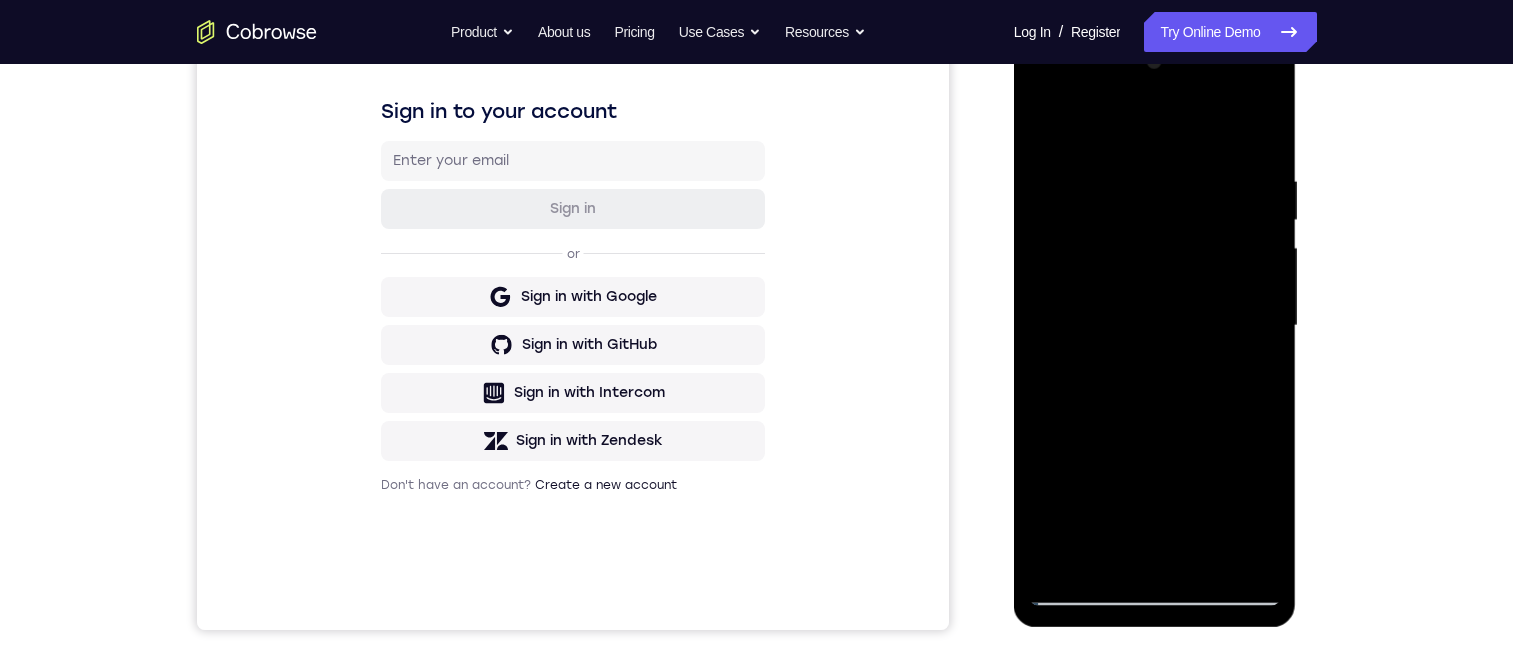 drag, startPoint x: 1137, startPoint y: 420, endPoint x: 1132, endPoint y: 463, distance: 43.289722 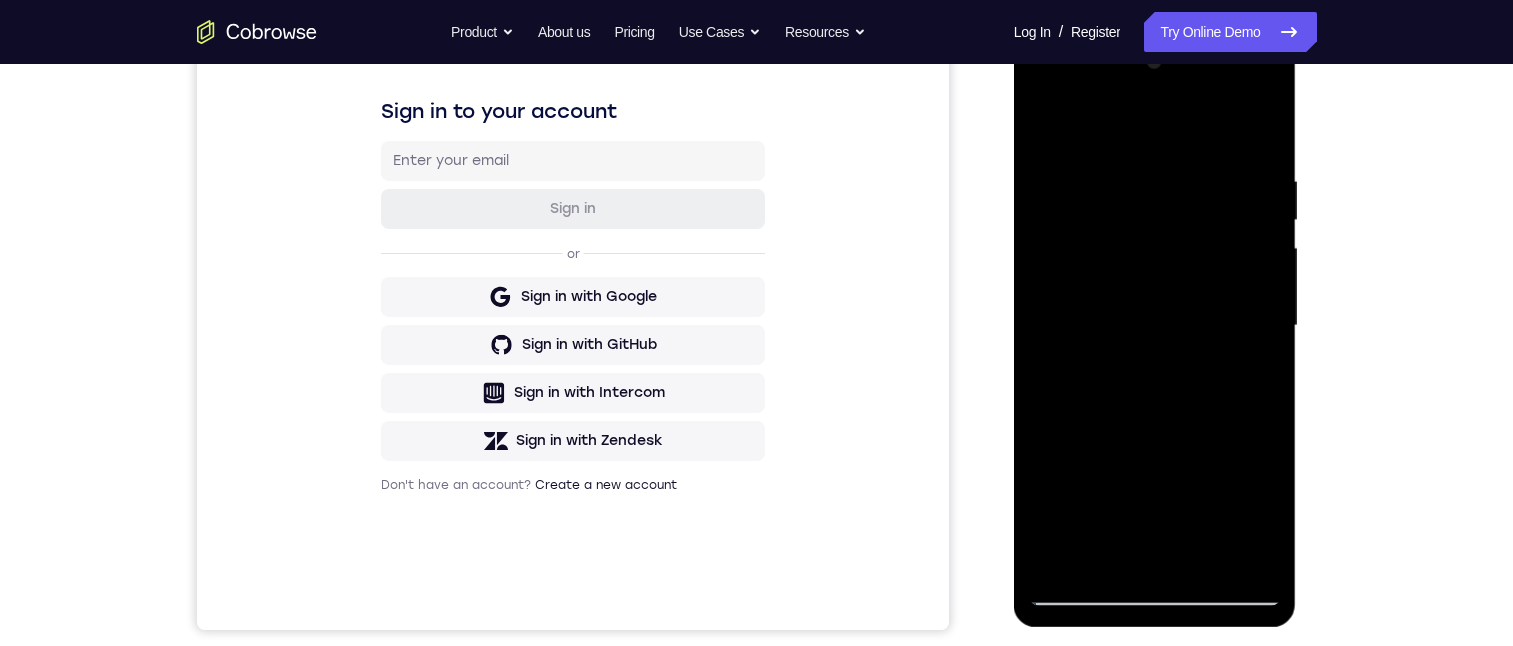 click at bounding box center [1155, 326] 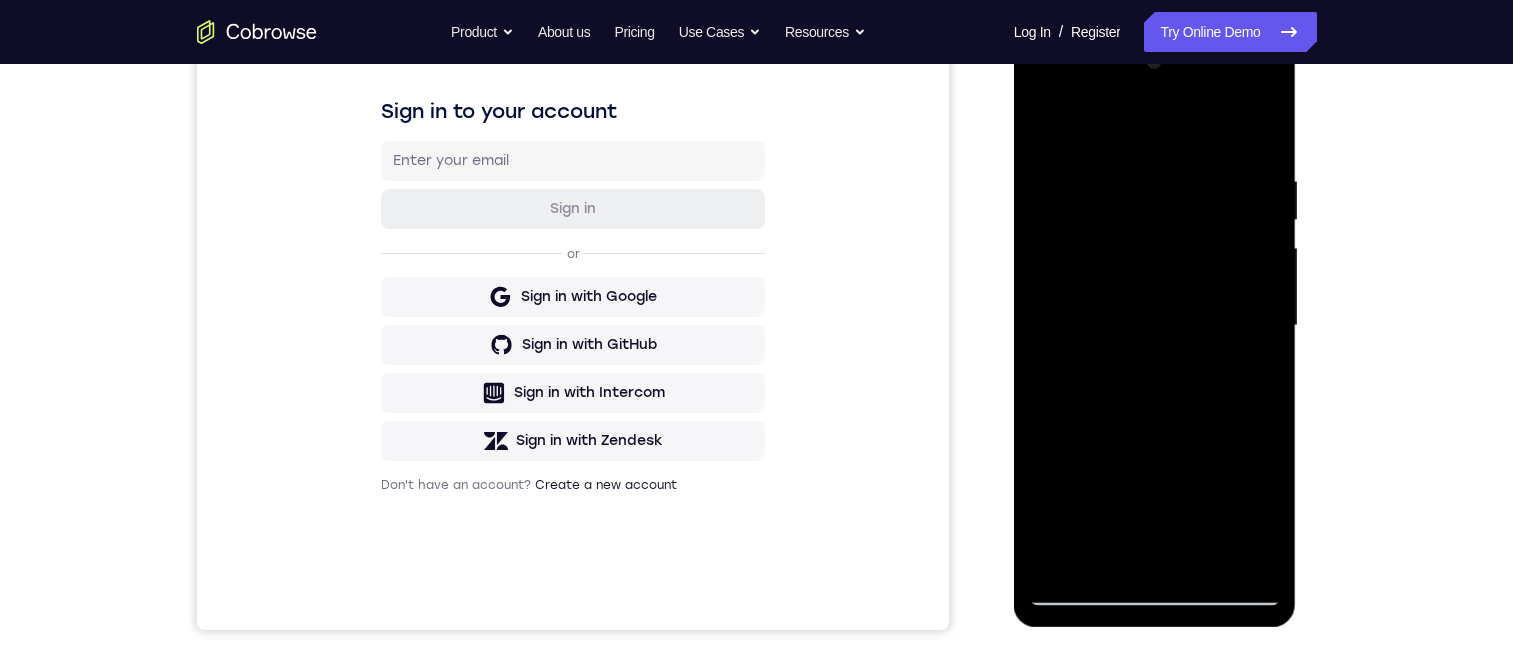 click at bounding box center [1155, 326] 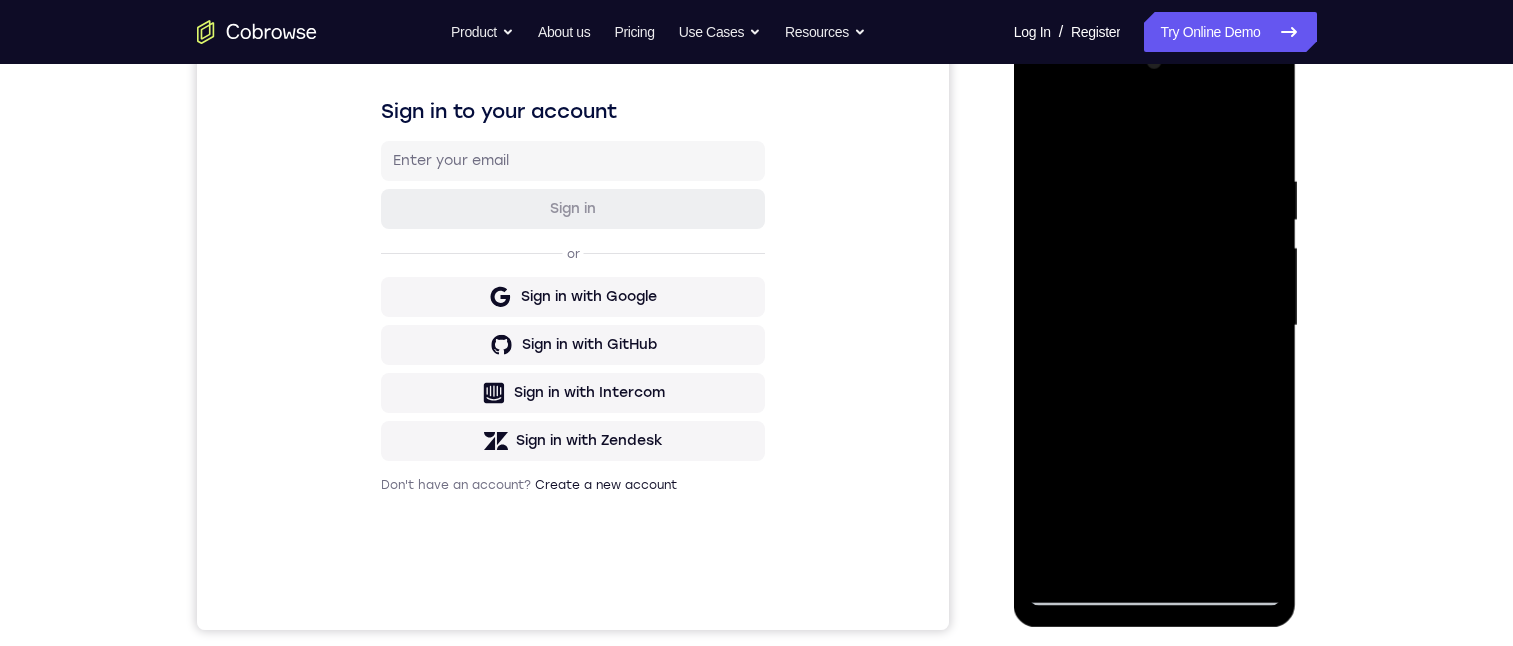 click at bounding box center [1155, 326] 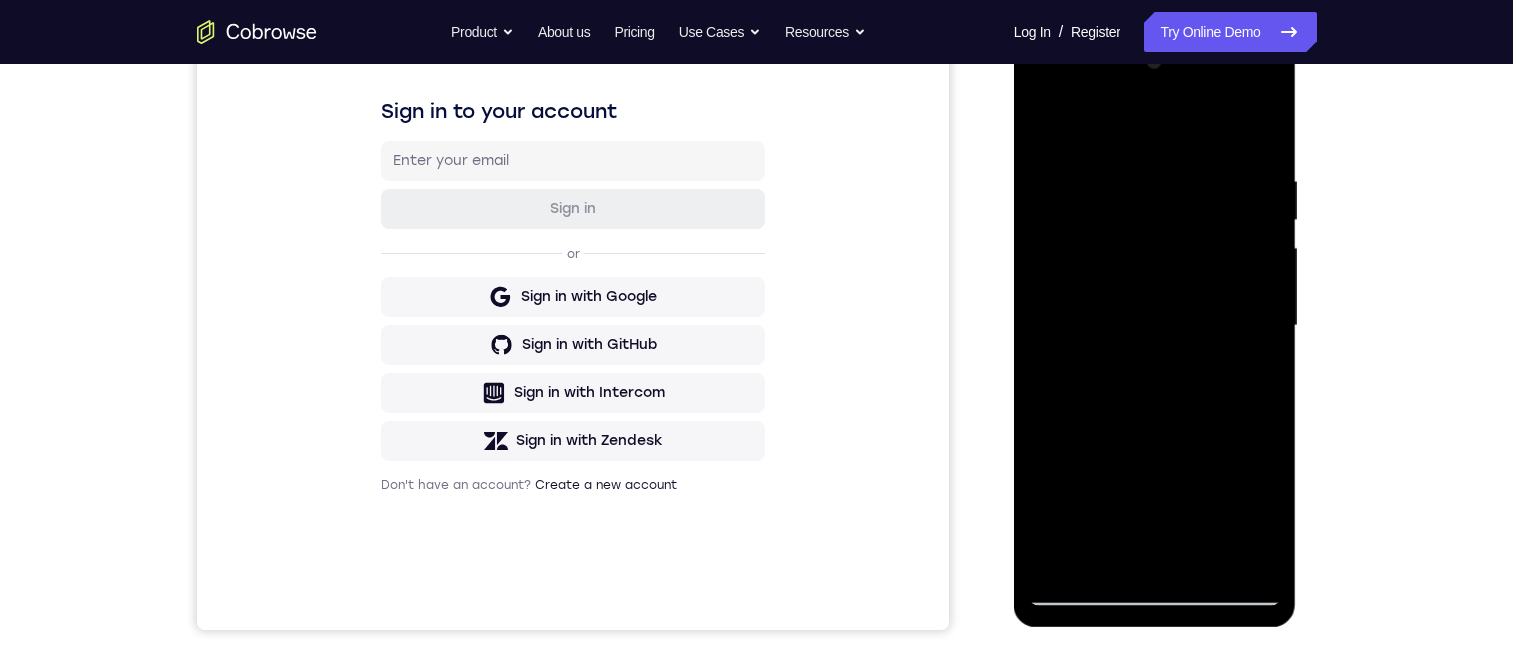 drag, startPoint x: 1120, startPoint y: 486, endPoint x: 1122, endPoint y: 90, distance: 396.00504 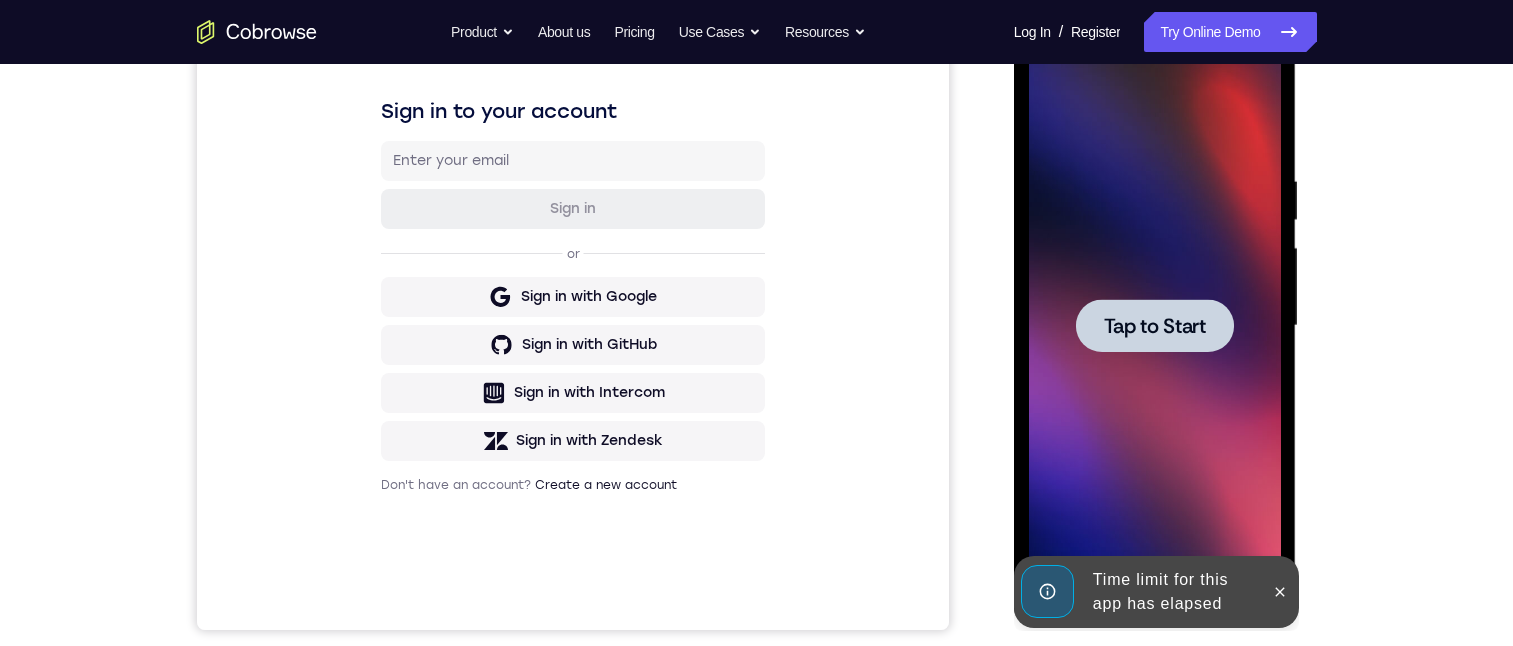 click 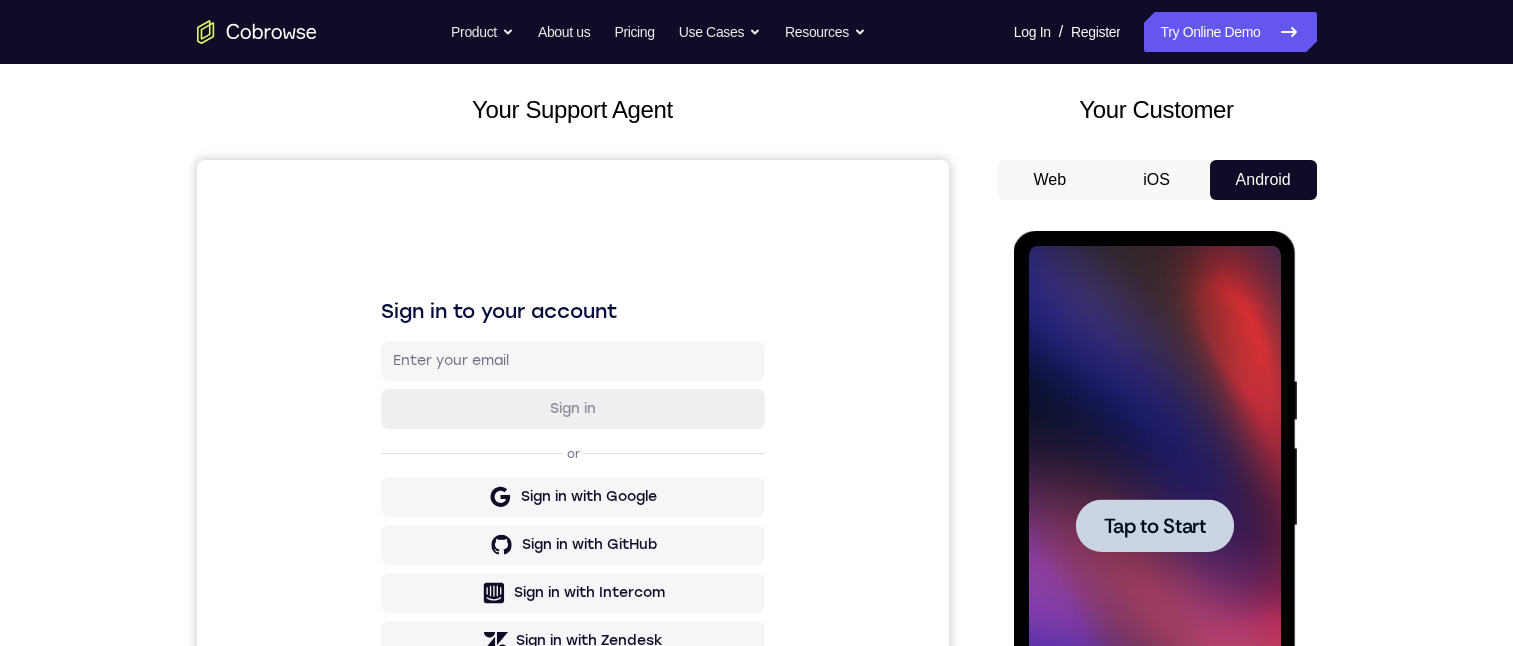 scroll, scrollTop: 300, scrollLeft: 0, axis: vertical 